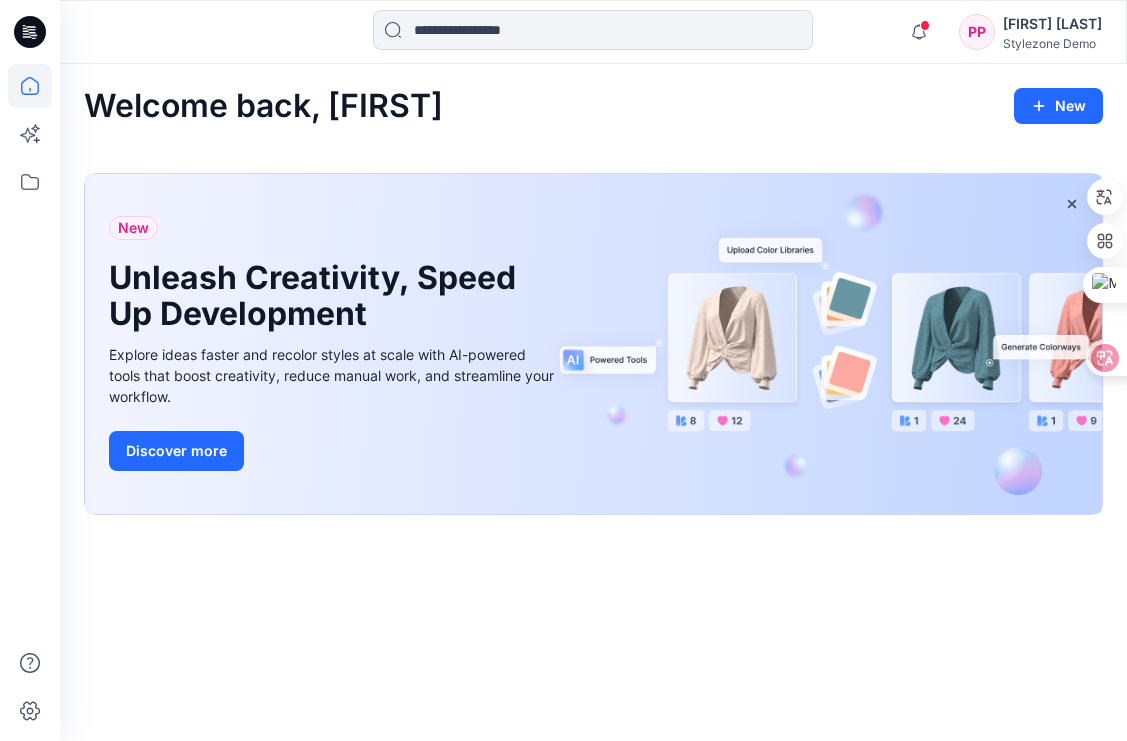 scroll, scrollTop: 0, scrollLeft: 0, axis: both 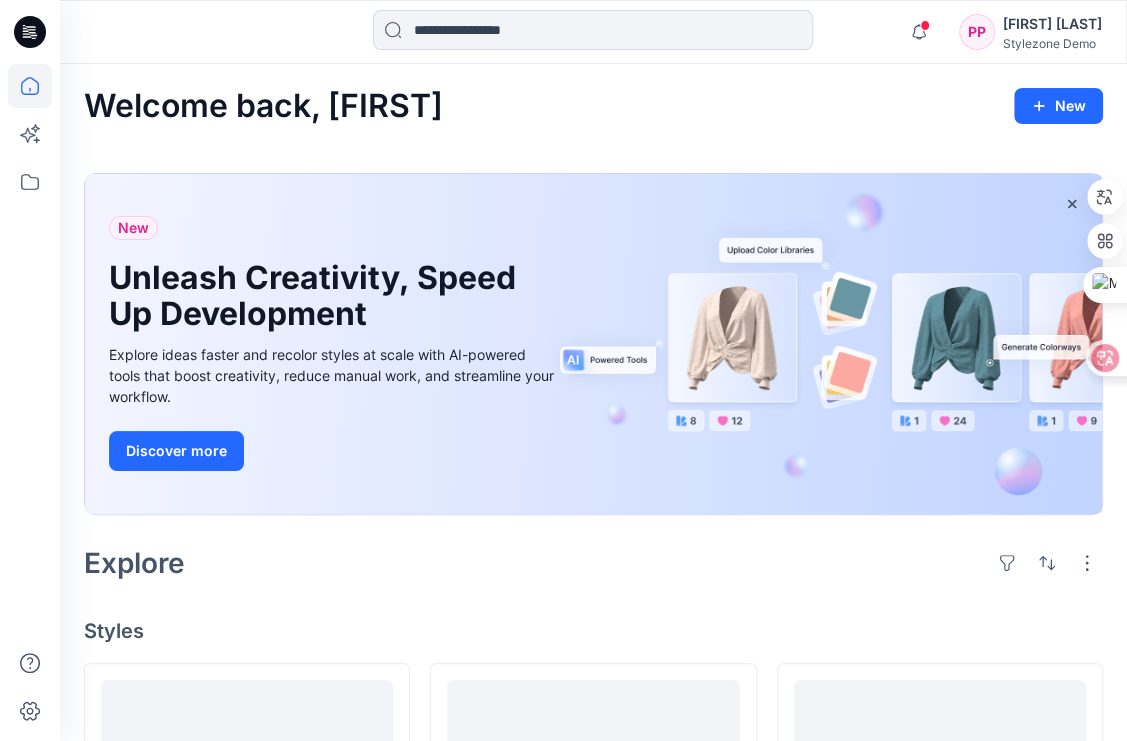 click on "Welcome back, [FIRST] [LAST]" at bounding box center (593, 106) 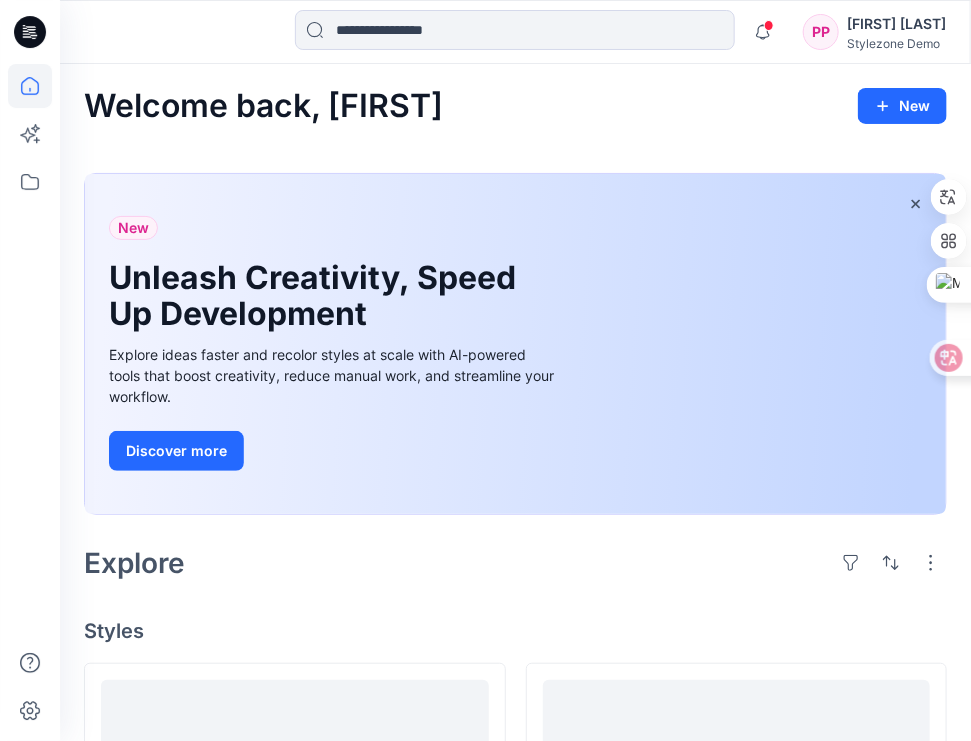 click on "Welcome back, [FIRST] [LAST] [FIRST] [LAST] Unleash Creativity, Speed Up Development Explore ideas faster and recolor styles at scale with AI-powered tools that boost creativity, reduce manual work, and streamline your workflow. Discover more Explore Styles Muestras de tela Updated 5 days ago 25 0 1 vqs 2024.1 Updated 15 days ago 1 0 0 Tags ythjt hnbdtfh vqs blnder 2024.2 Updated 15 days ago 1 0 0 Bra 001 legcacy image 2024.1 Updated 15 days ago 1 0 0 3d 2024.1 Updated 15 days ago 1 0 0 Loading... 2025.1 save Updated 15 days ago 1 0 0 Bra 001 legcacy image 2024.1 Updated 15 days ago 1 1 1 Tags ythjt hnbdtfh bfd vqs blnder 2024.2 Updated 15 days ago 1 0 0 Tags test134 hnbdtfh 2804 3d 2024.2 legacy Updated 15 days ago 1 0 0 vqs 2024.1 Updated 15 days ago 1 0 0 Loading... 2024.2 lotta save Updated 15 days ago 1 0 0 Loading... 2024.1 save Updated 15 days ago 1 0 0 Loading..." at bounding box center [515, 1712] 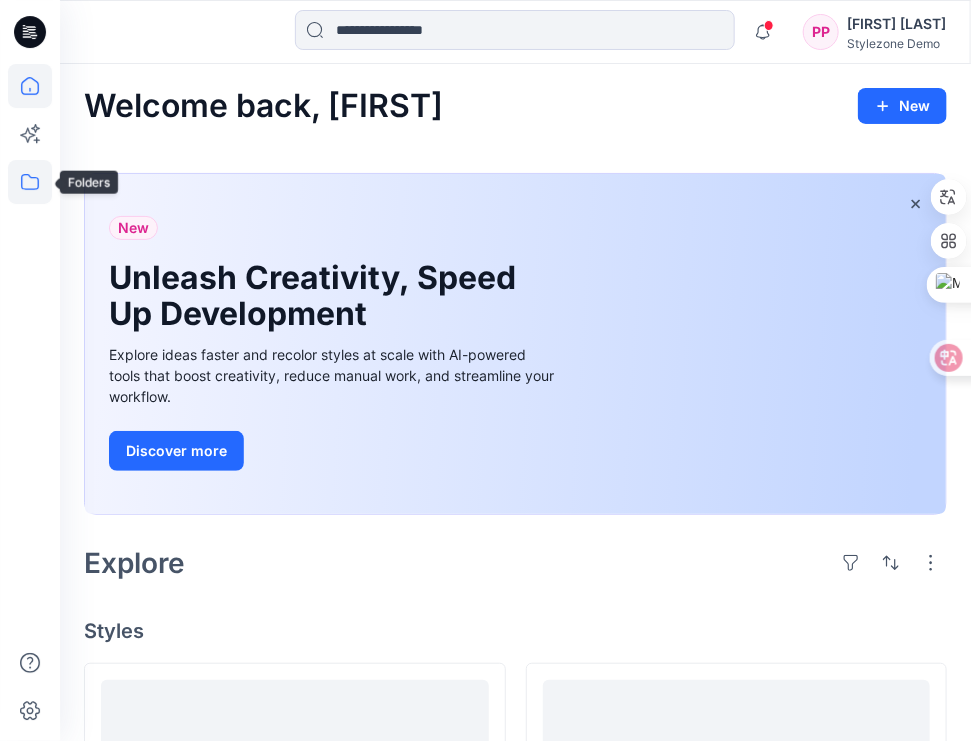 click 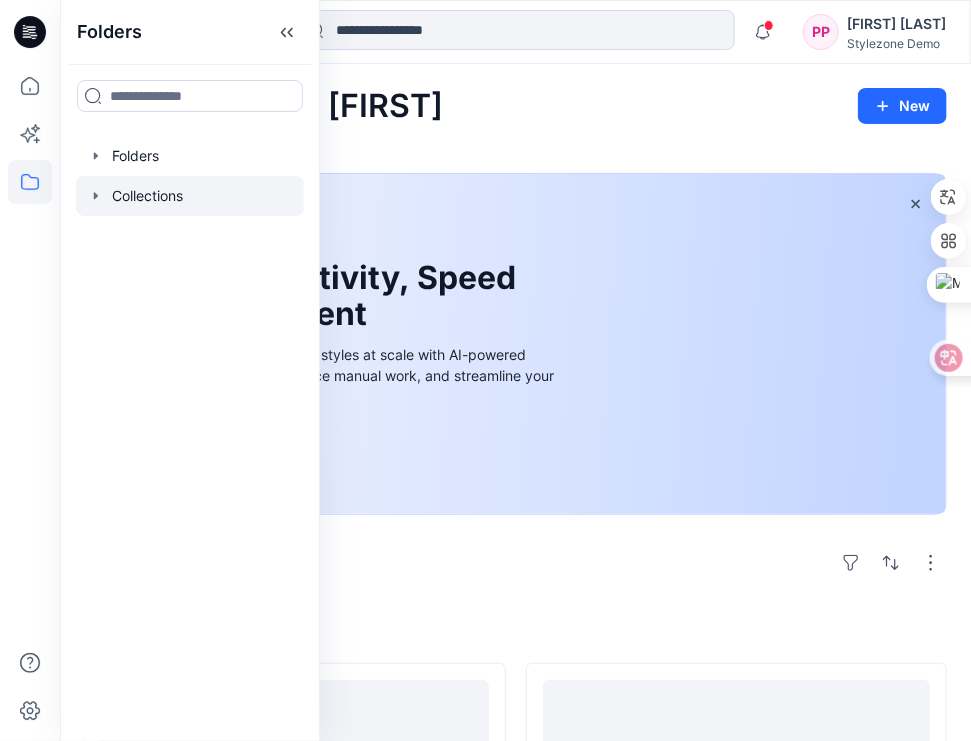 click at bounding box center (190, 196) 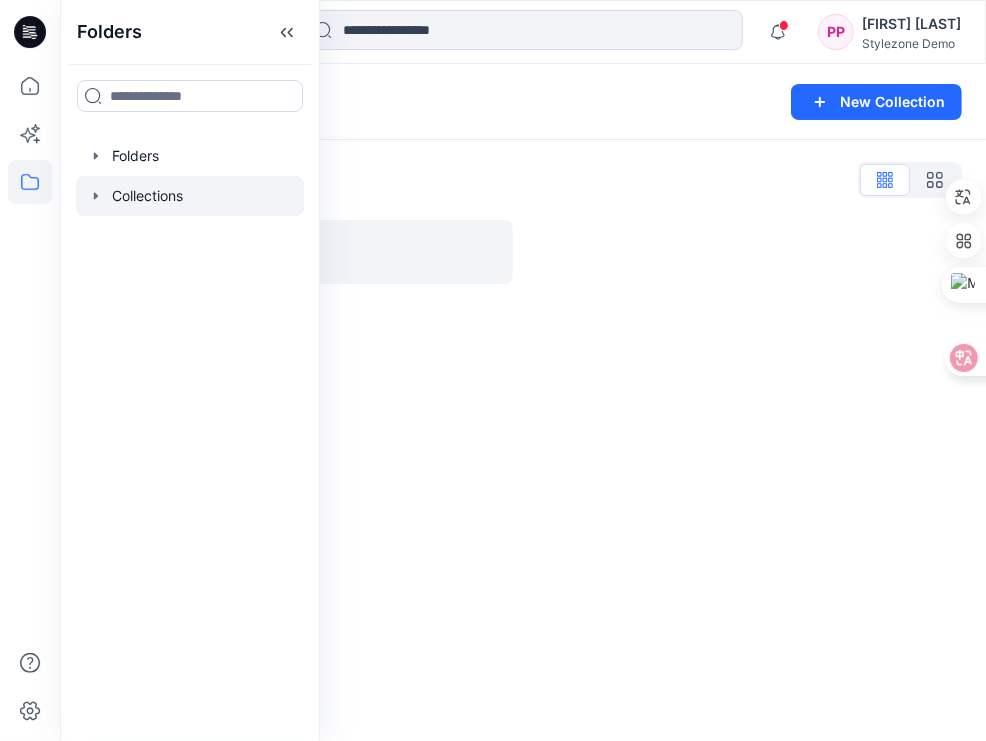 click on "Collections New Collection" at bounding box center (523, 102) 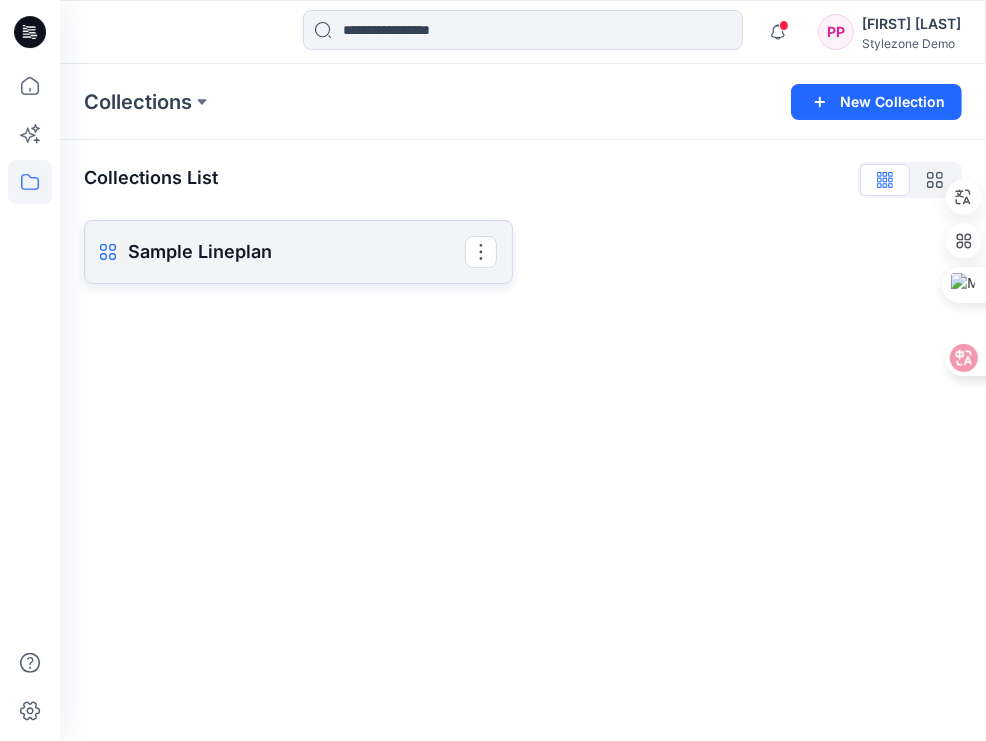 click on "Sample Lineplan" at bounding box center (296, 252) 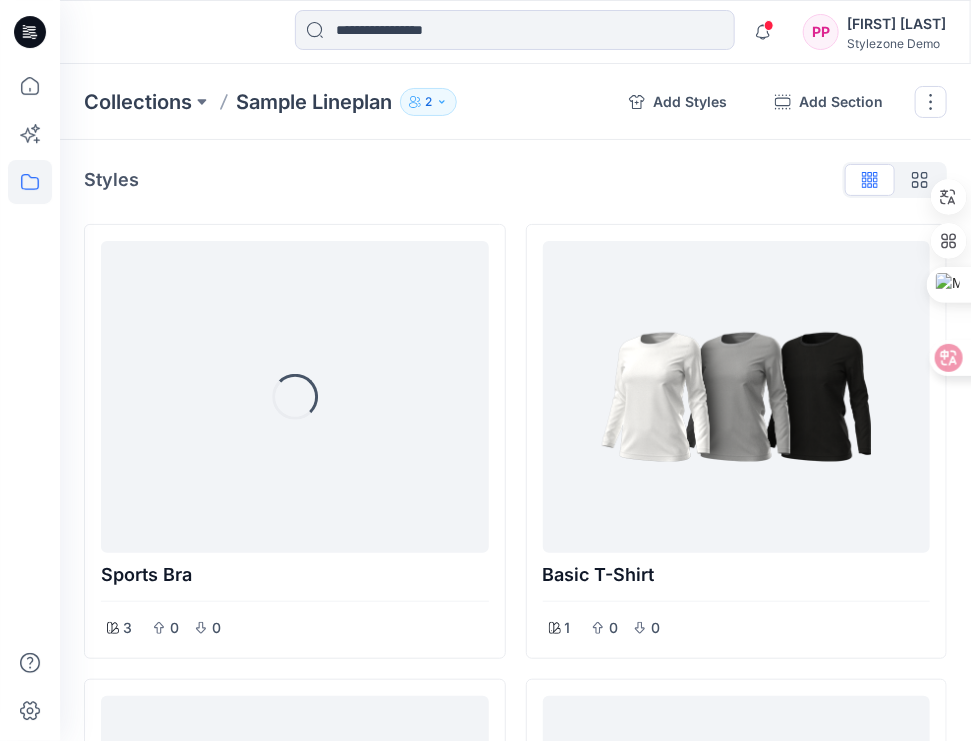 click on "2" at bounding box center [428, 102] 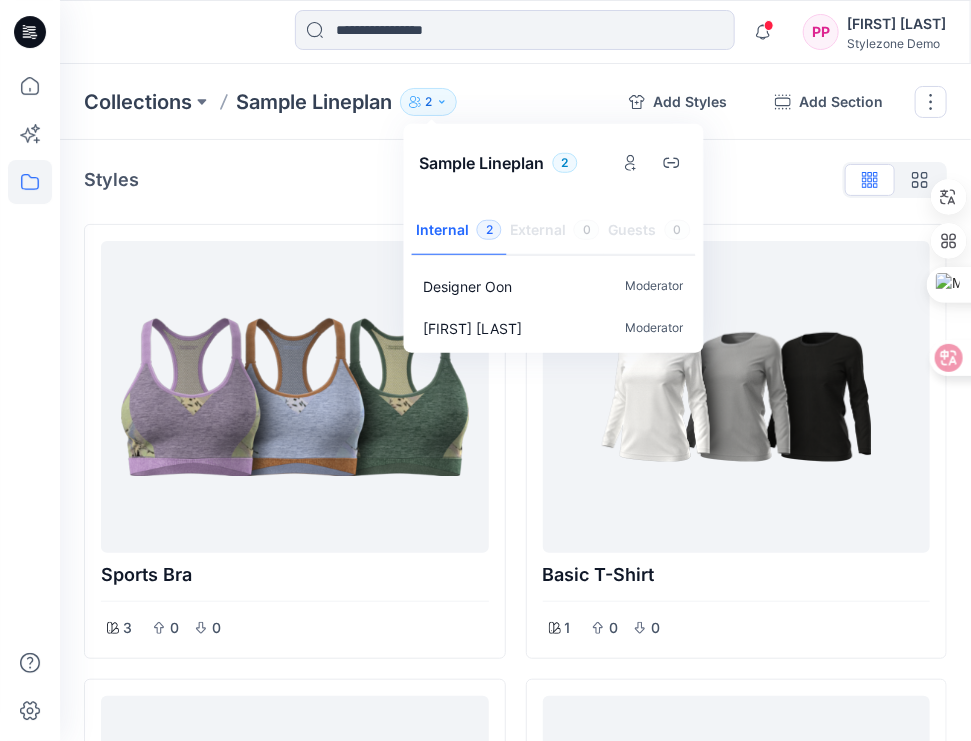 click on "2" at bounding box center (565, 163) 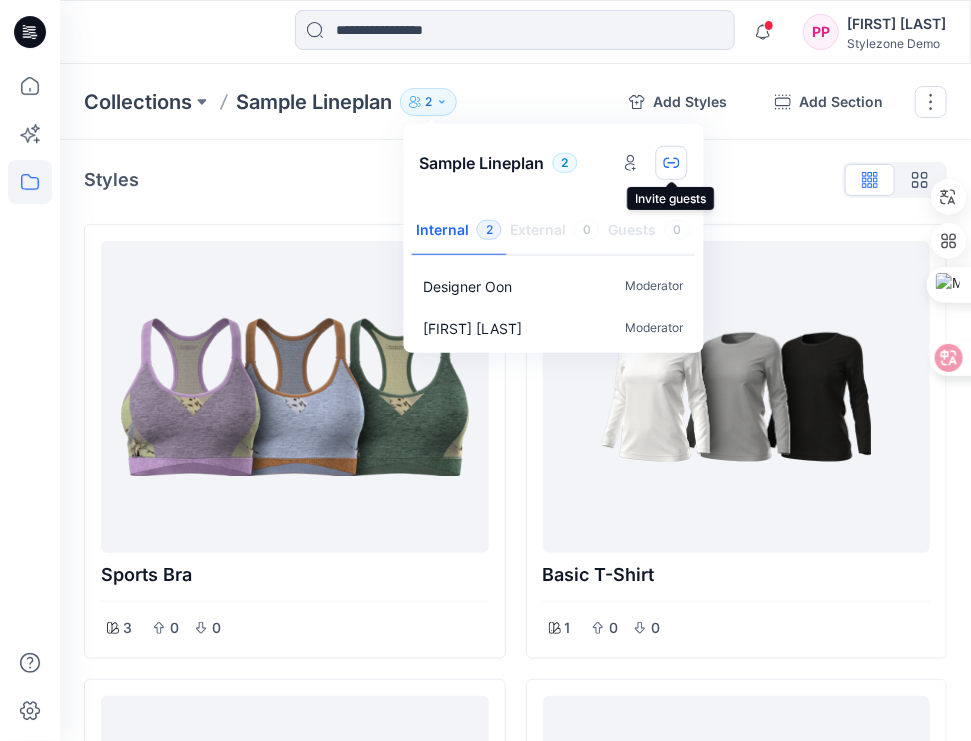 click 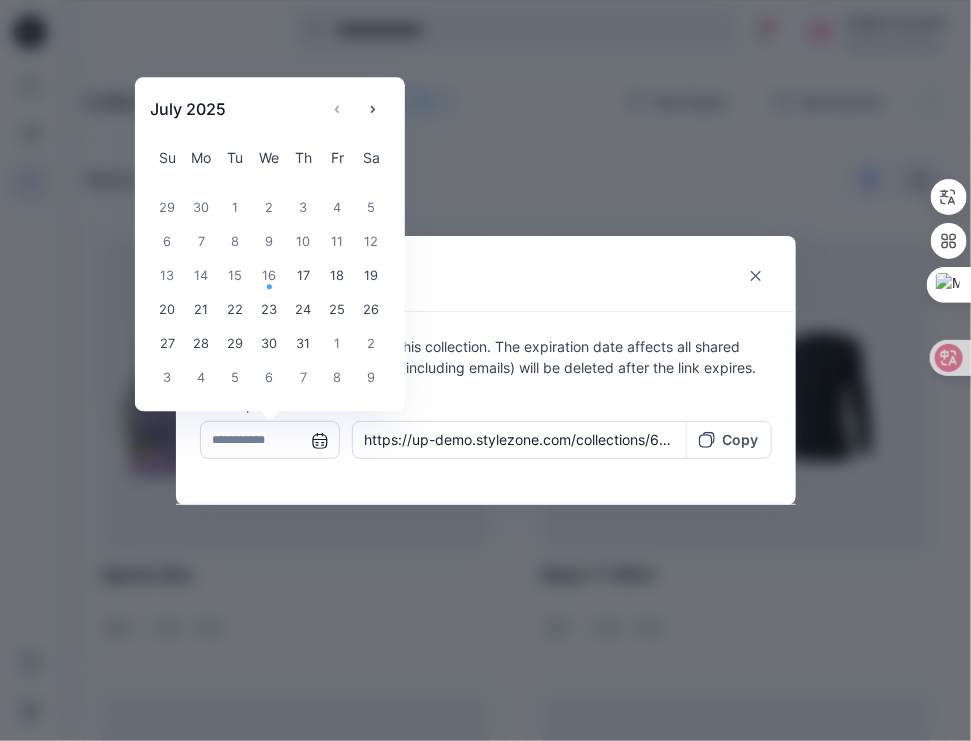 click at bounding box center [270, 440] 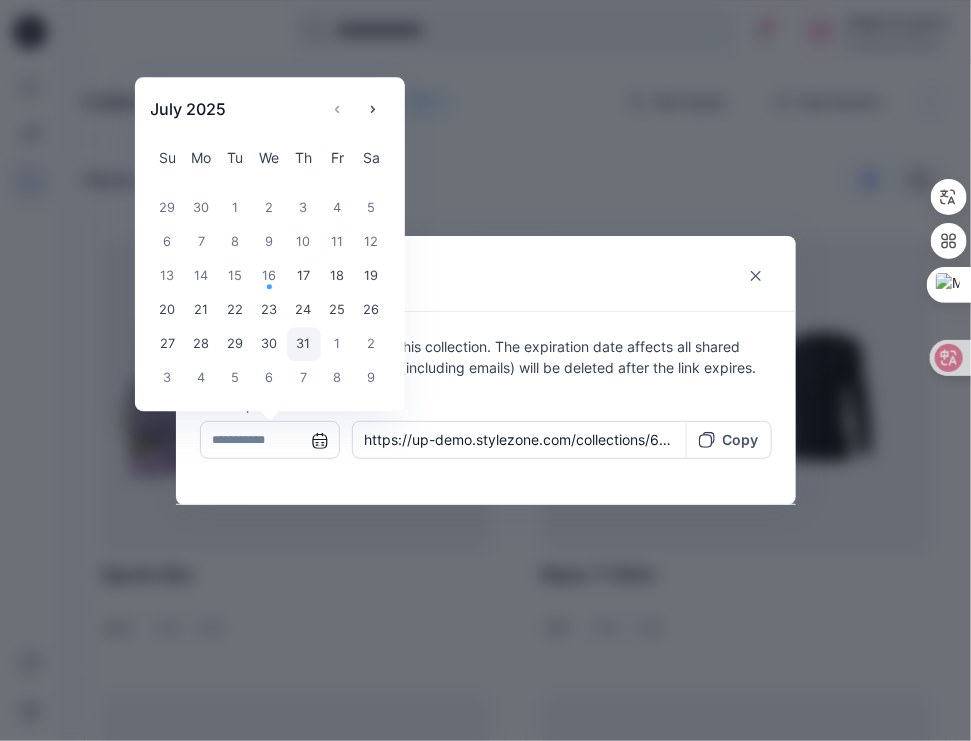 click on "31" at bounding box center [303, 344] 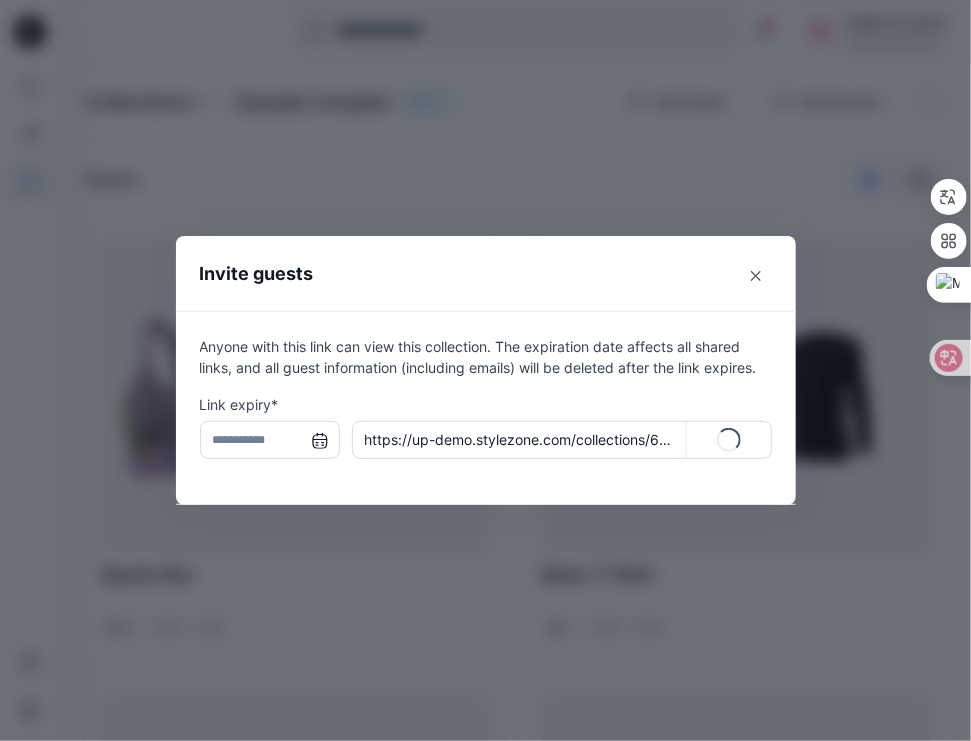 type on "**********" 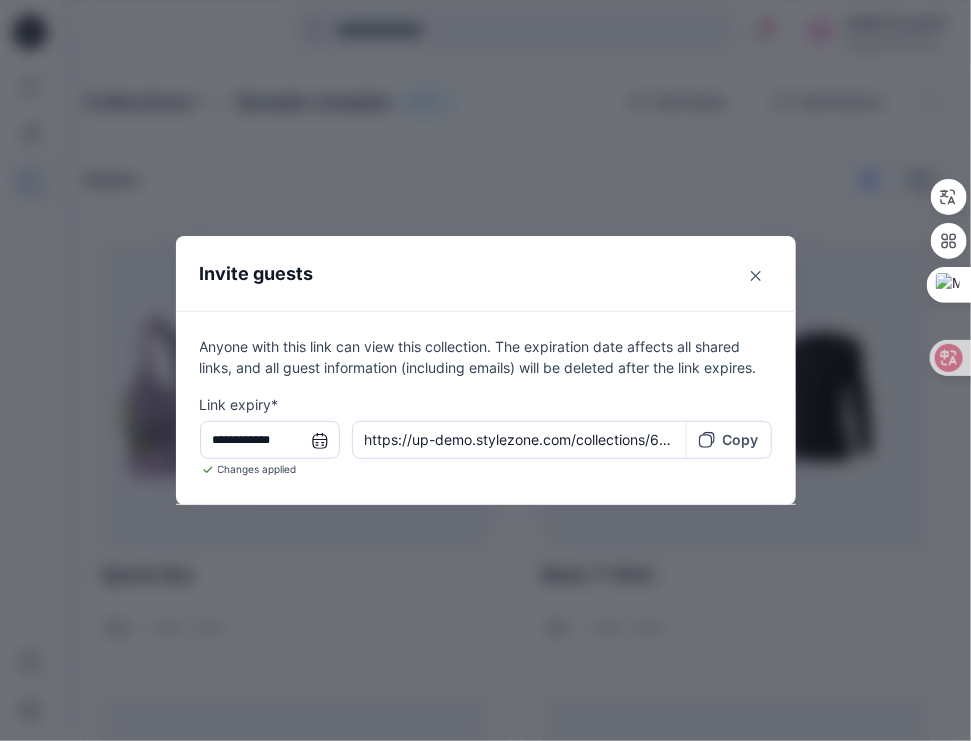 click on "Copy" at bounding box center (741, 439) 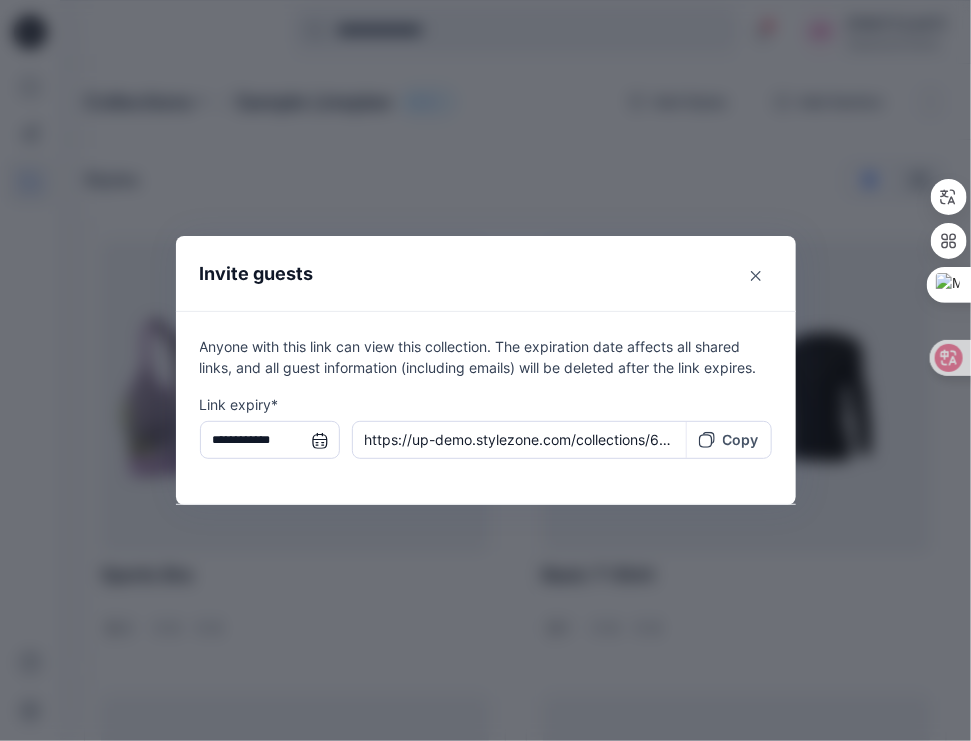 click on "**********" at bounding box center (485, 370) 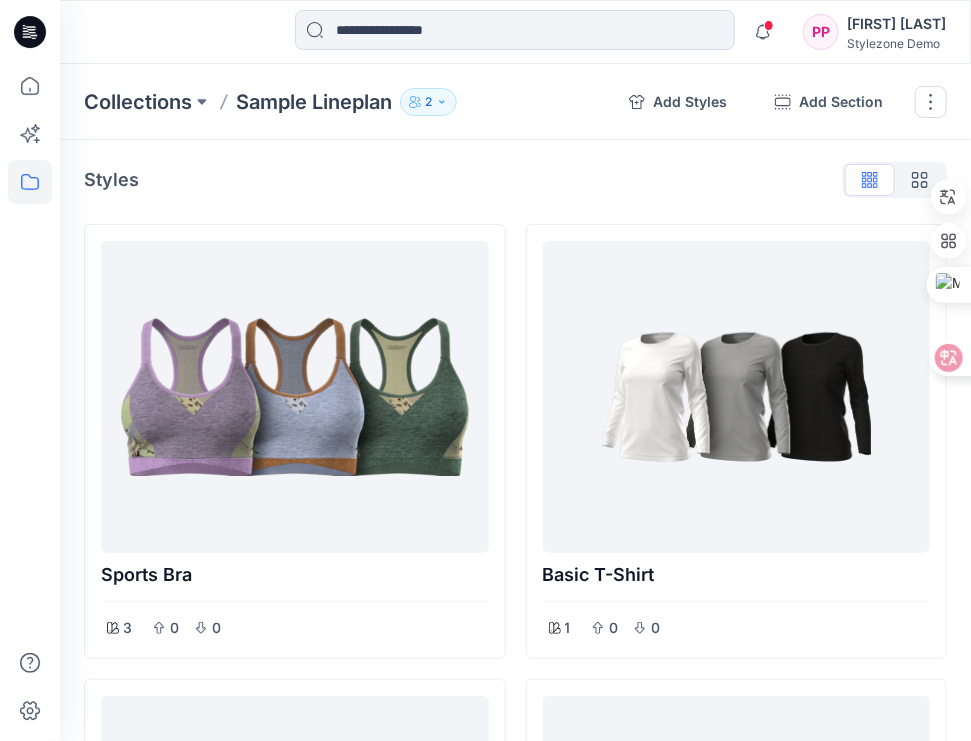 click on "2" at bounding box center [428, 102] 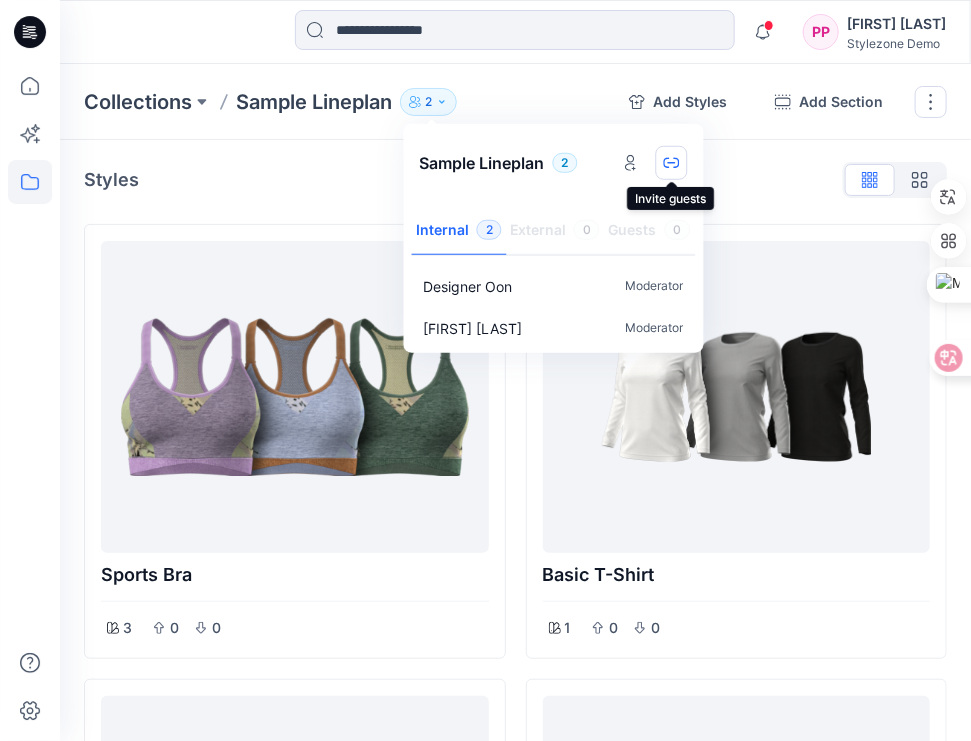 click 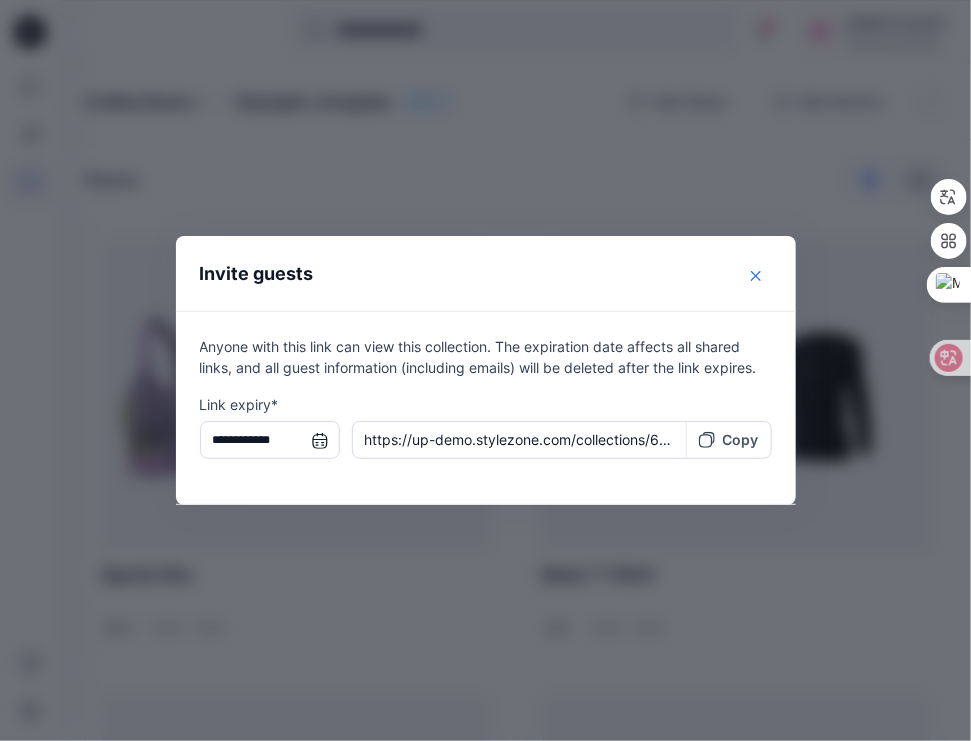 click at bounding box center [756, 276] 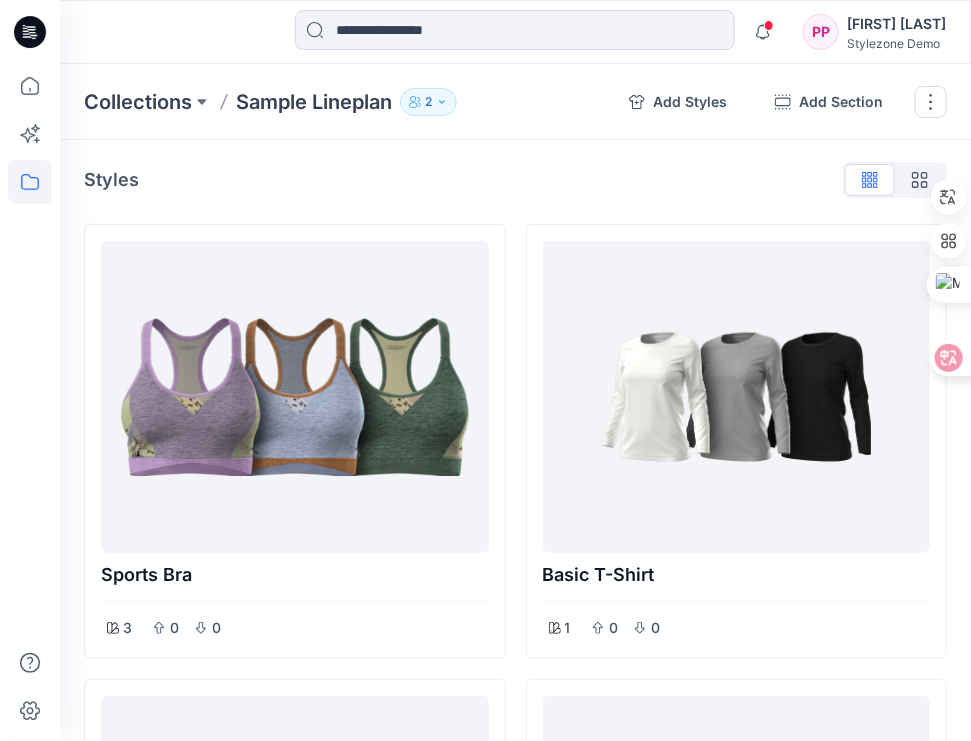 click 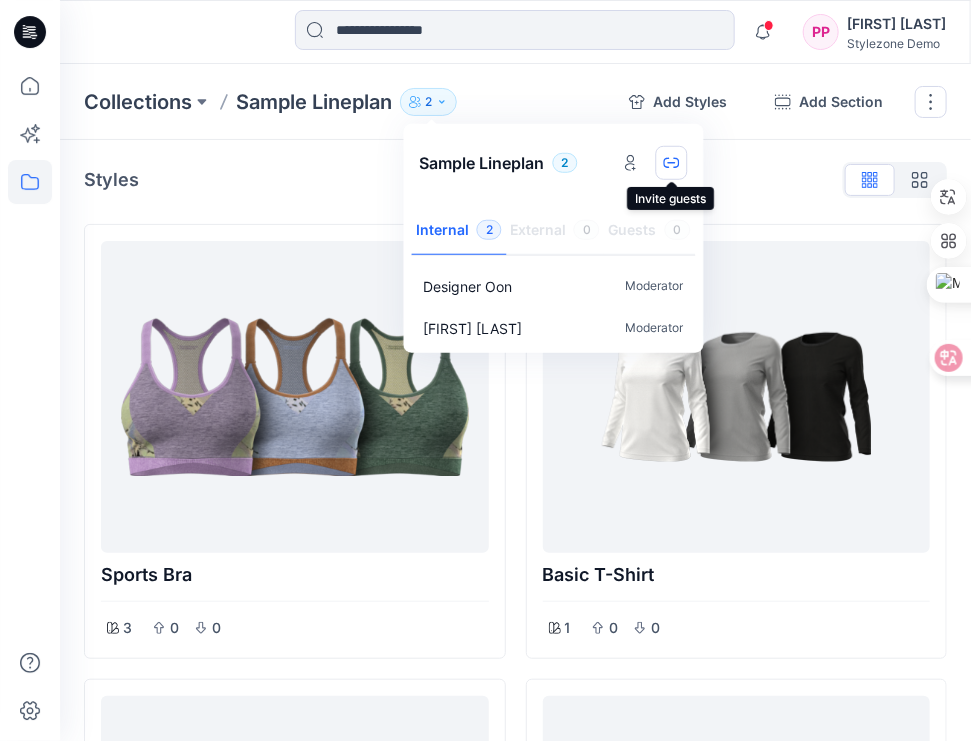 click 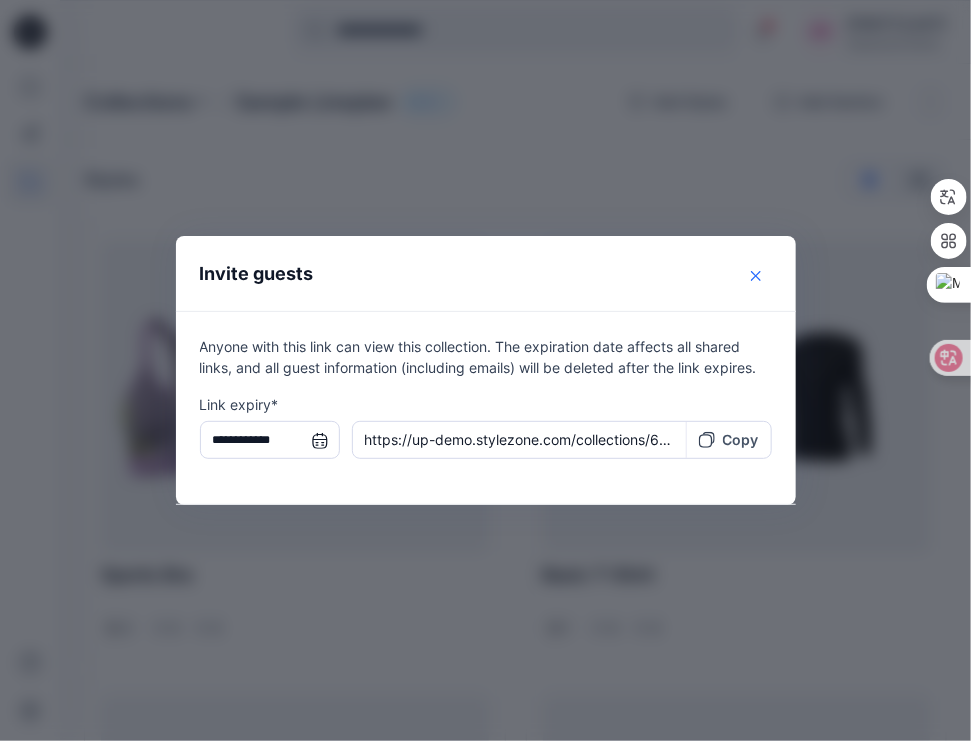 click at bounding box center (756, 276) 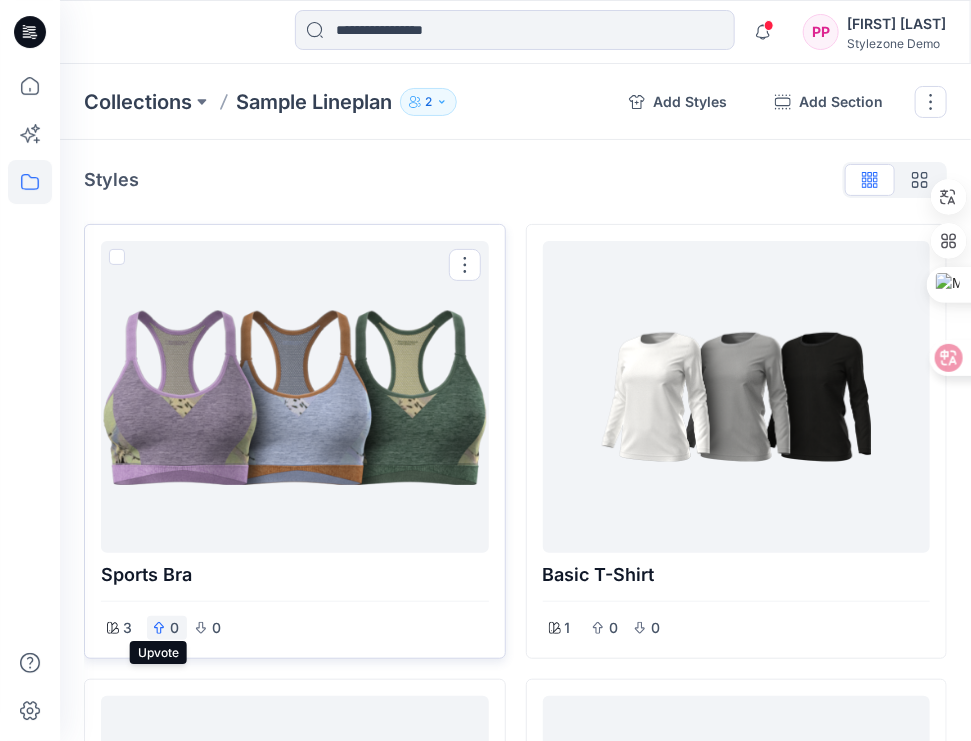 click 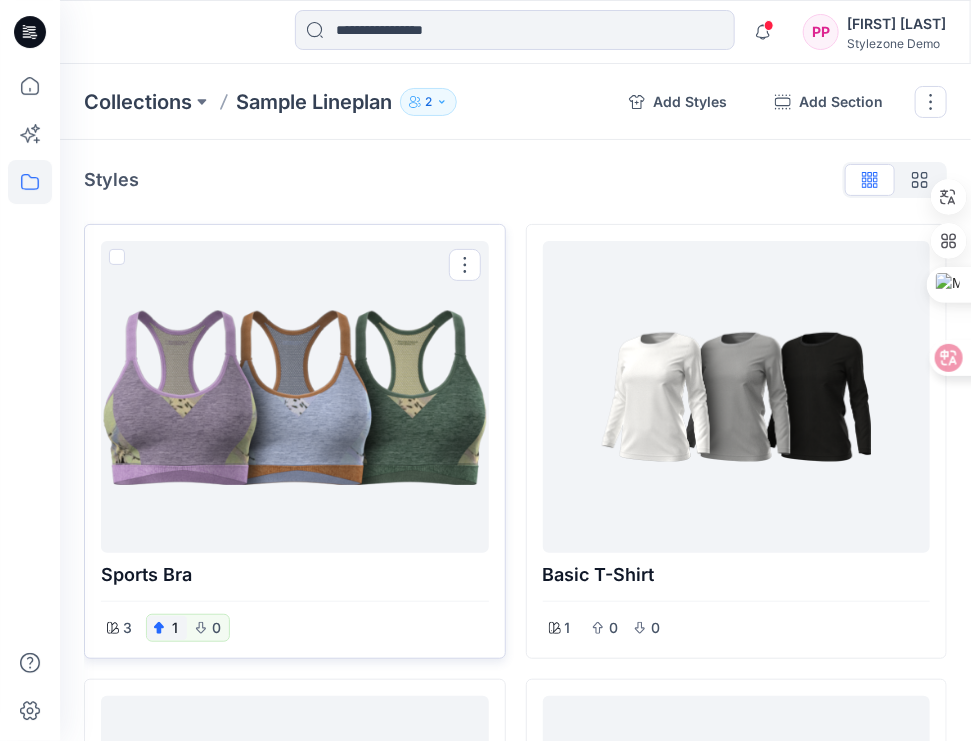 click on "Sports Bra 3 1 0" at bounding box center [295, 609] 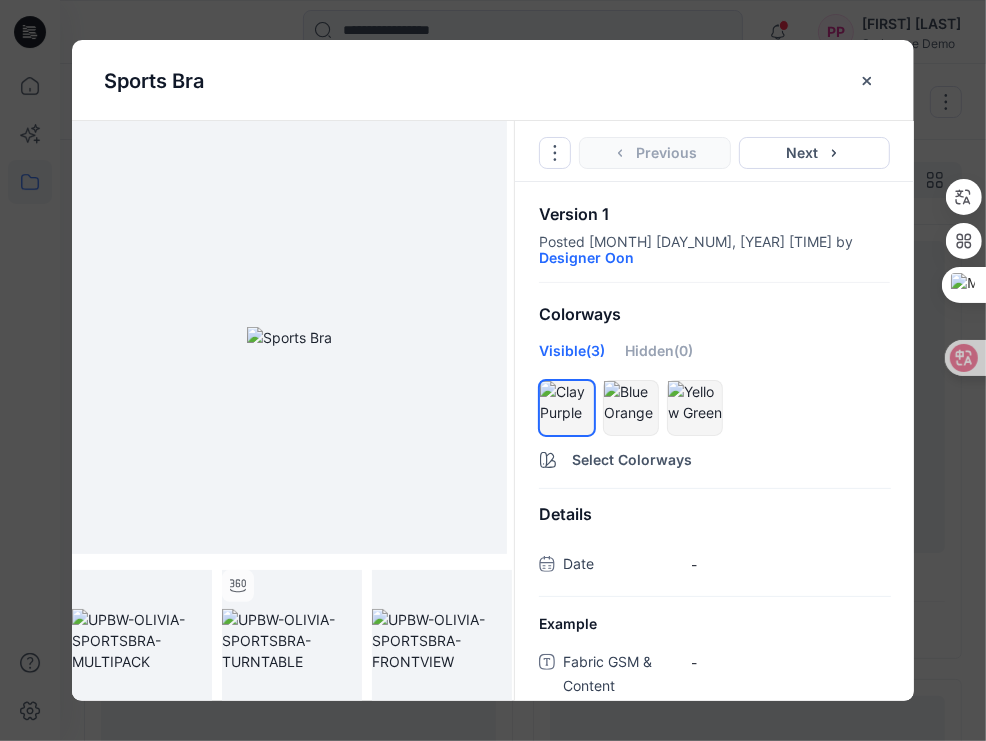 click on "Sports Bra" at bounding box center [477, 81] 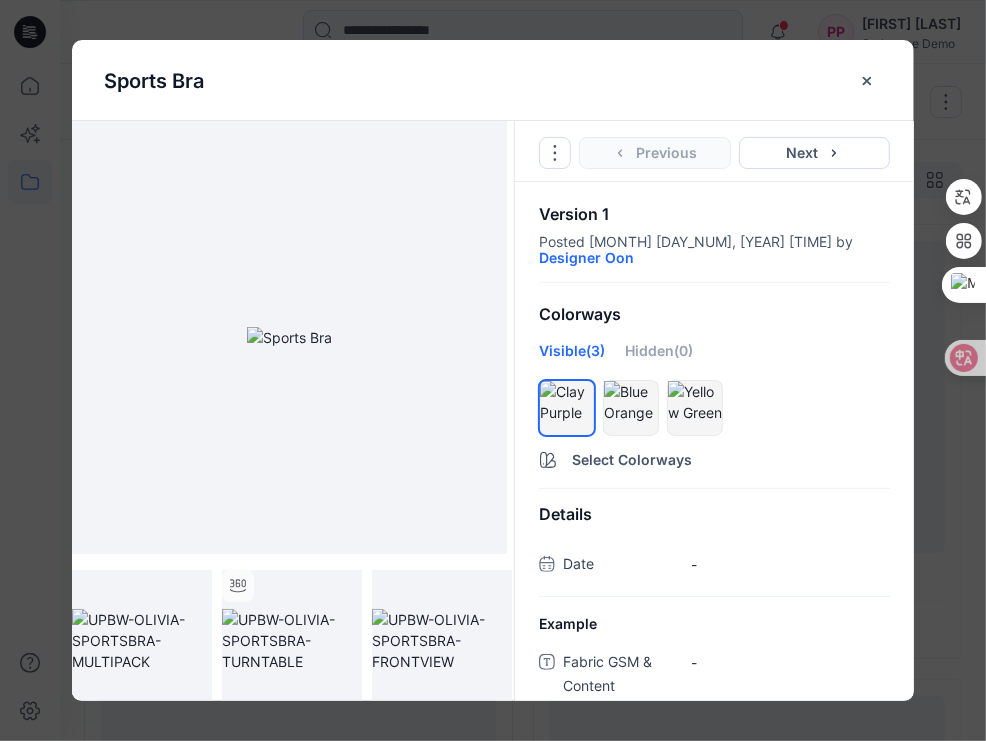 click on "Sports Bra" at bounding box center (477, 81) 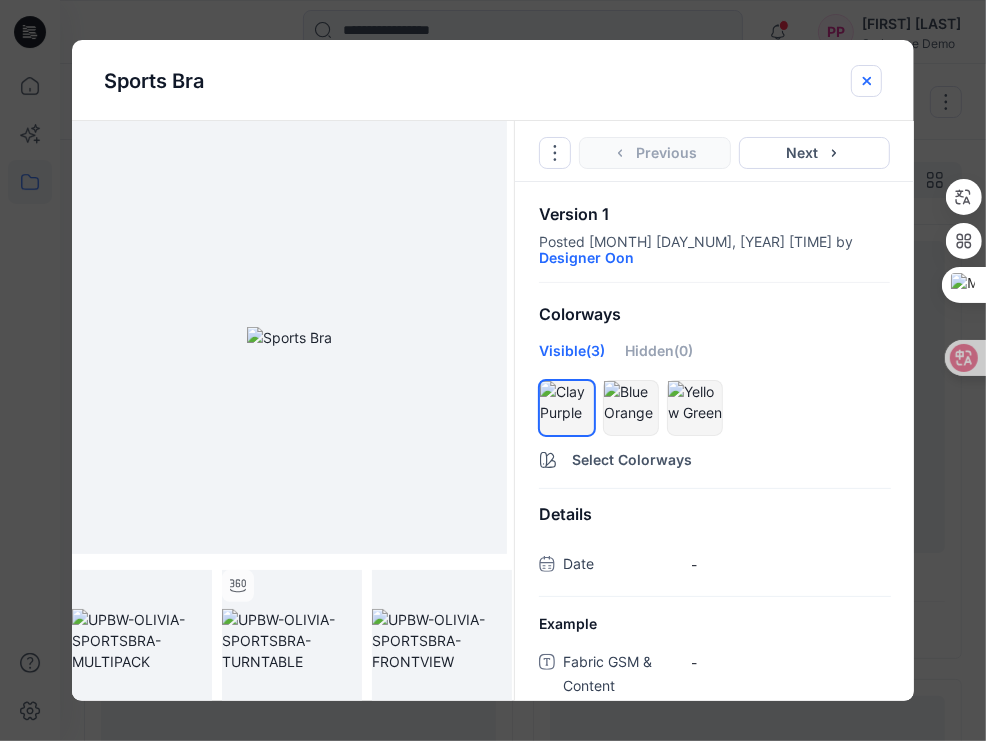 click 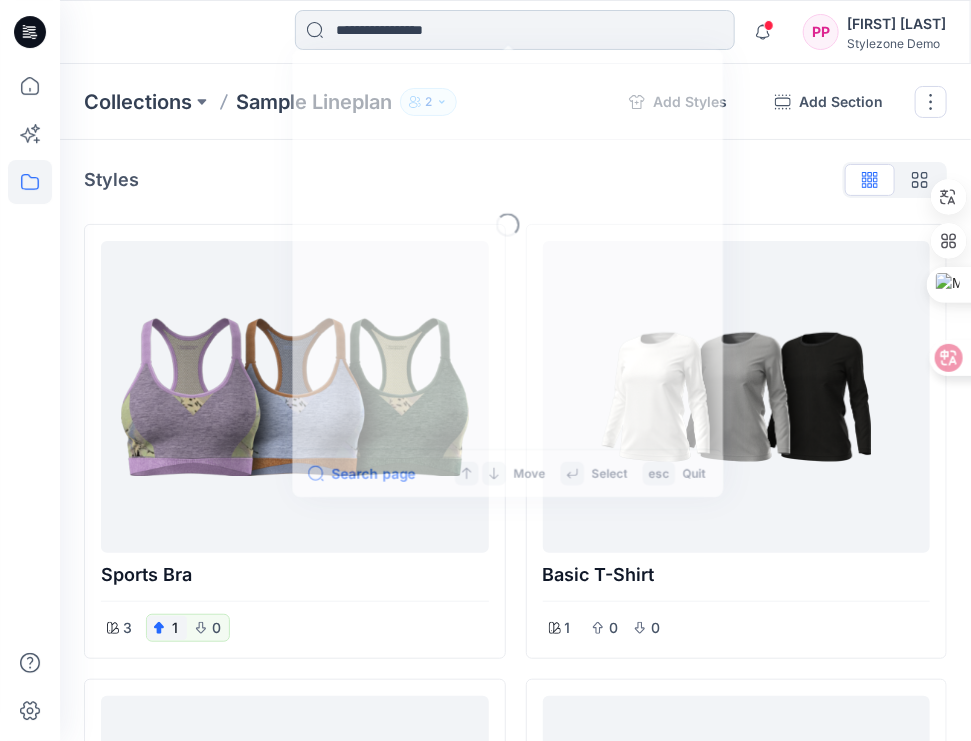 click at bounding box center (515, 30) 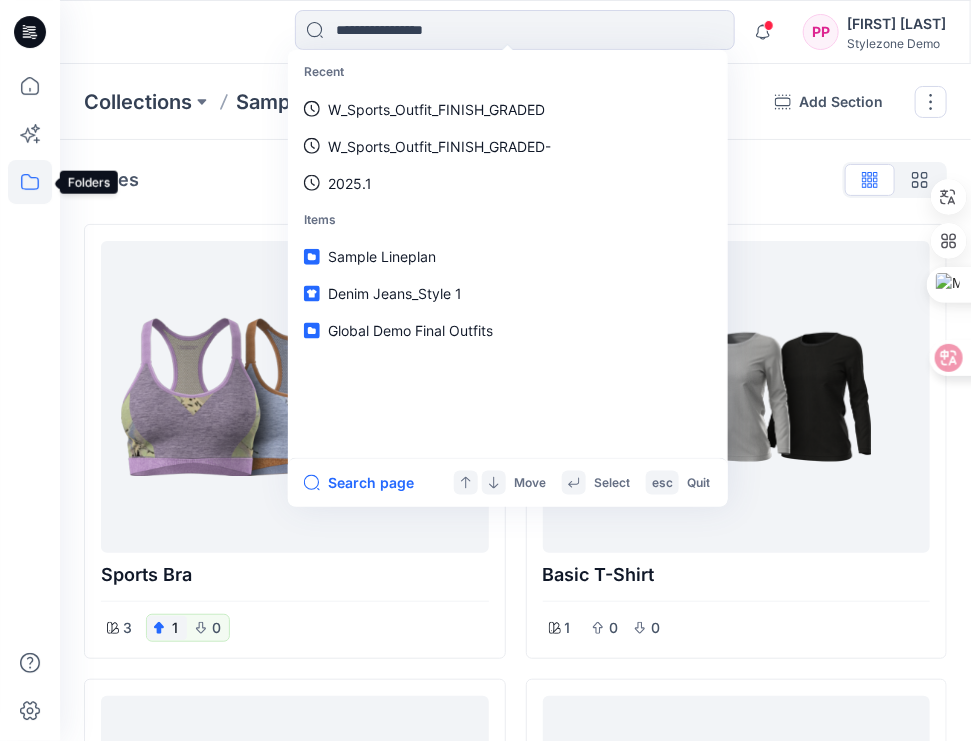 click 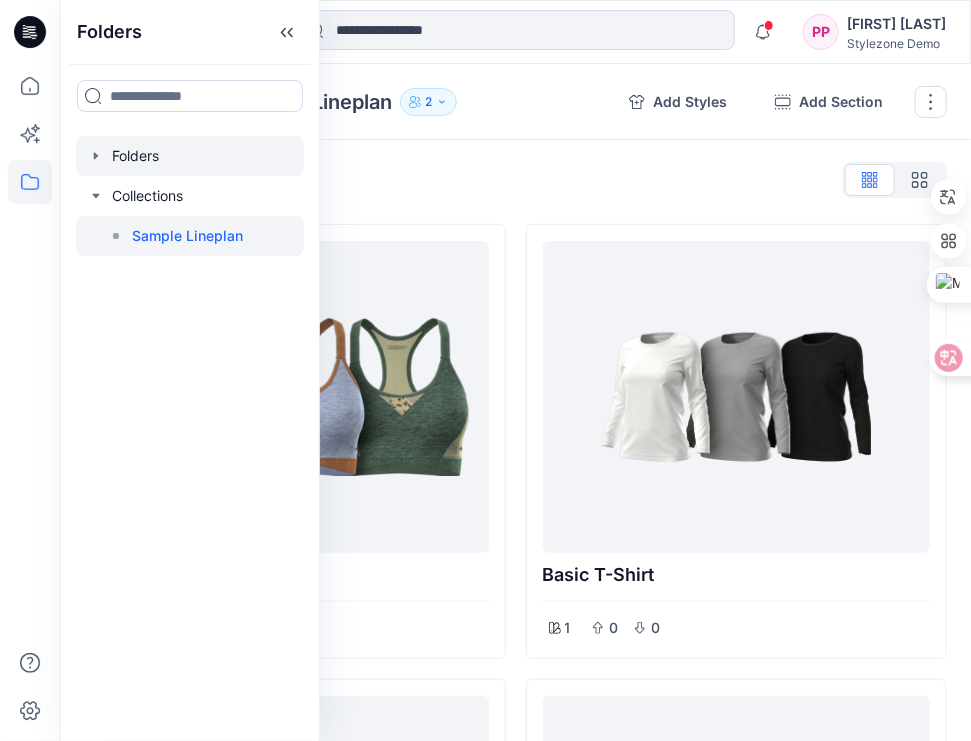 click at bounding box center [190, 156] 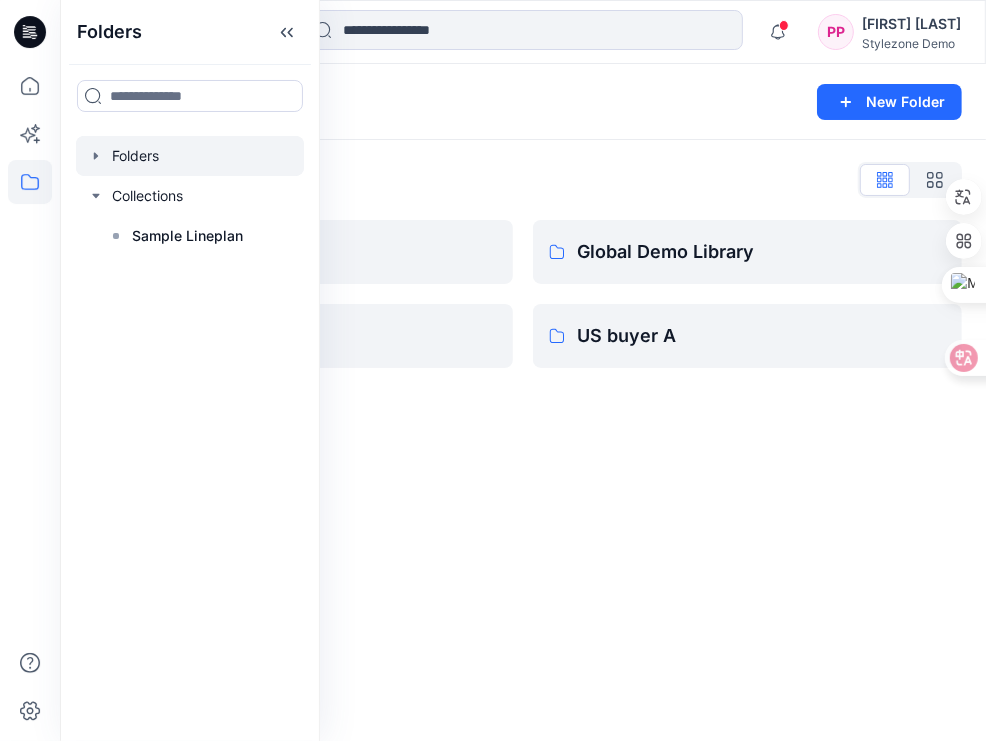 click on "Folders" at bounding box center [445, 102] 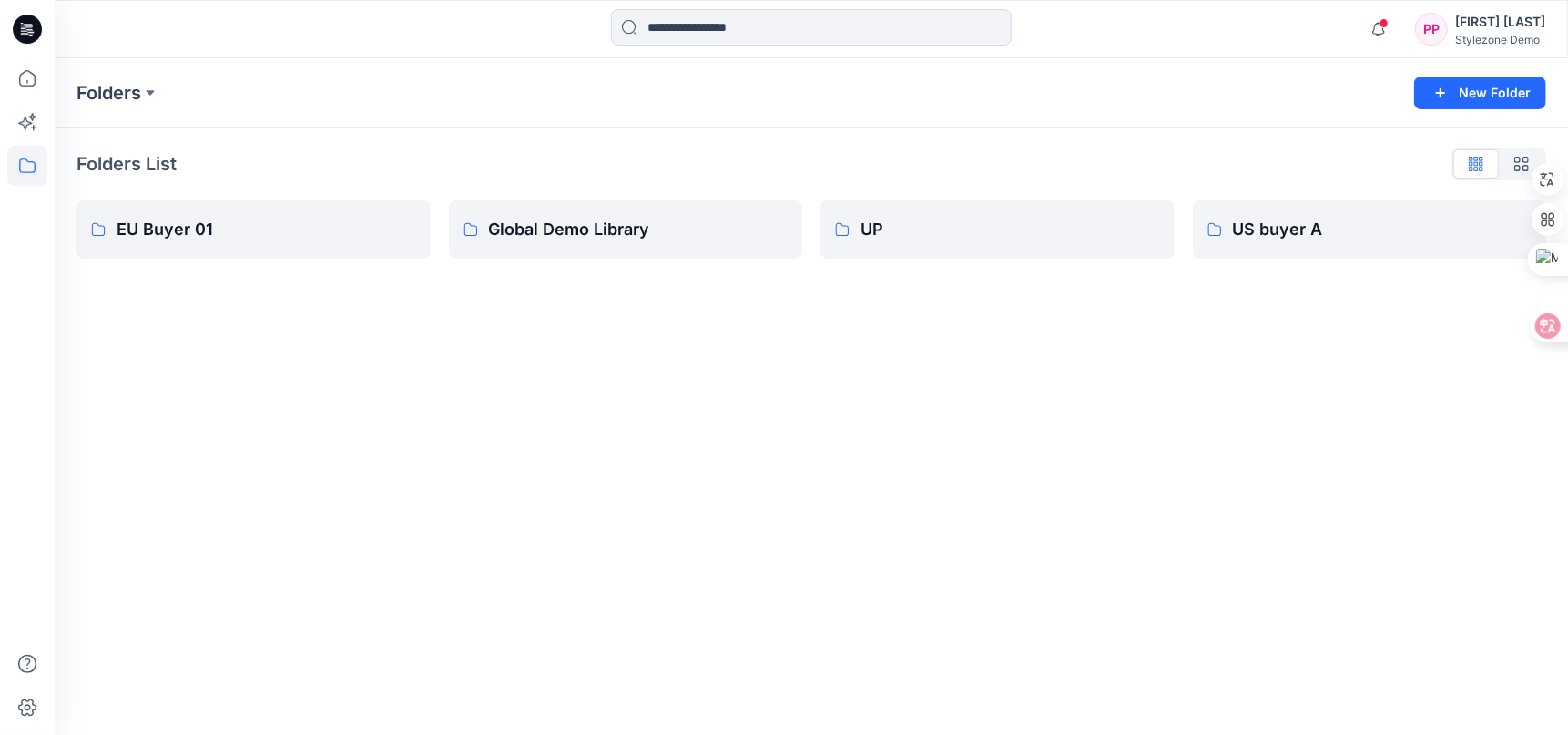 scroll, scrollTop: 0, scrollLeft: 0, axis: both 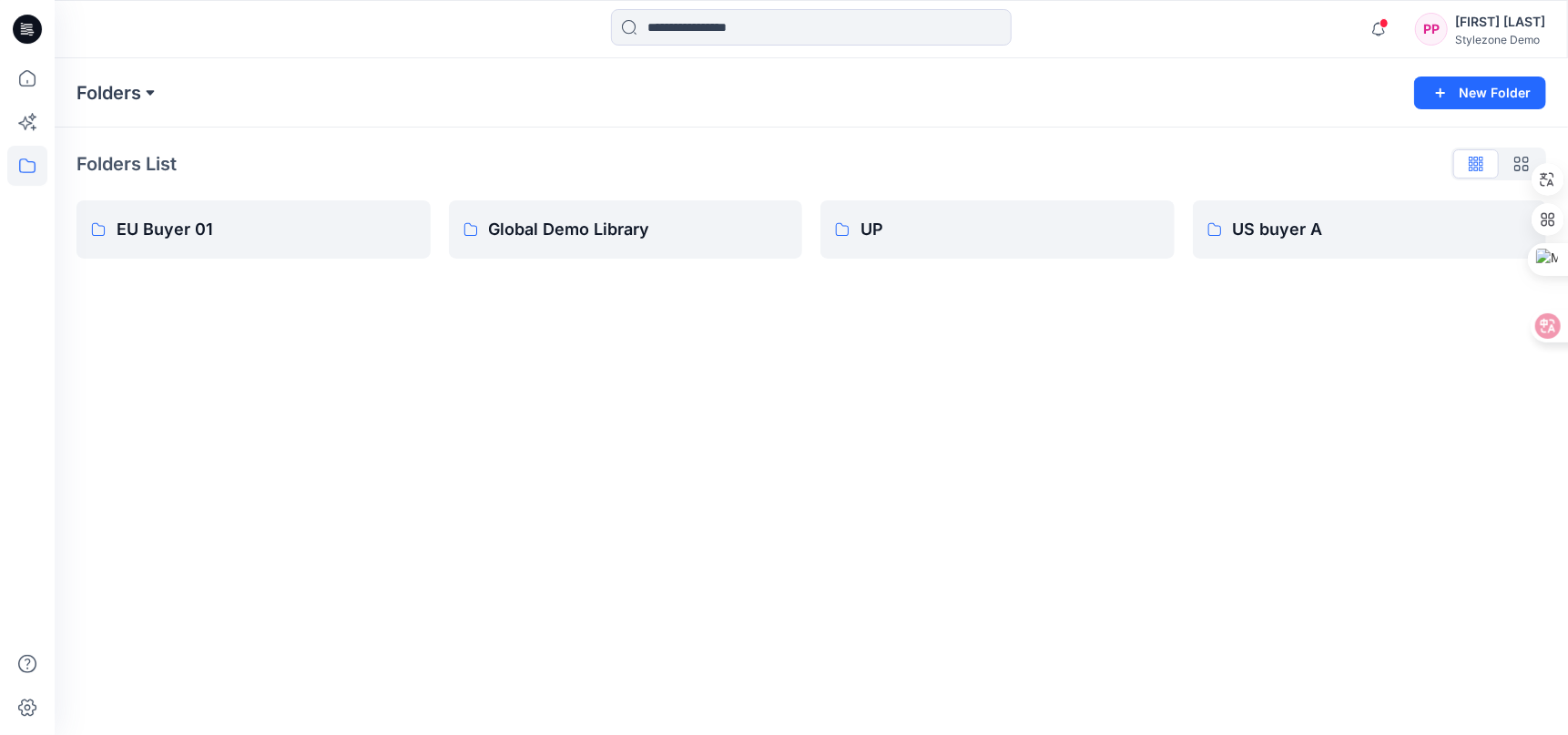 click at bounding box center [150, 93] 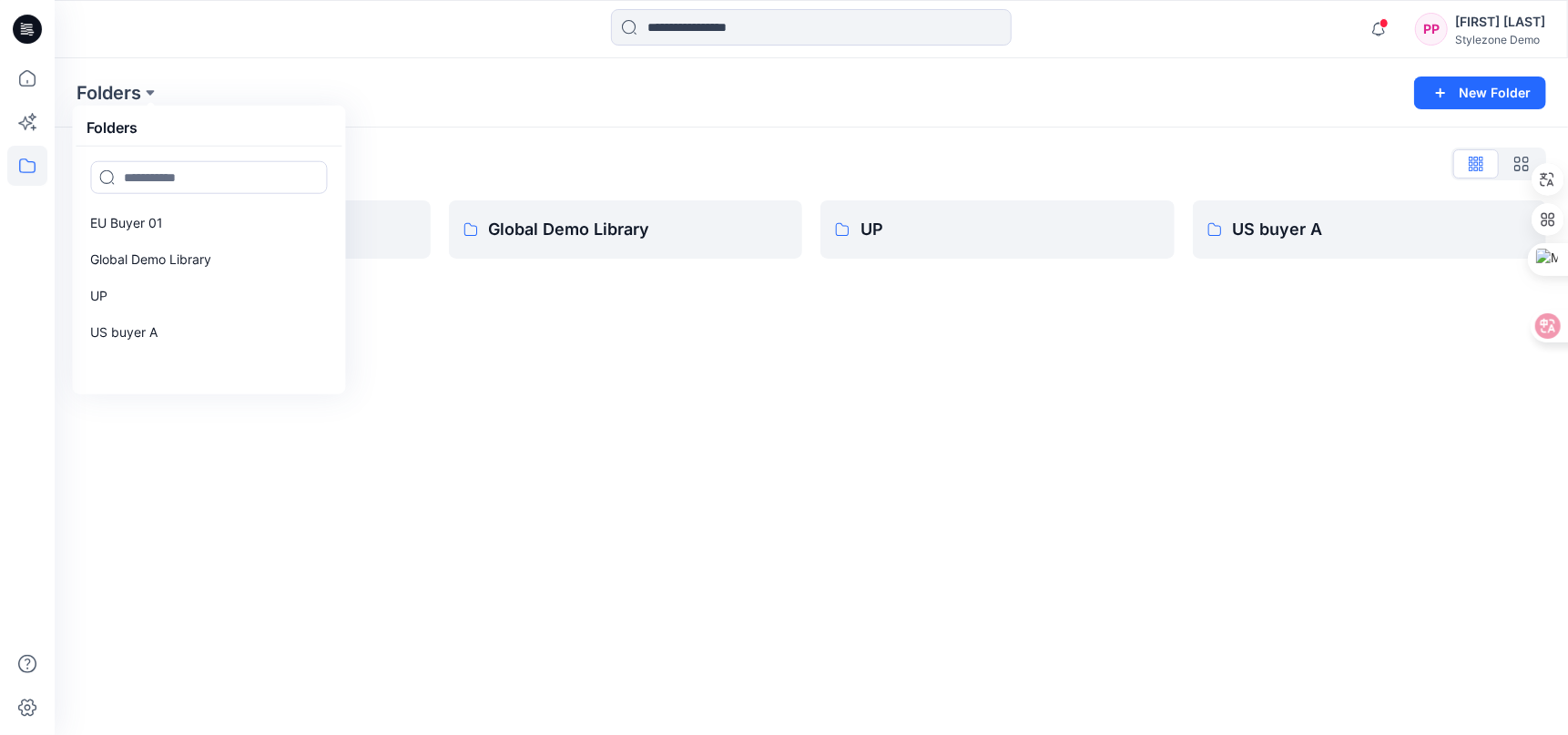 drag, startPoint x: 484, startPoint y: 92, endPoint x: 534, endPoint y: 97, distance: 50.249378 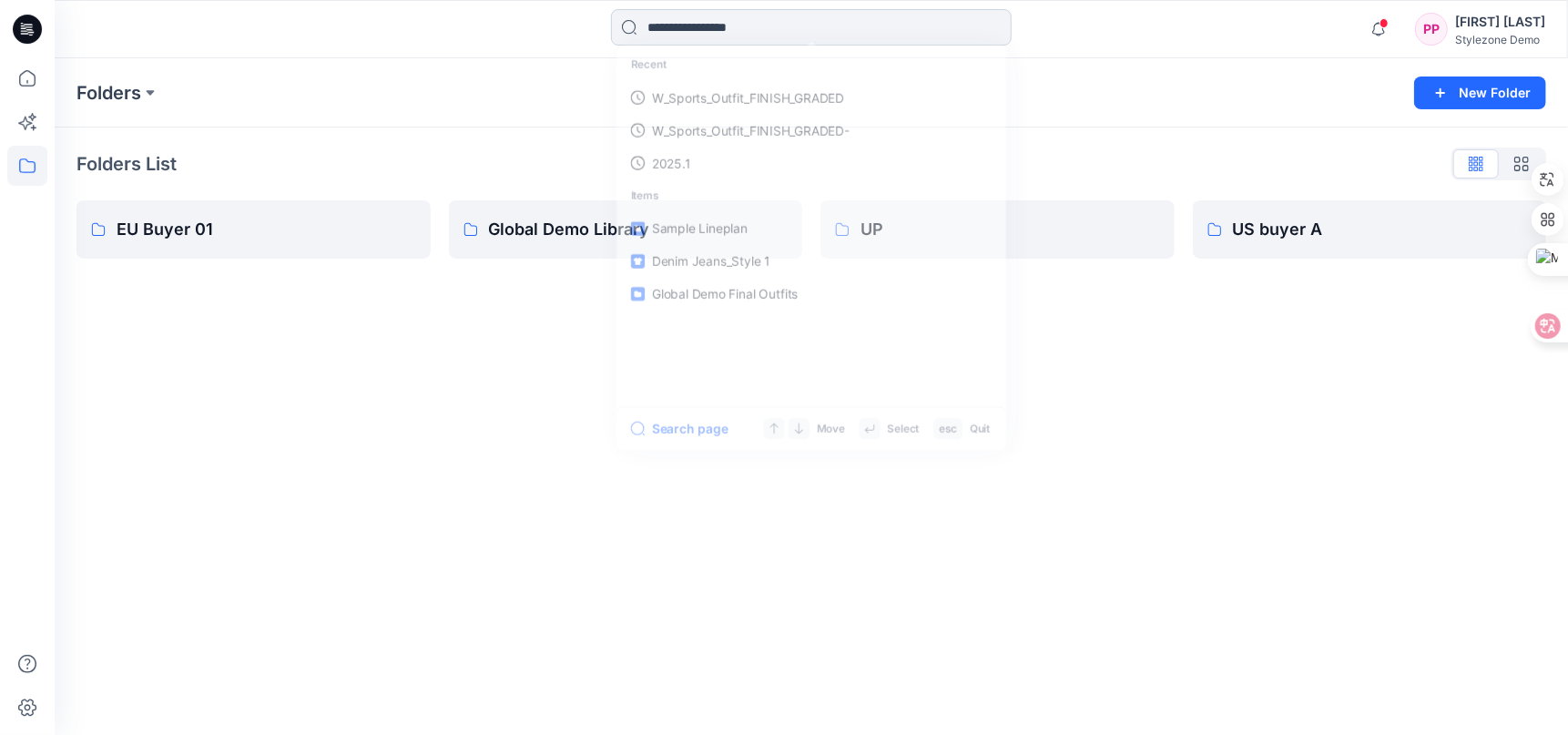 click at bounding box center (811, 27) 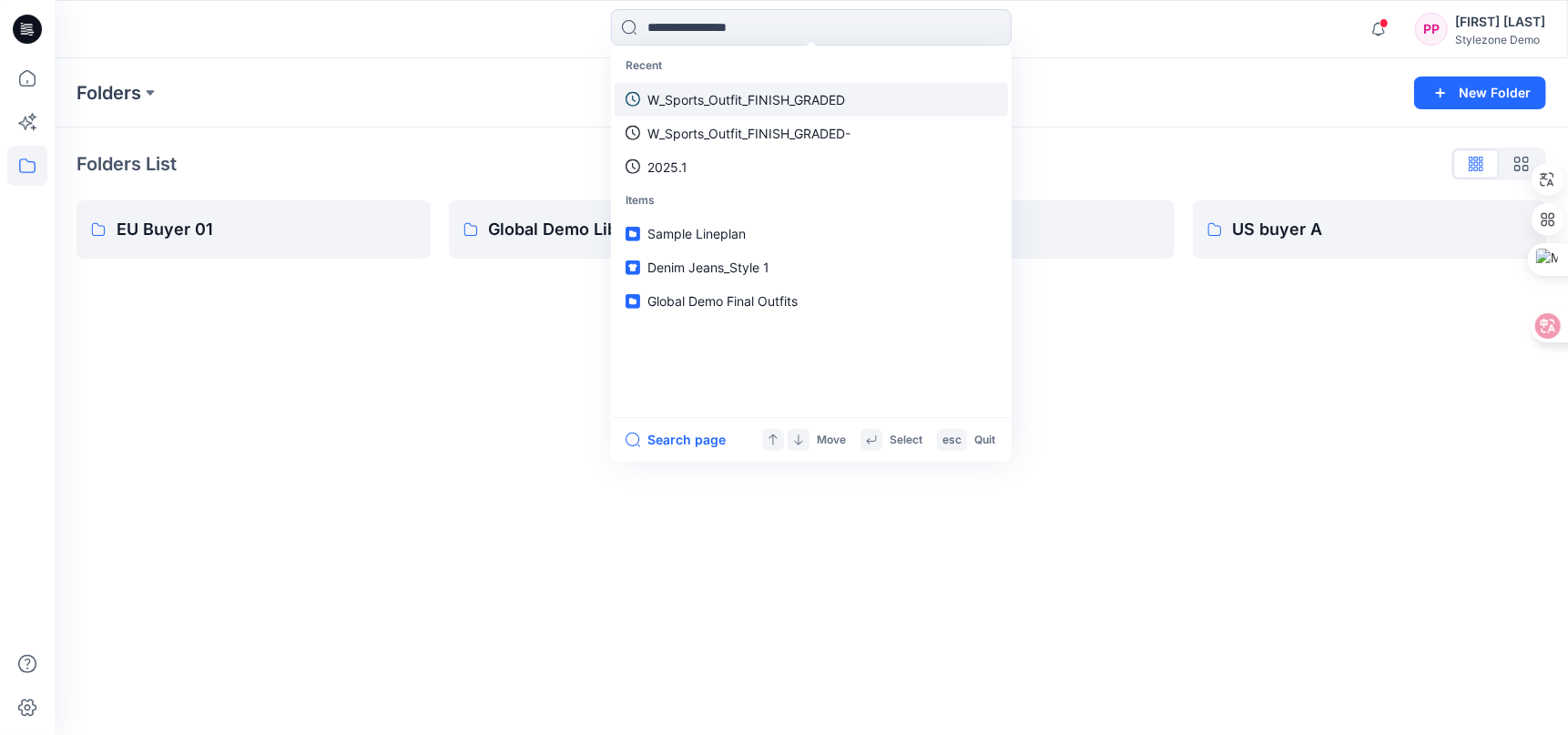 click on "W_Sports_Outfit_FINISH_GRADED" at bounding box center [746, 98] 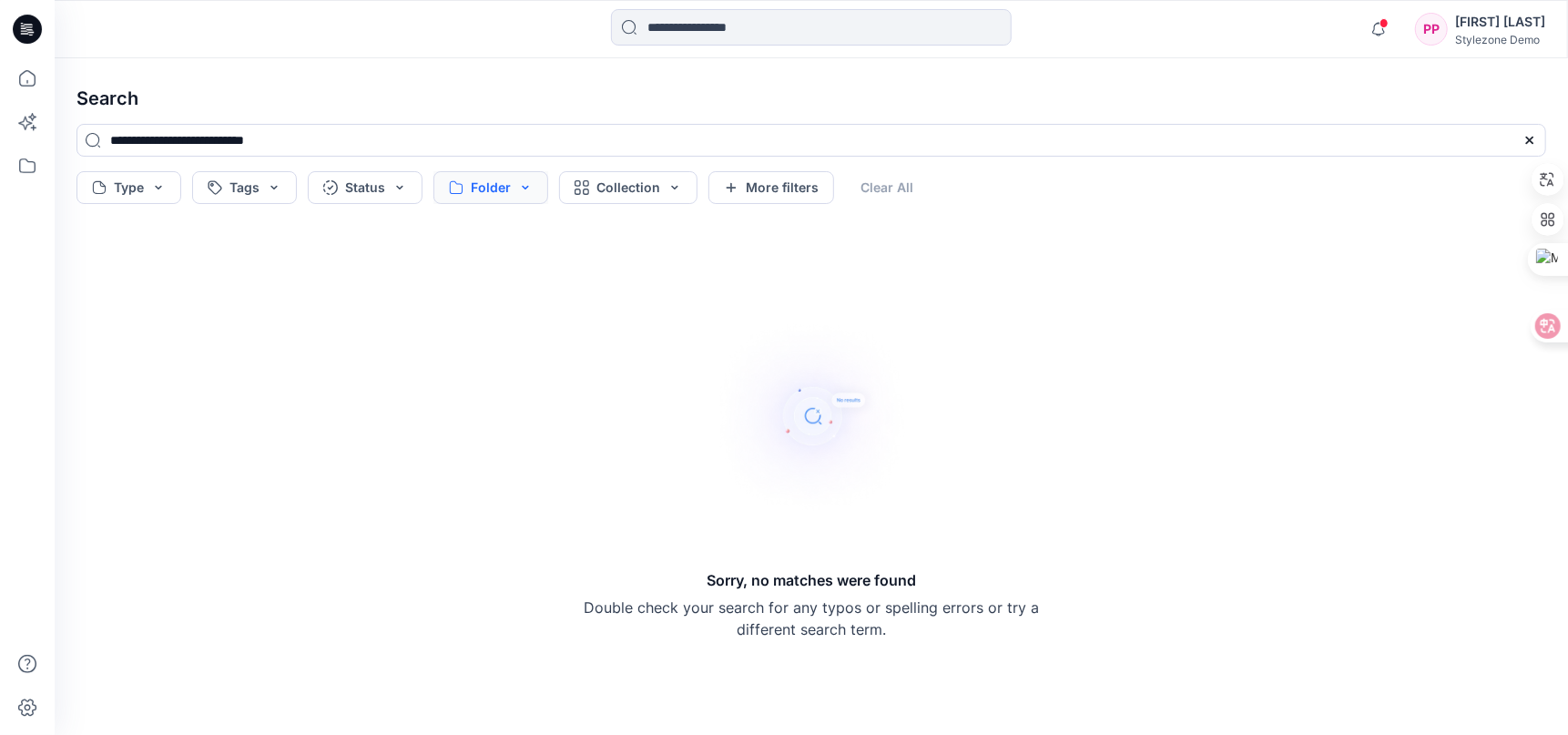 click on "Folder" at bounding box center (491, 188) 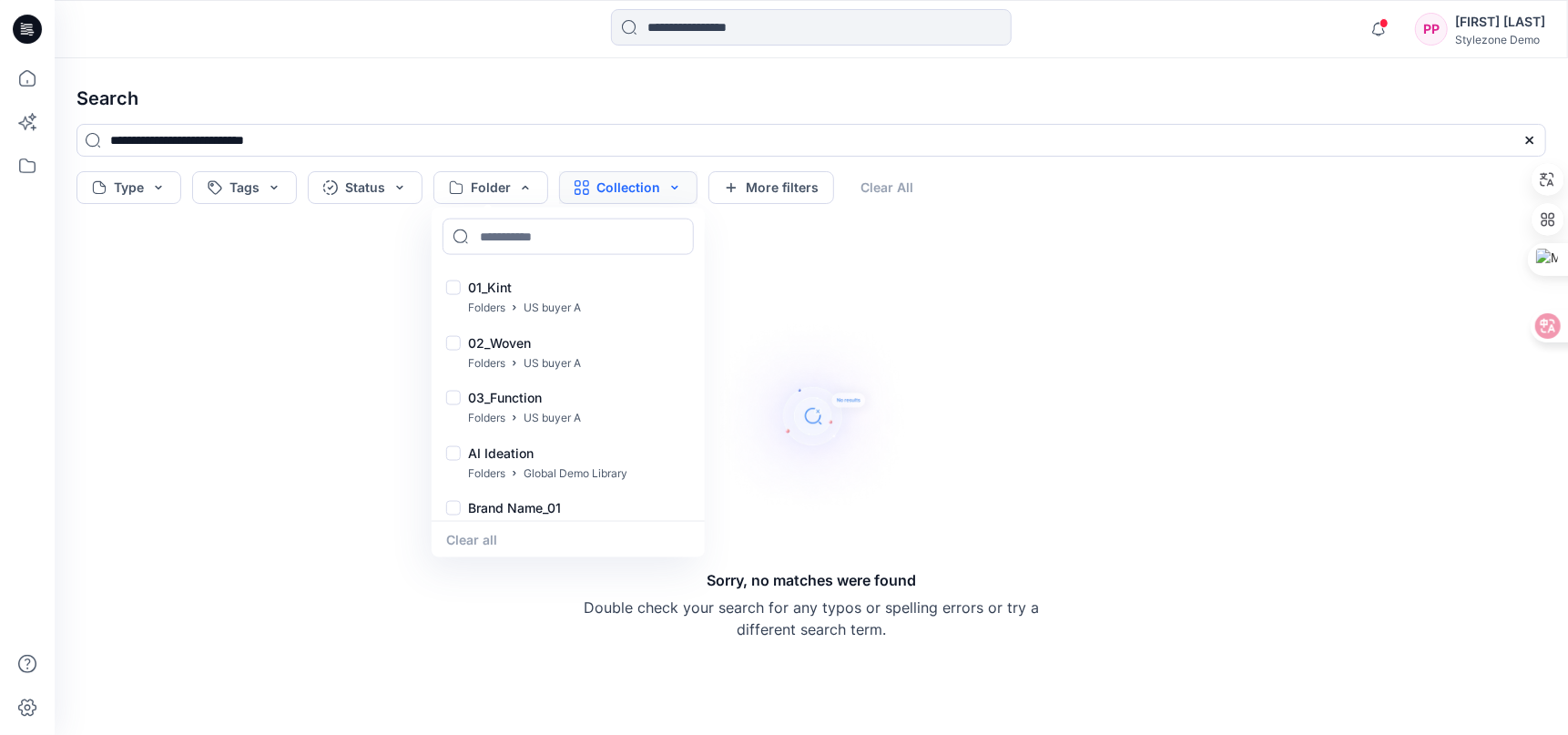 click on "Collection" at bounding box center (628, 188) 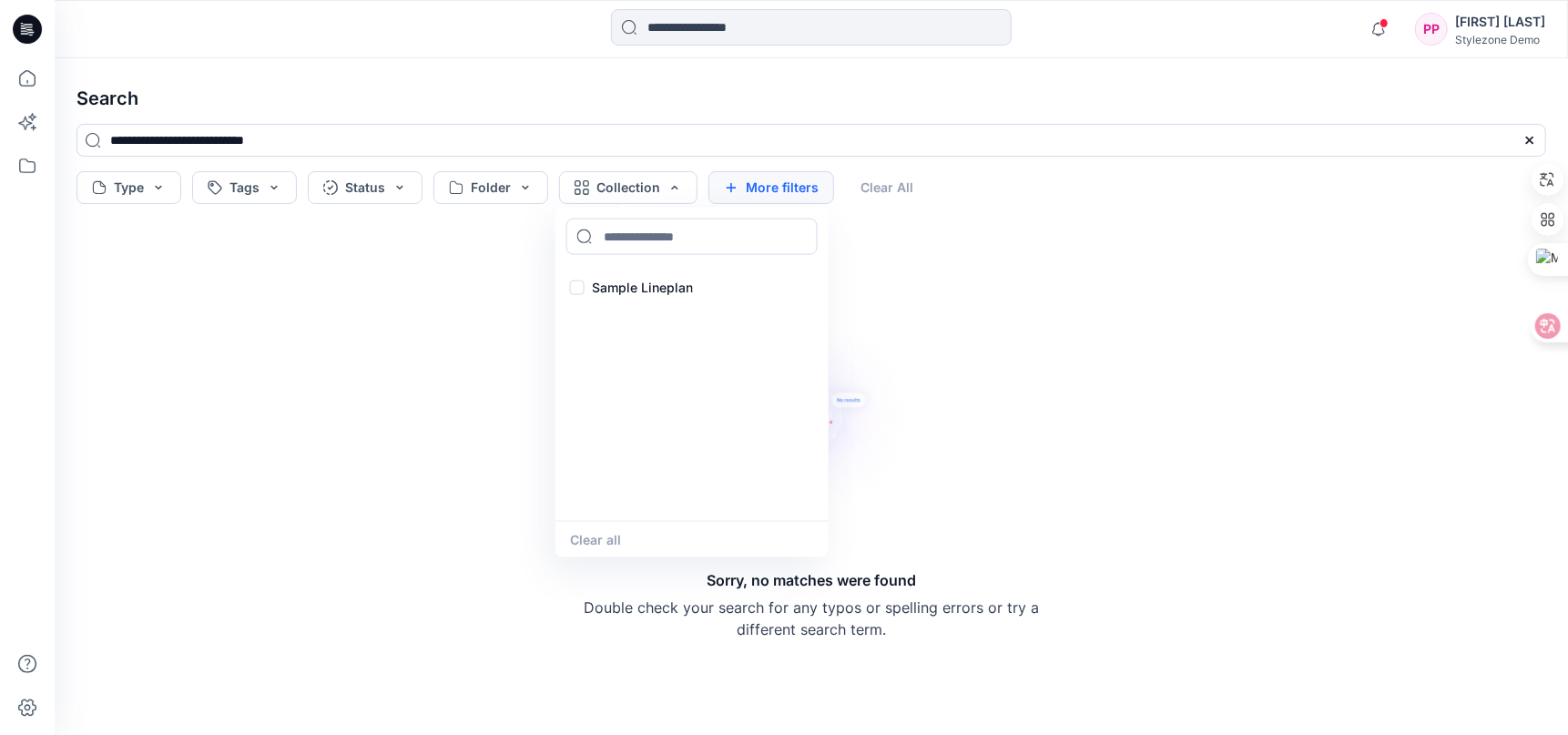 click on "More filters" at bounding box center (771, 188) 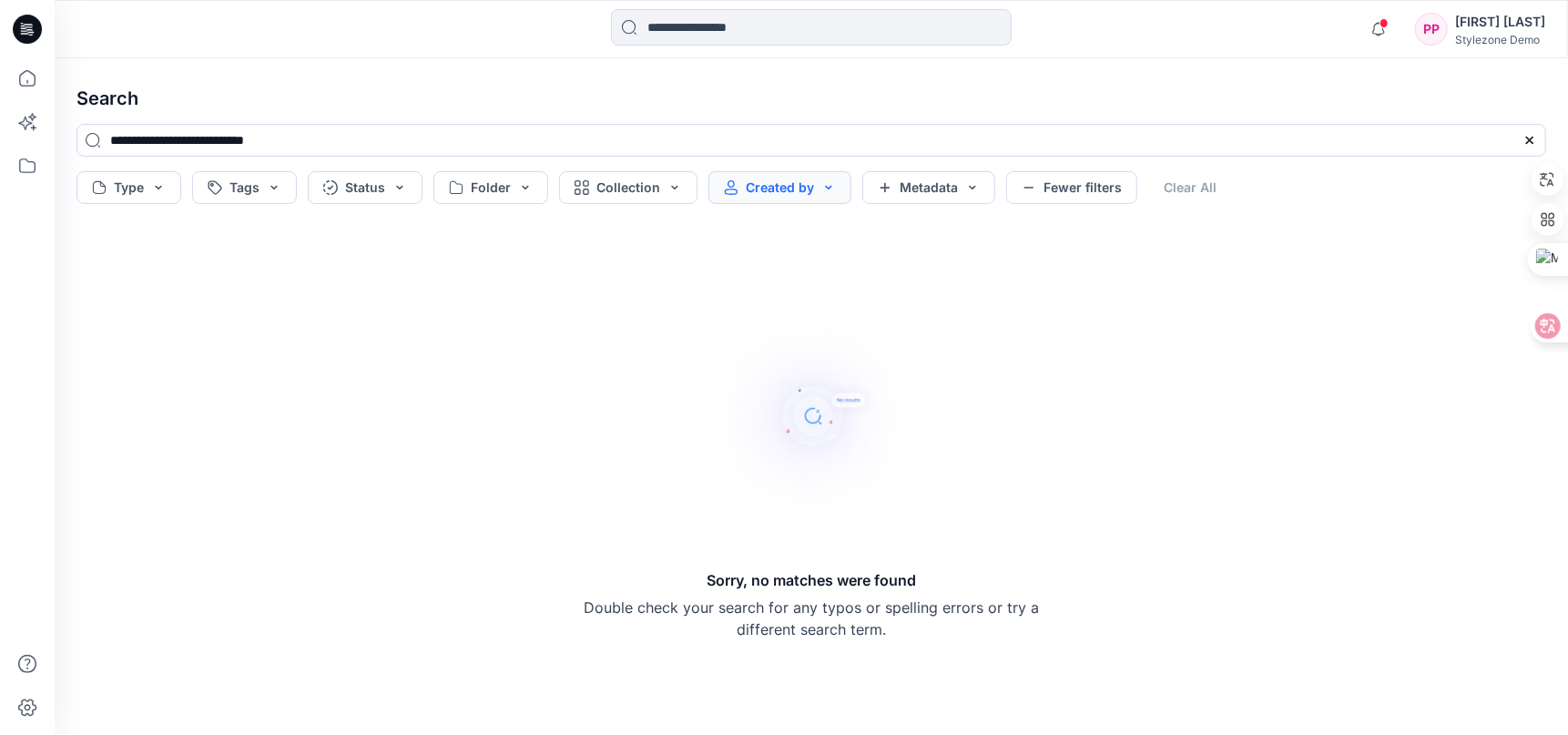 click on "Created by" at bounding box center [779, 188] 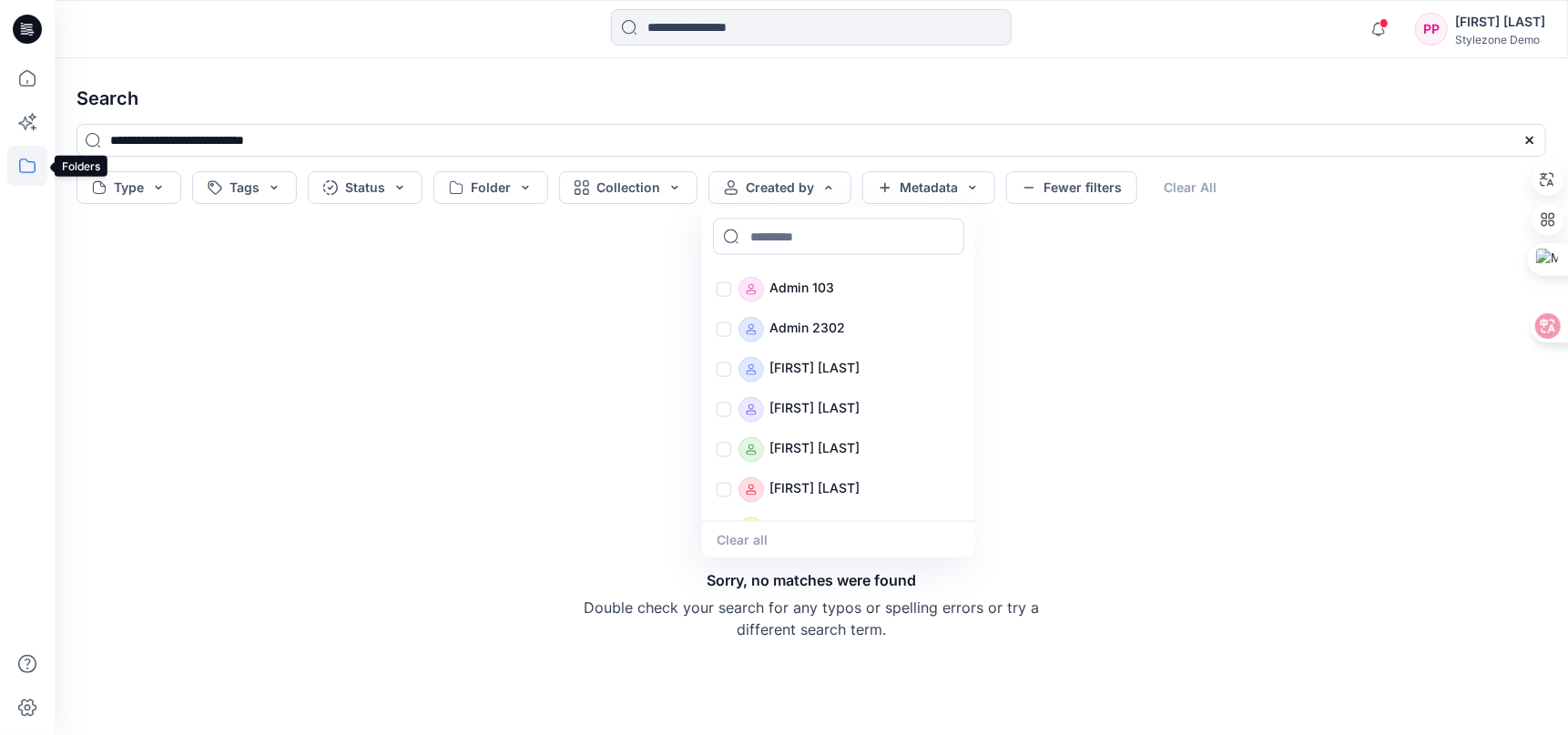 click 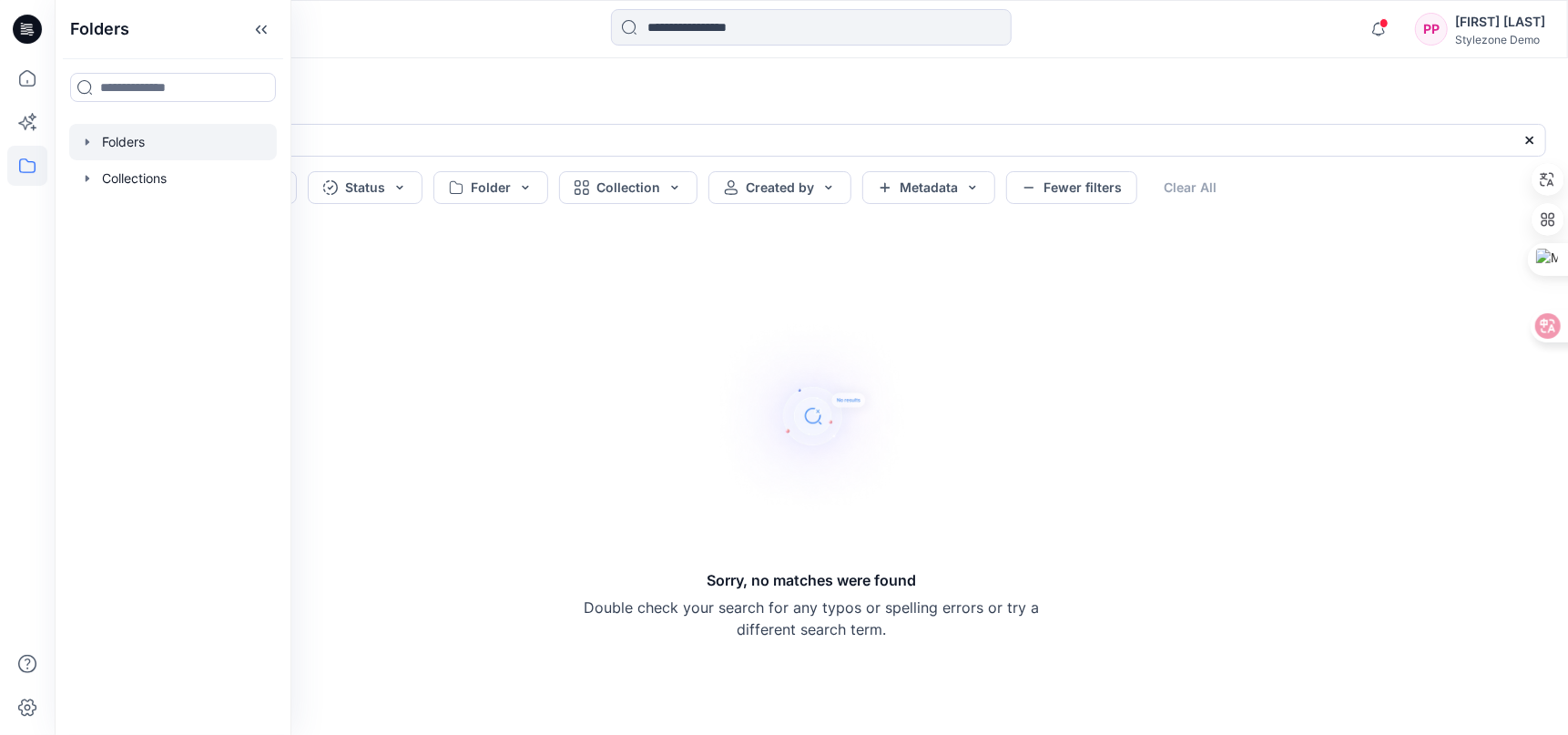 click at bounding box center [173, 142] 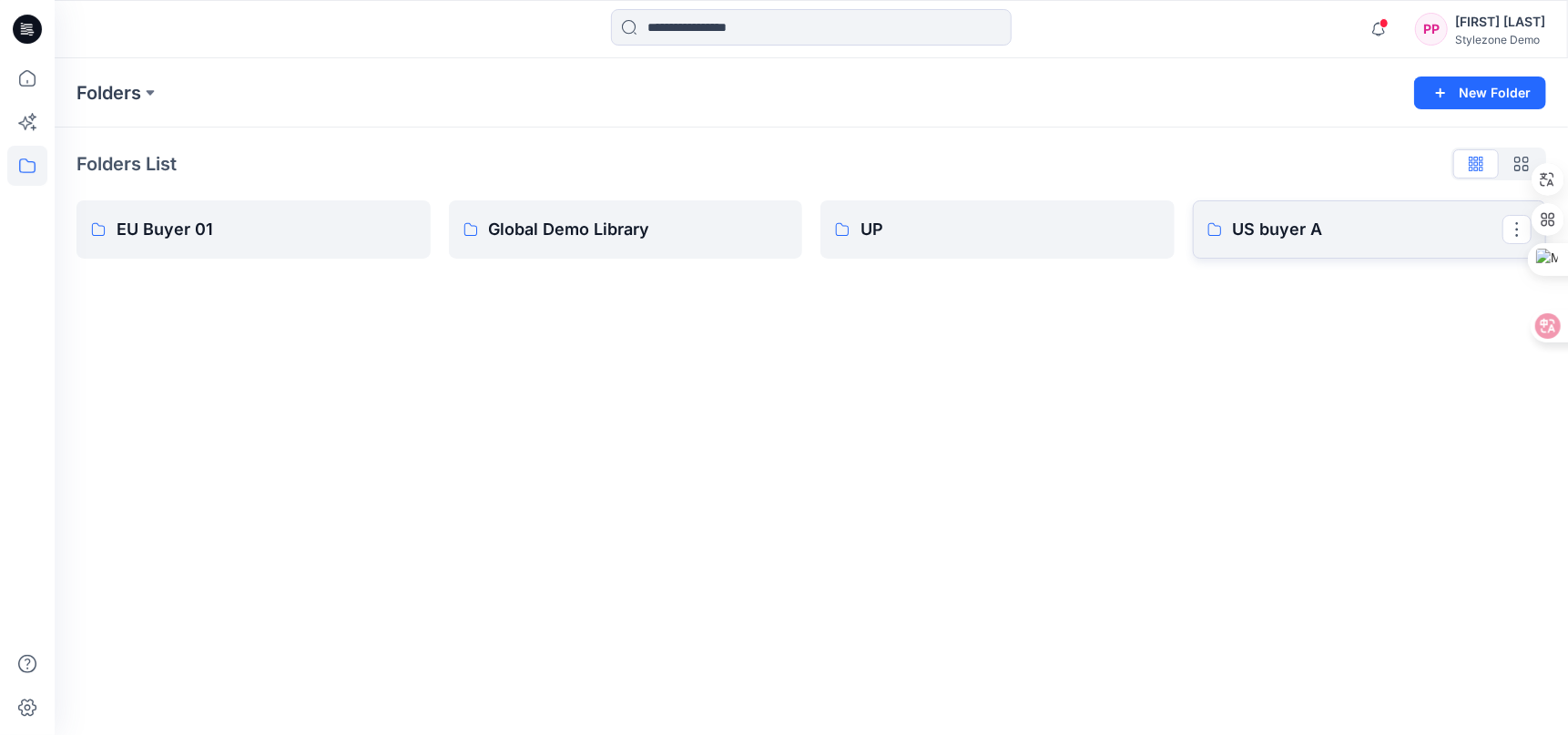 click on "US buyer A" at bounding box center (1368, 230) 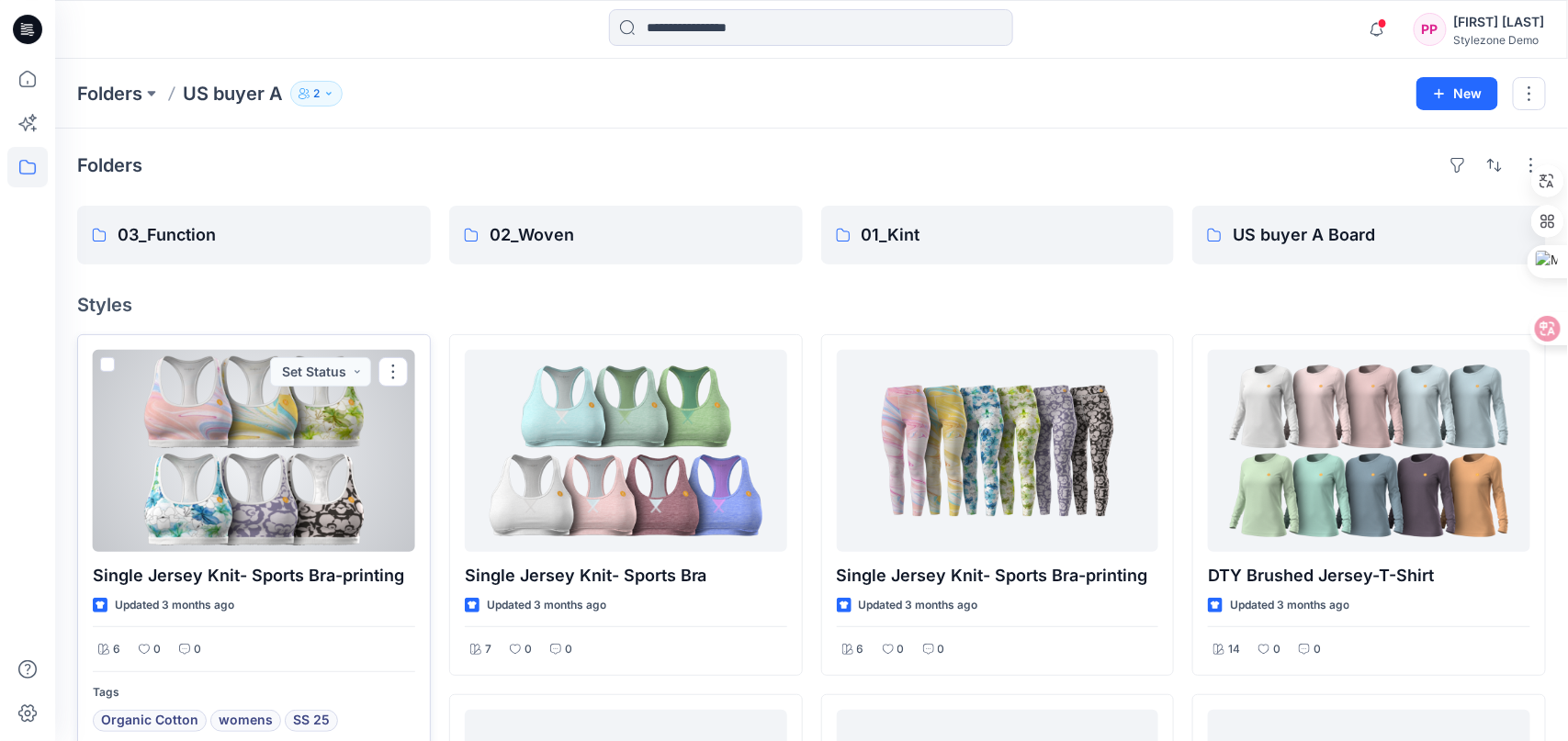 click at bounding box center (254, 451) 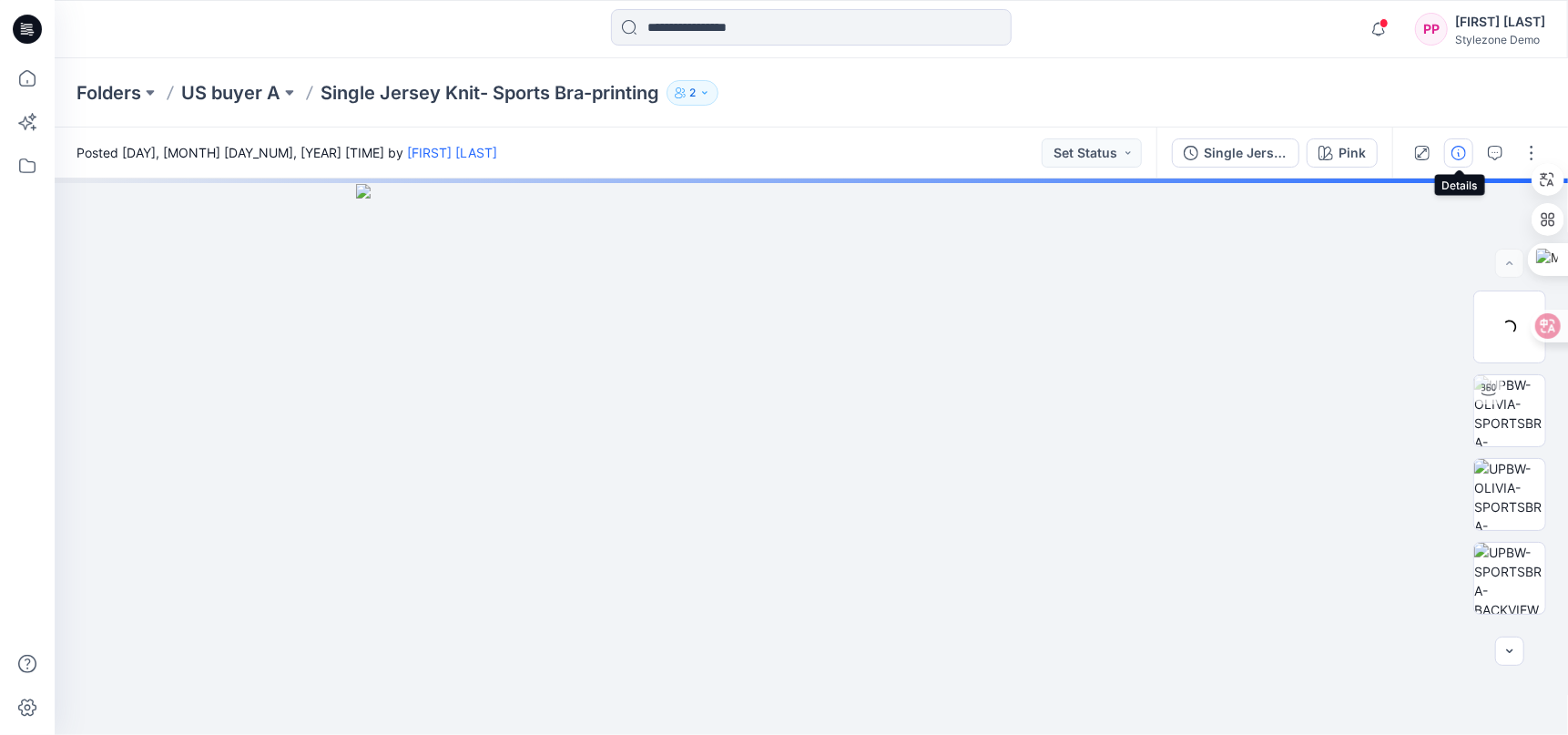 click 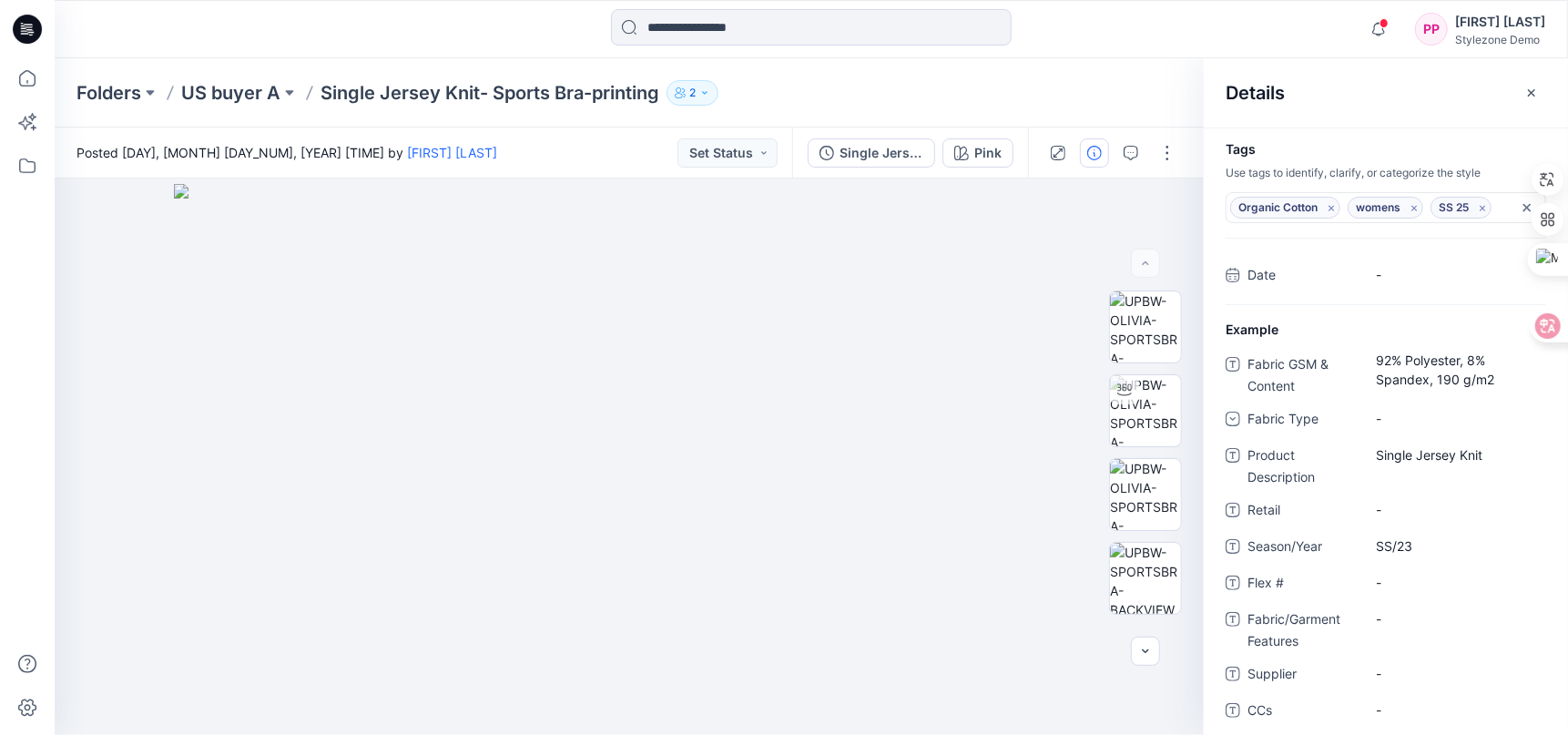 click at bounding box center (1532, 93) 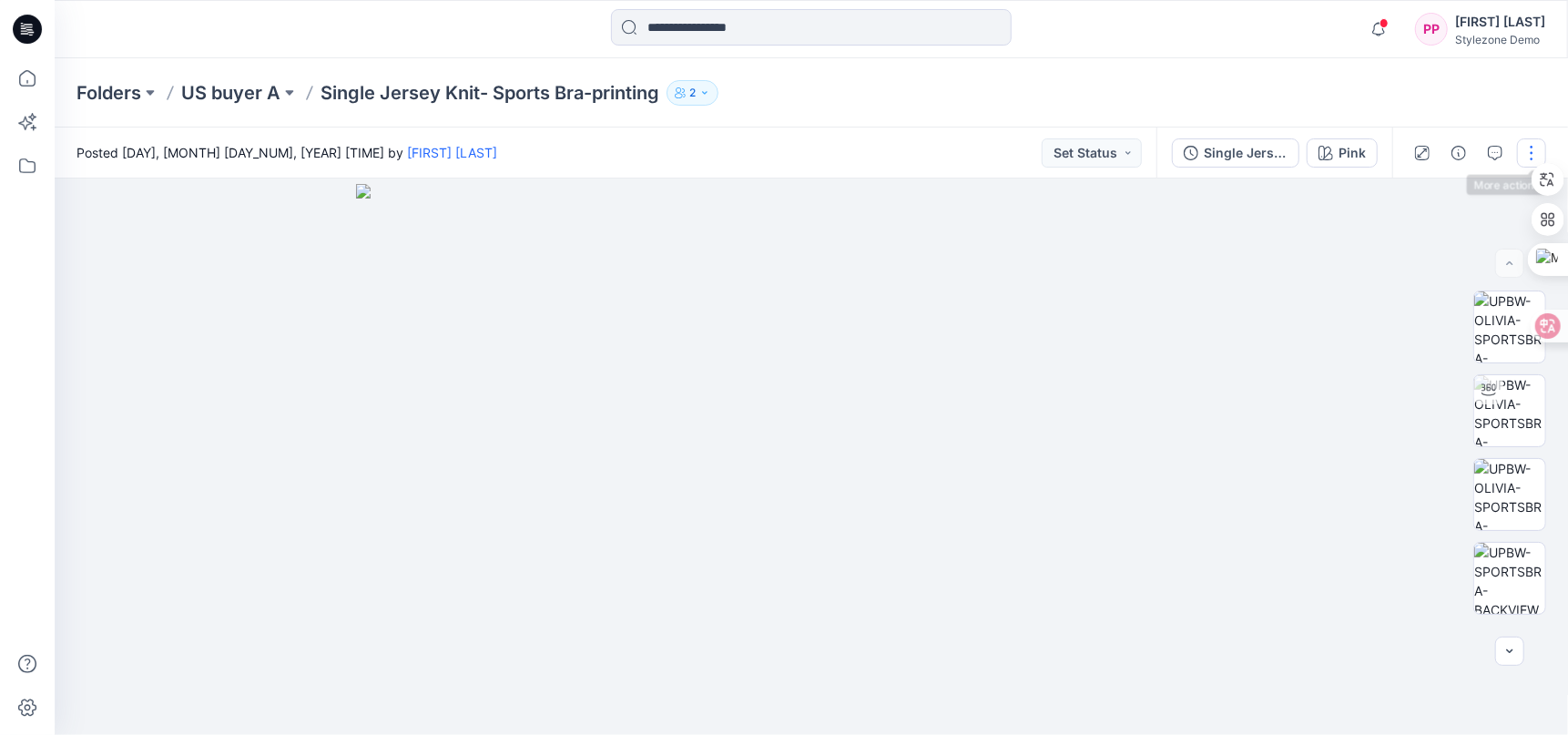 click at bounding box center (1532, 153) 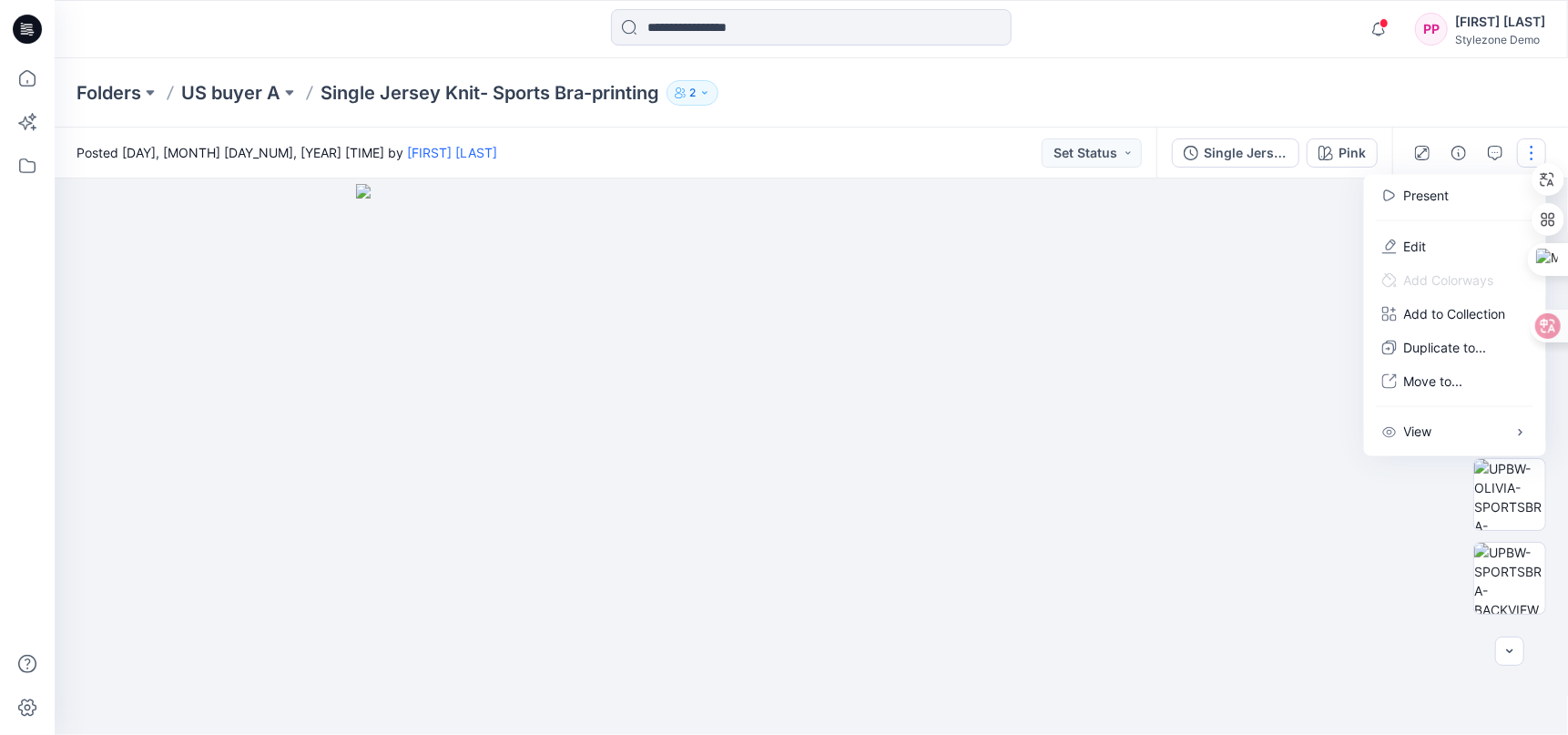 click on "[FIRST] [LAST]" at bounding box center [1500, 22] 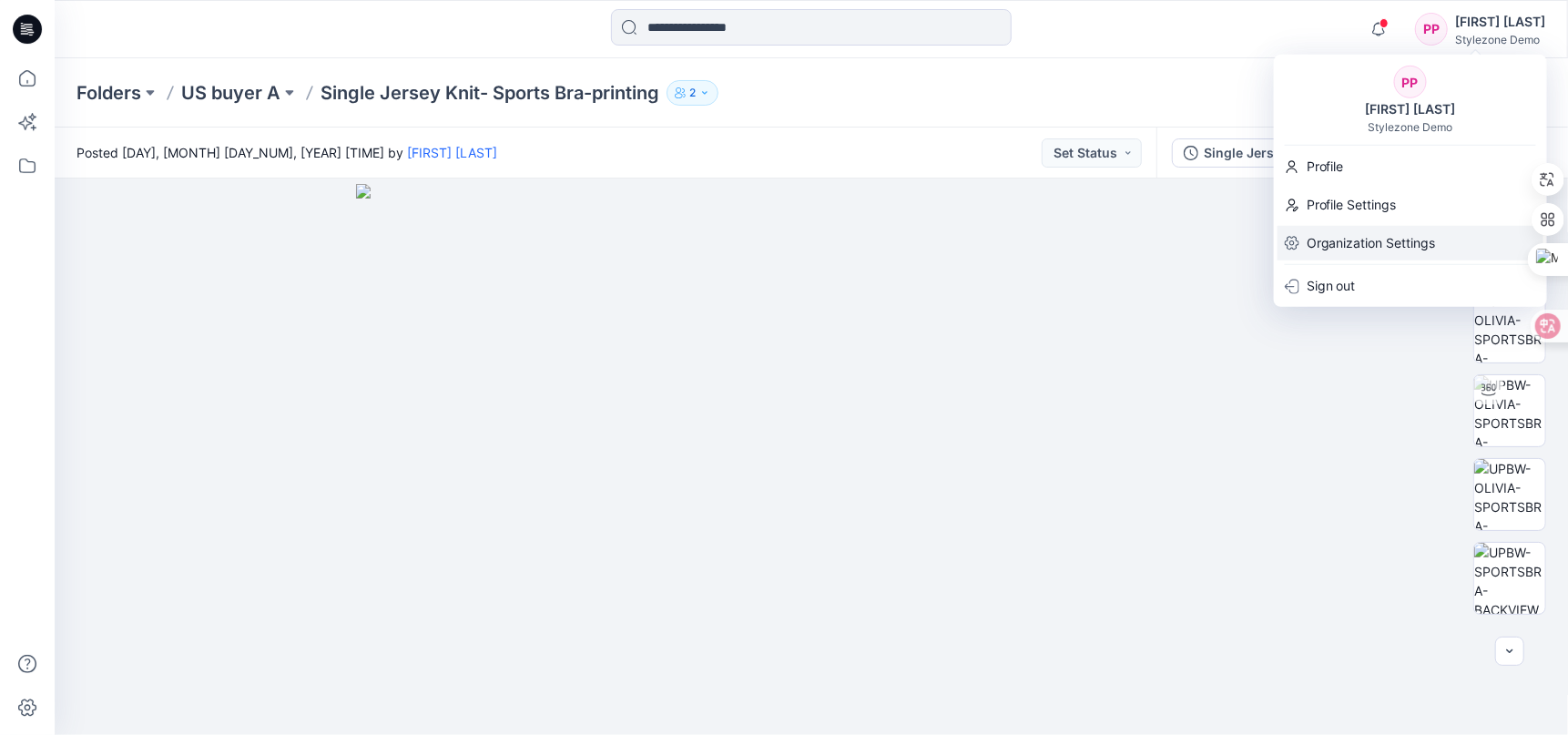 click on "Organization Settings" at bounding box center (1371, 243) 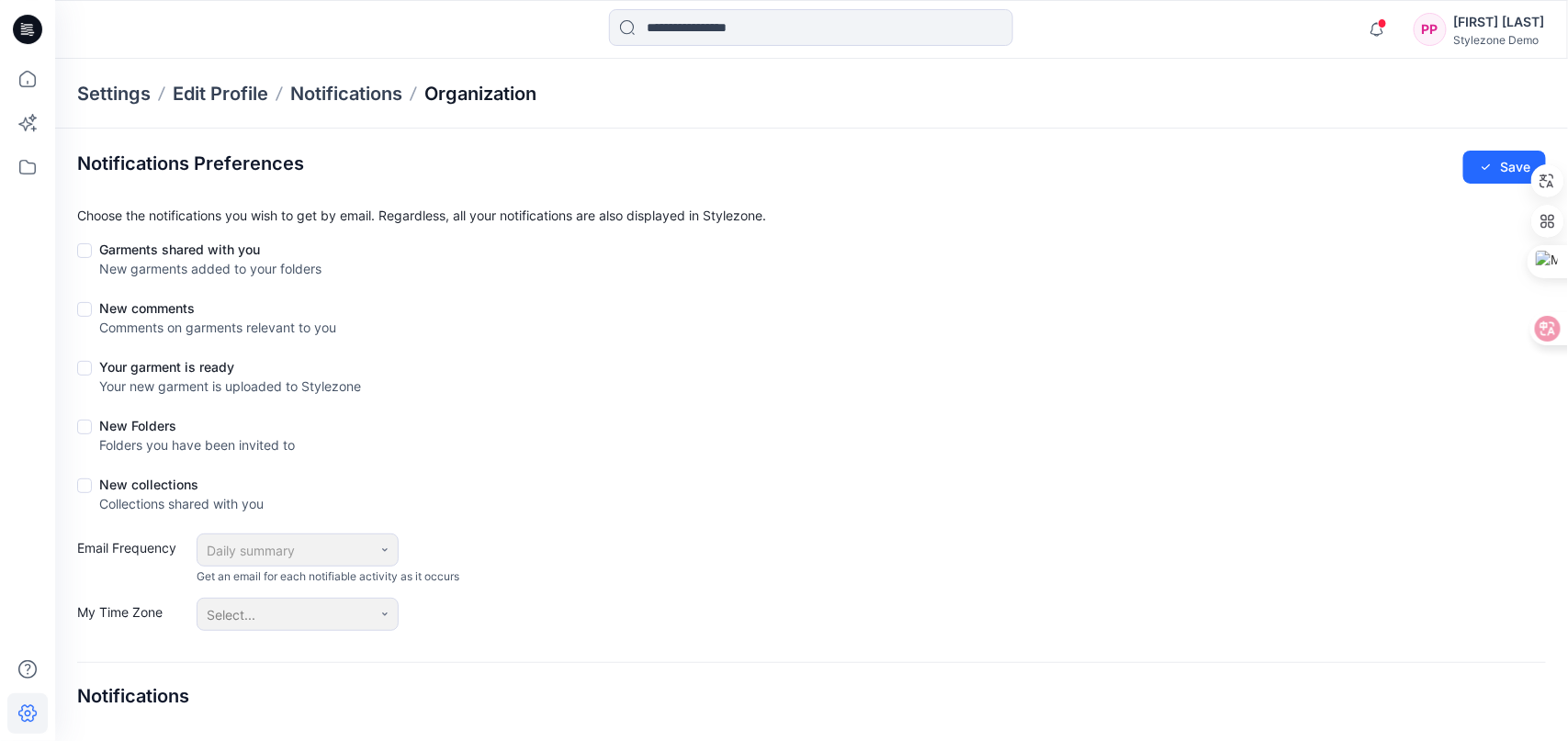 click on "Organization" at bounding box center [480, 94] 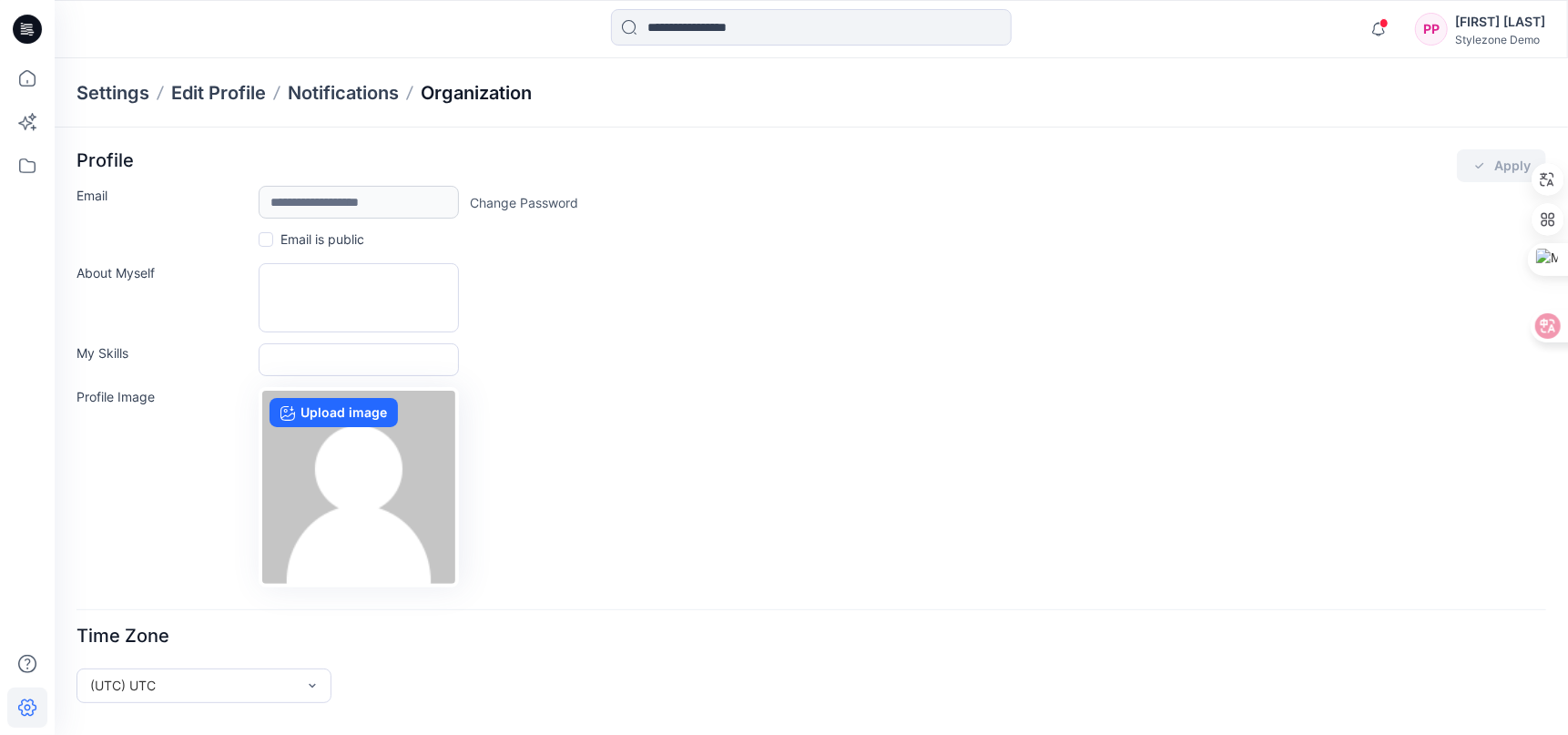 click on "Organization" at bounding box center [476, 93] 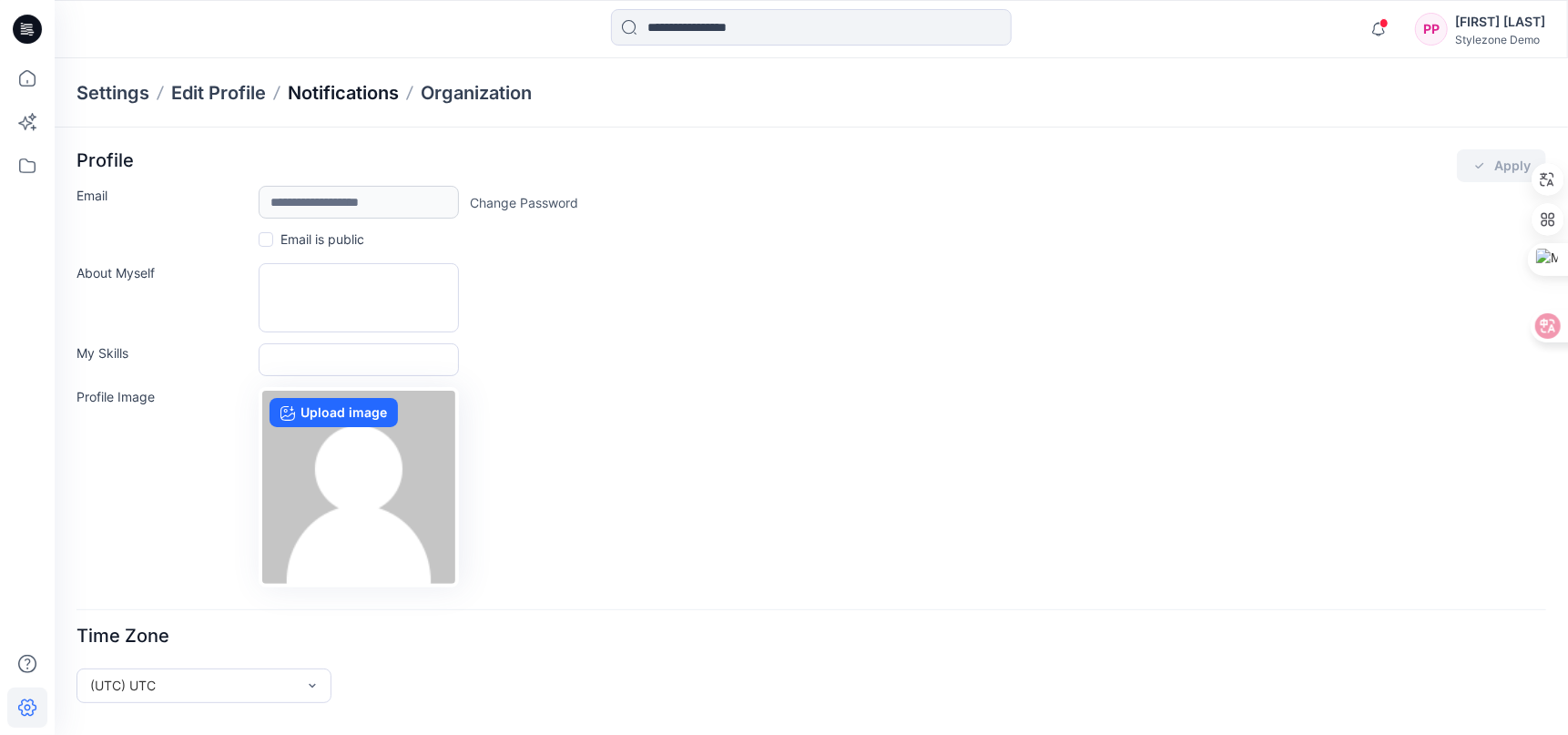 click on "Notifications" at bounding box center (343, 93) 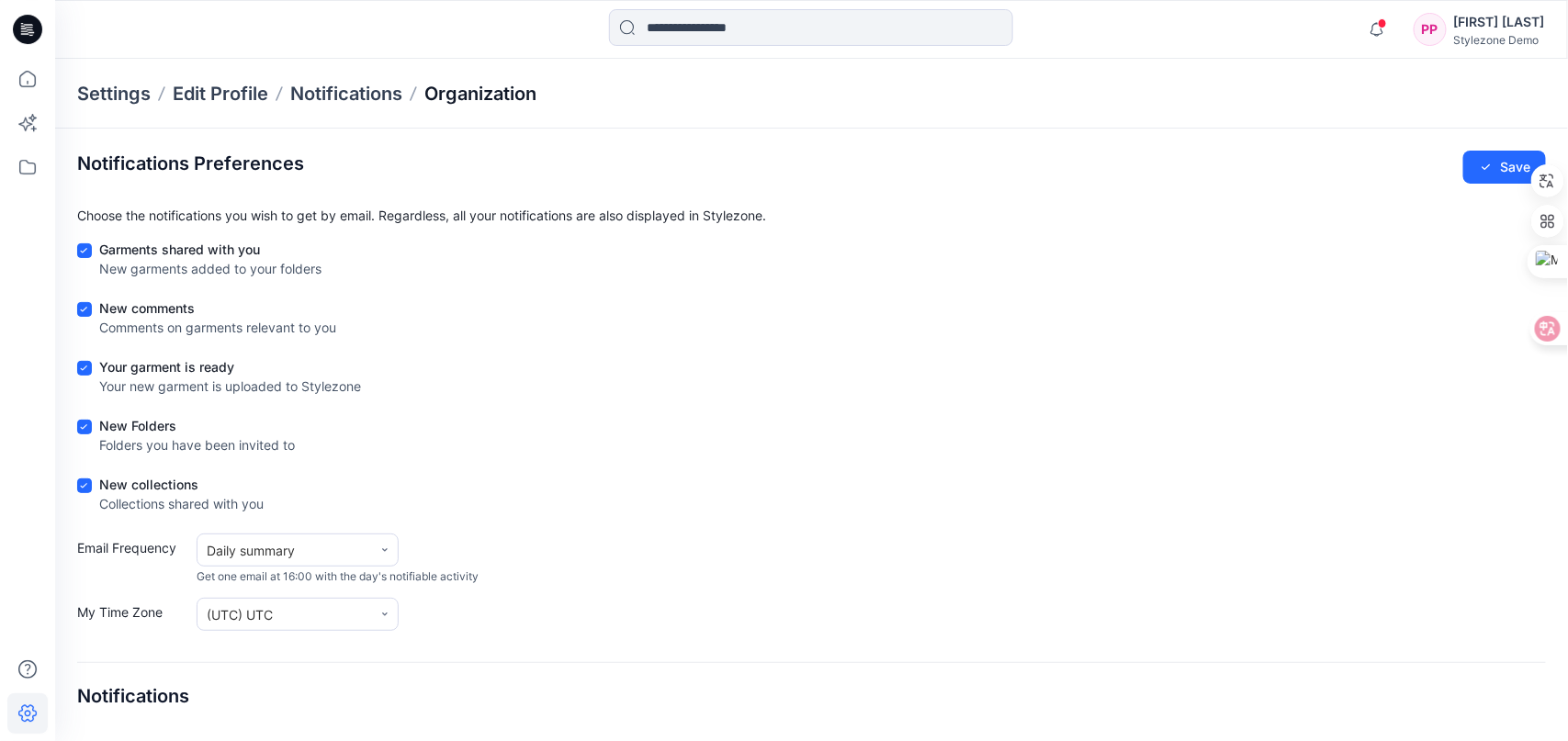click on "Organization" at bounding box center (480, 94) 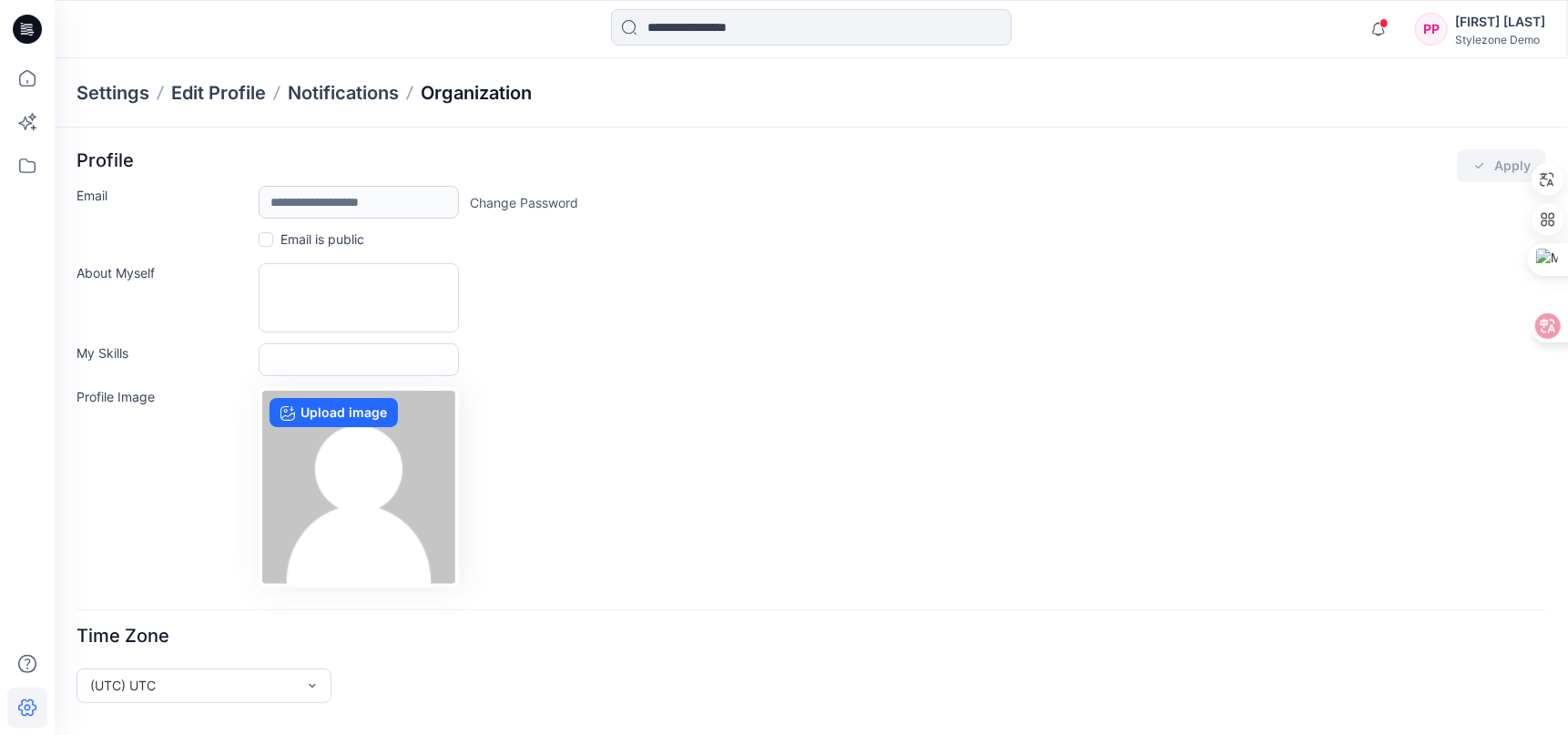 click on "Organization" at bounding box center (476, 93) 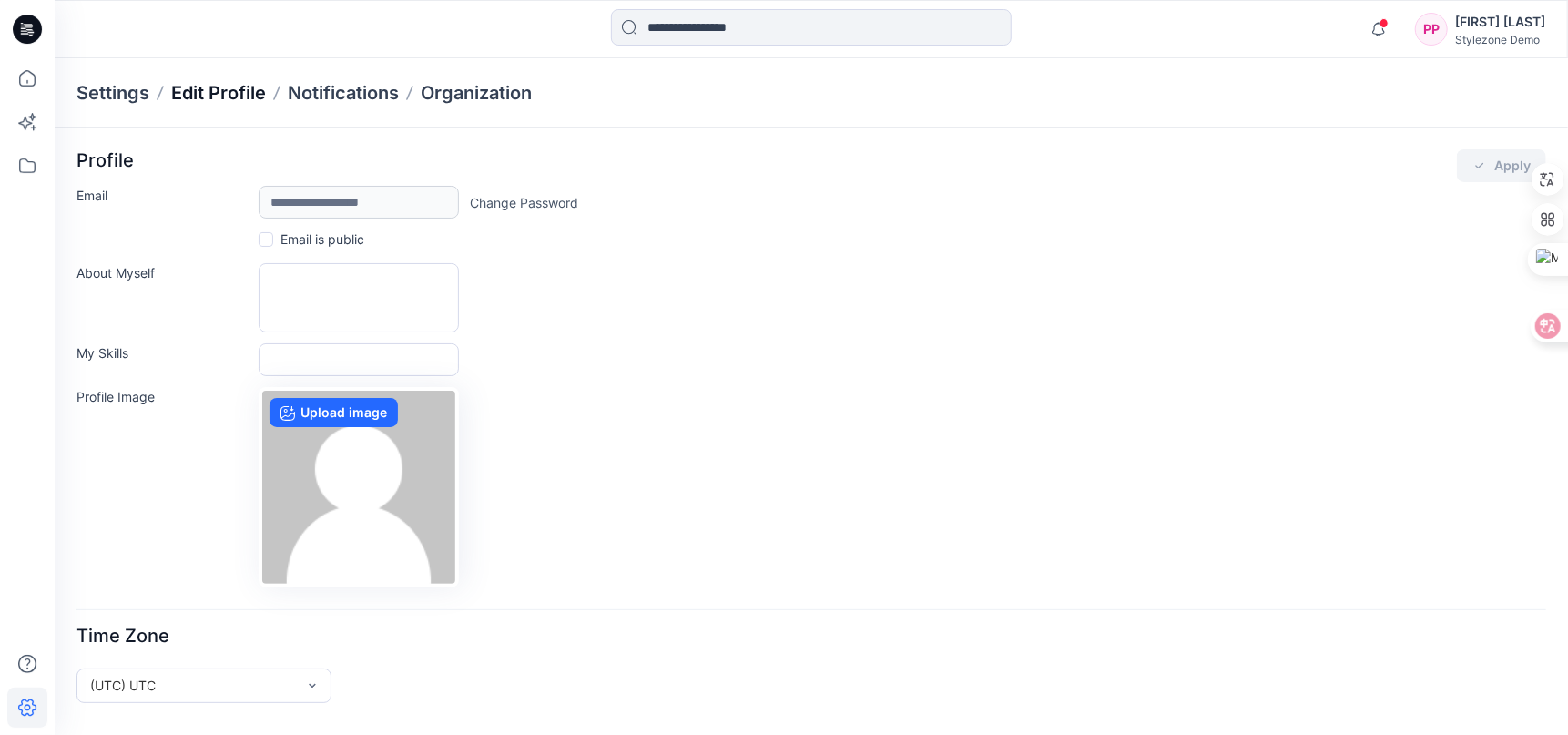click on "Edit Profile" at bounding box center [219, 93] 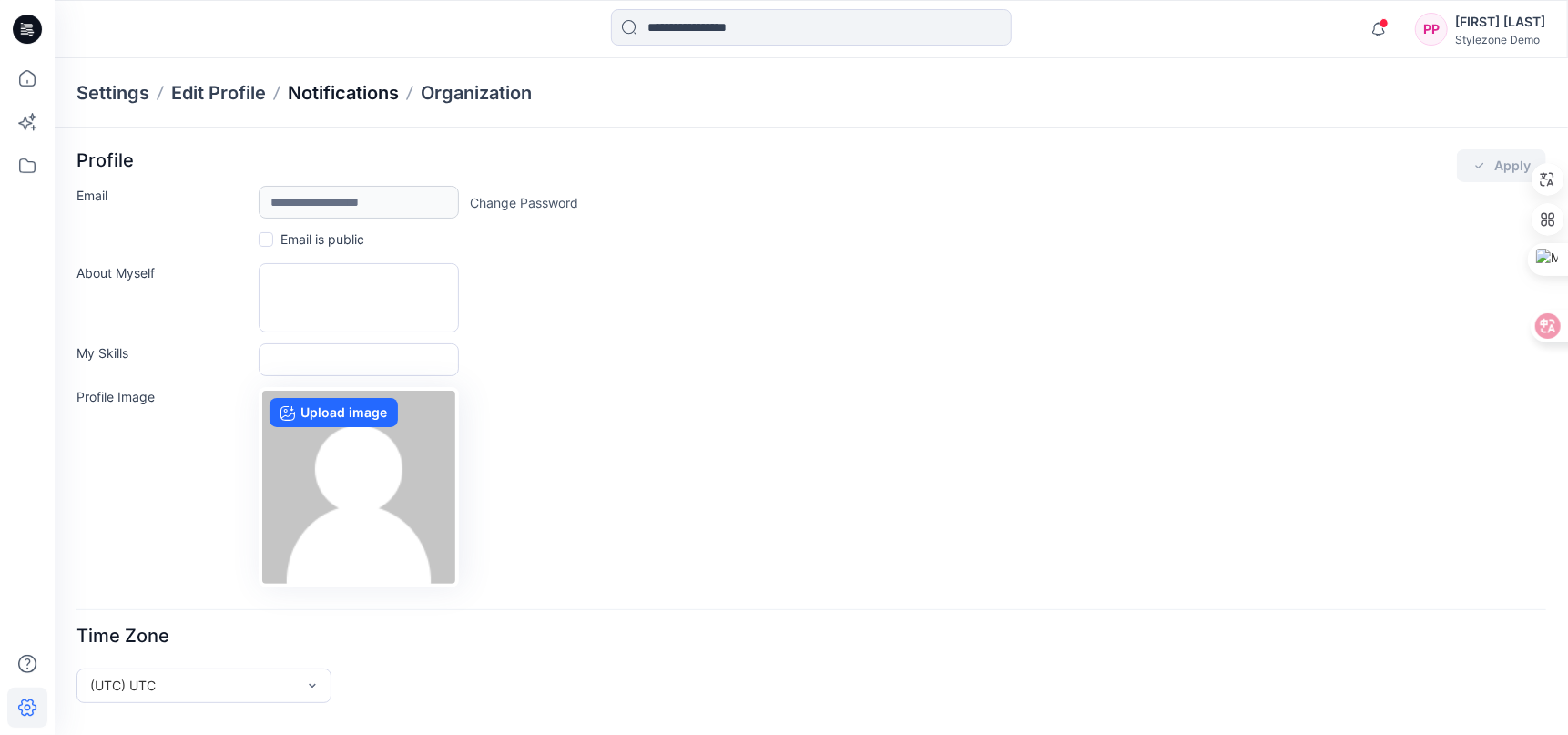 click on "Notifications" at bounding box center (343, 93) 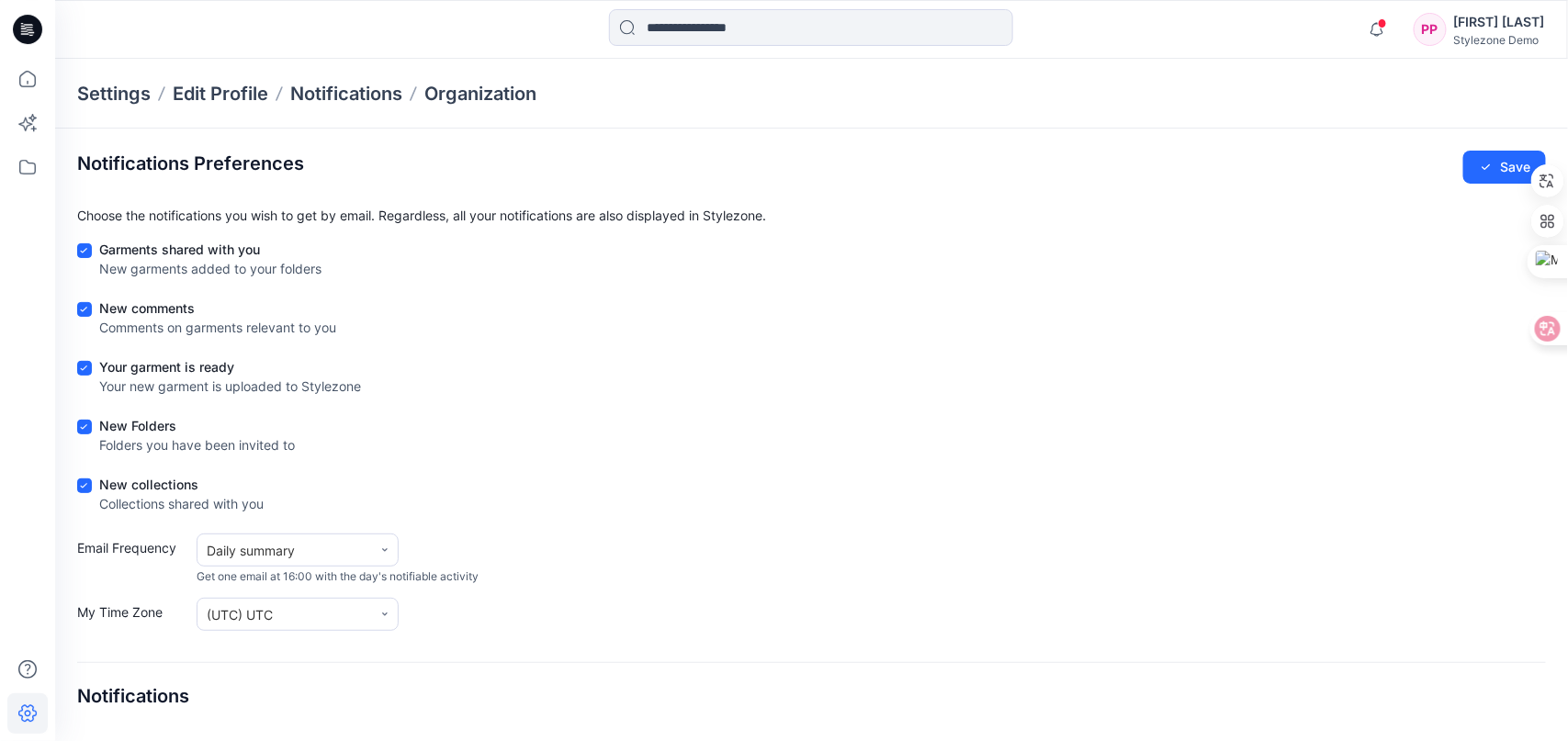 click on "Stylezone Demo" at bounding box center [1499, 39] 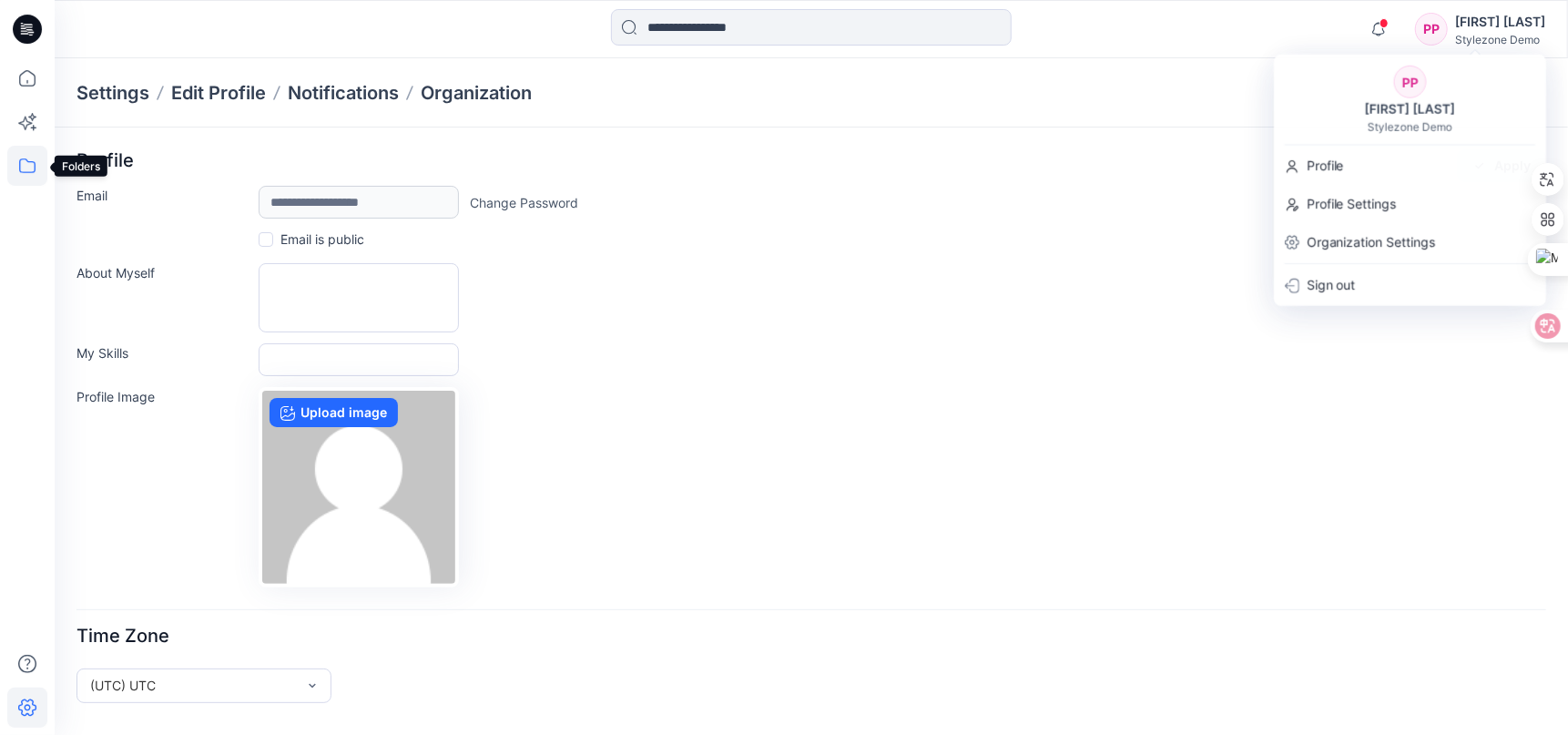 click 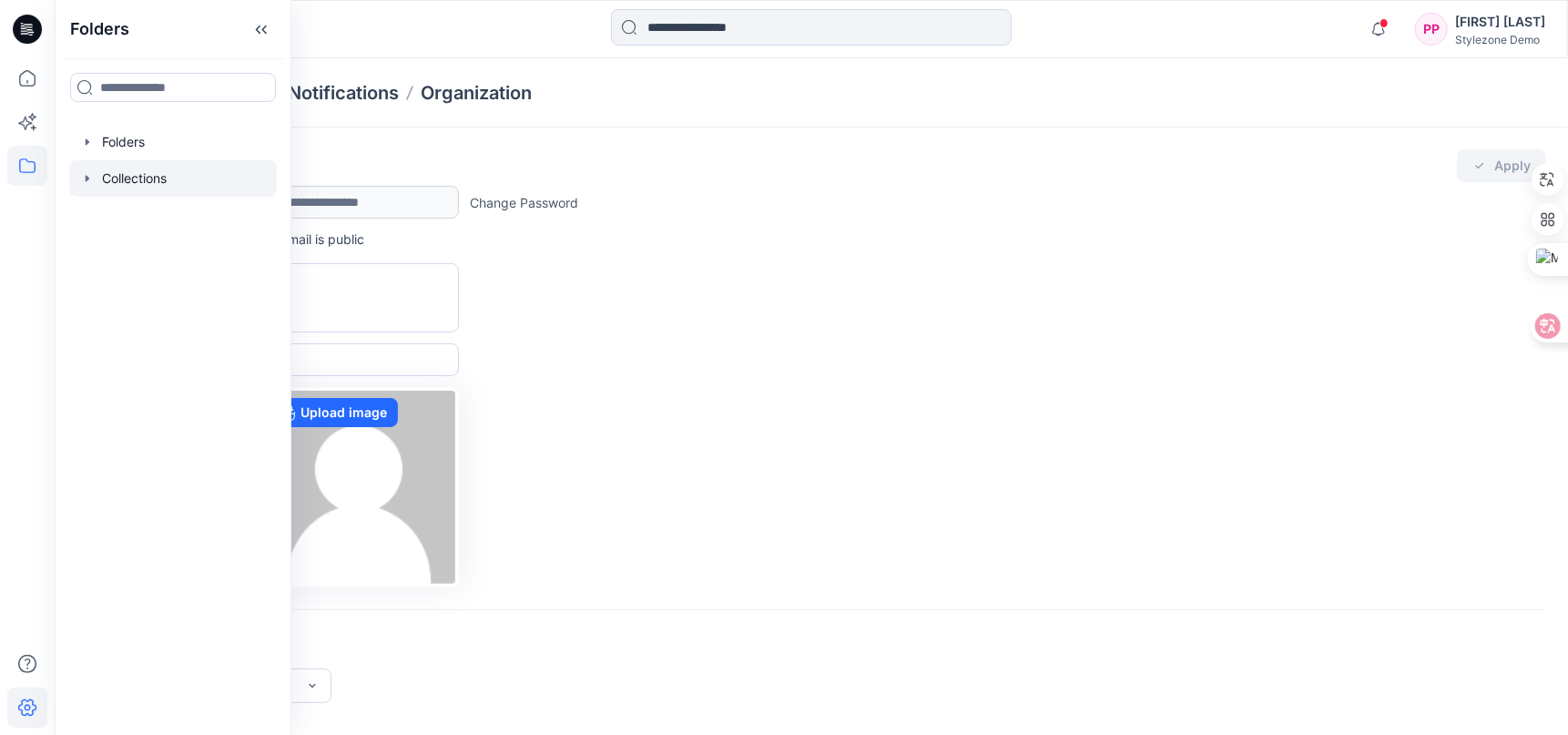 click at bounding box center (173, 179) 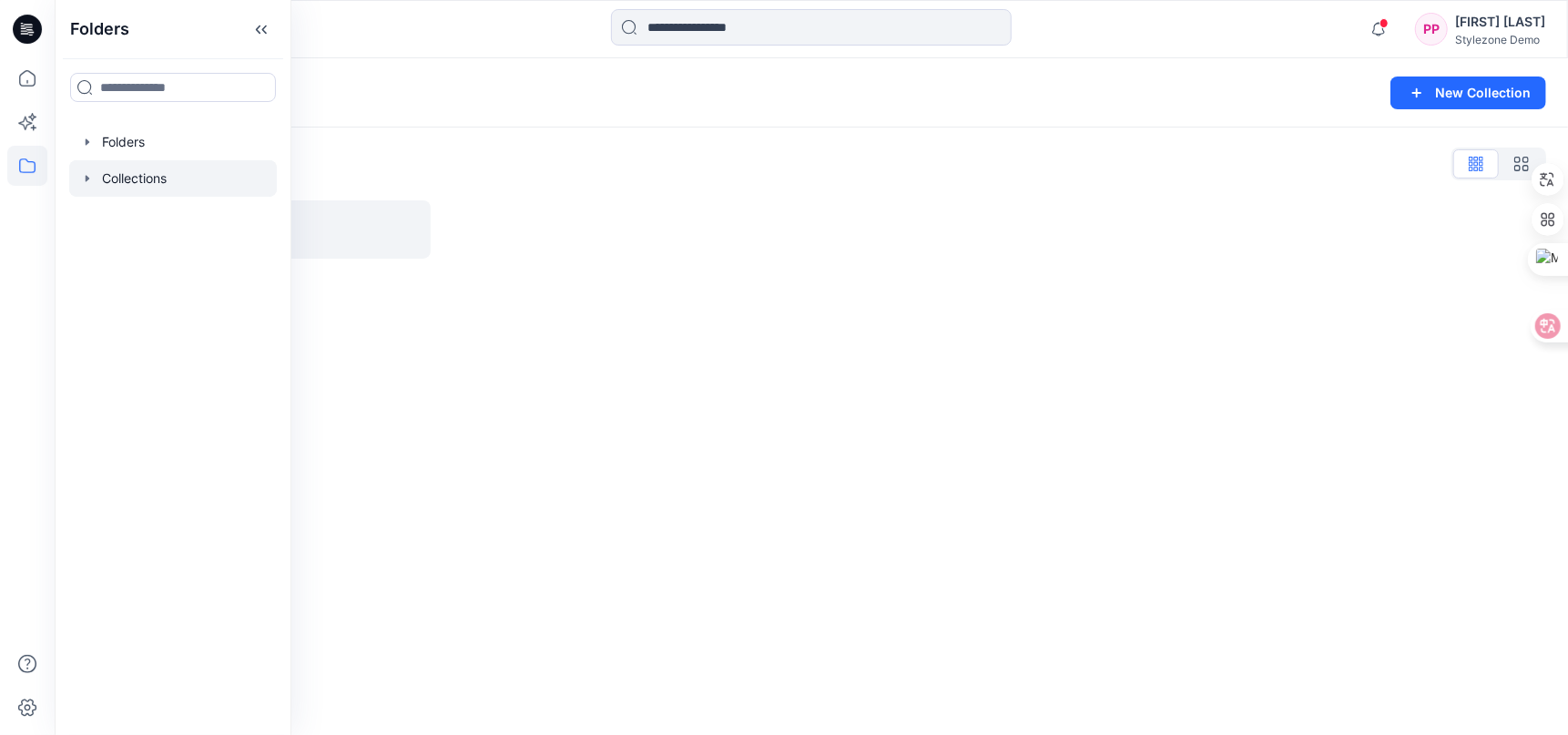 click at bounding box center [173, 179] 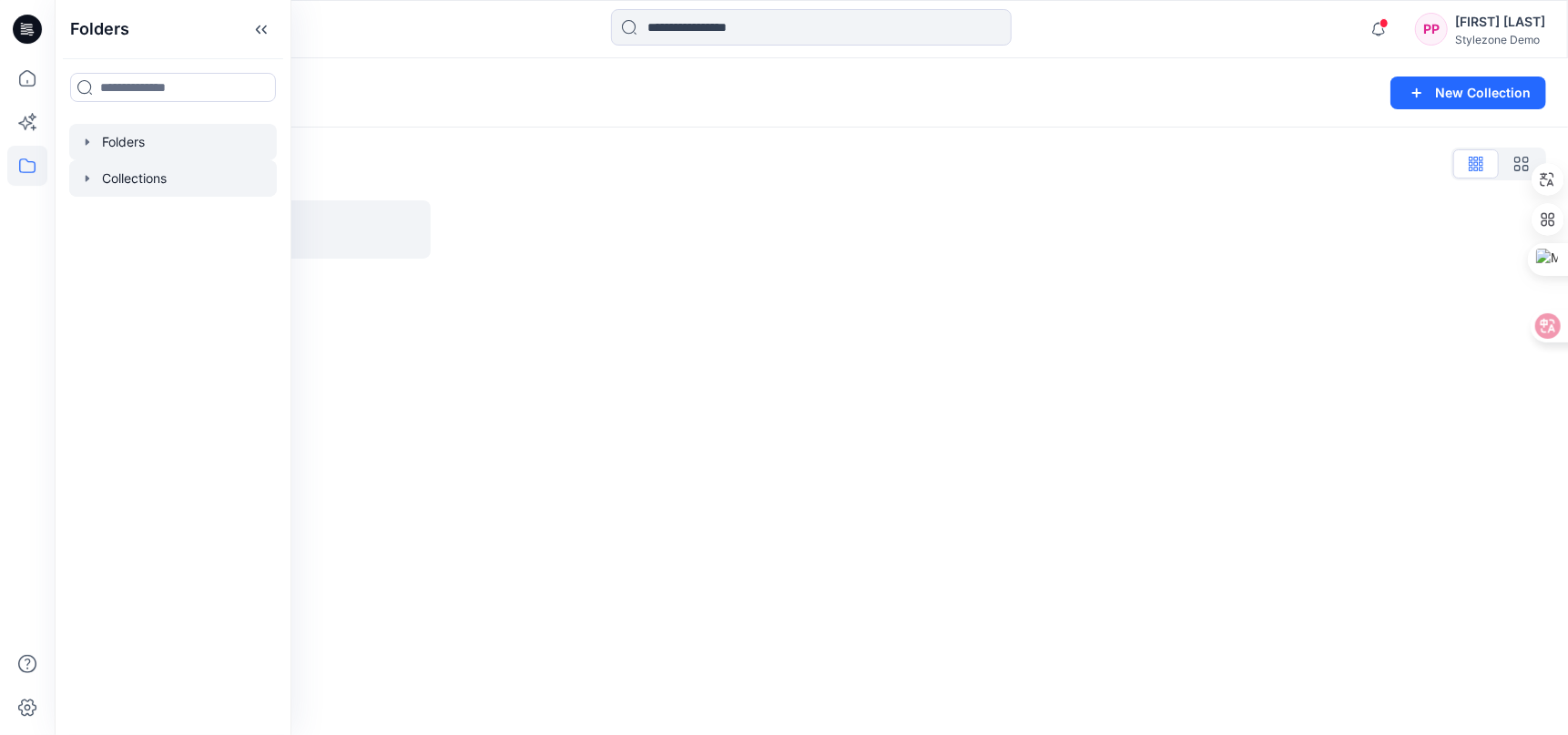 click at bounding box center (173, 142) 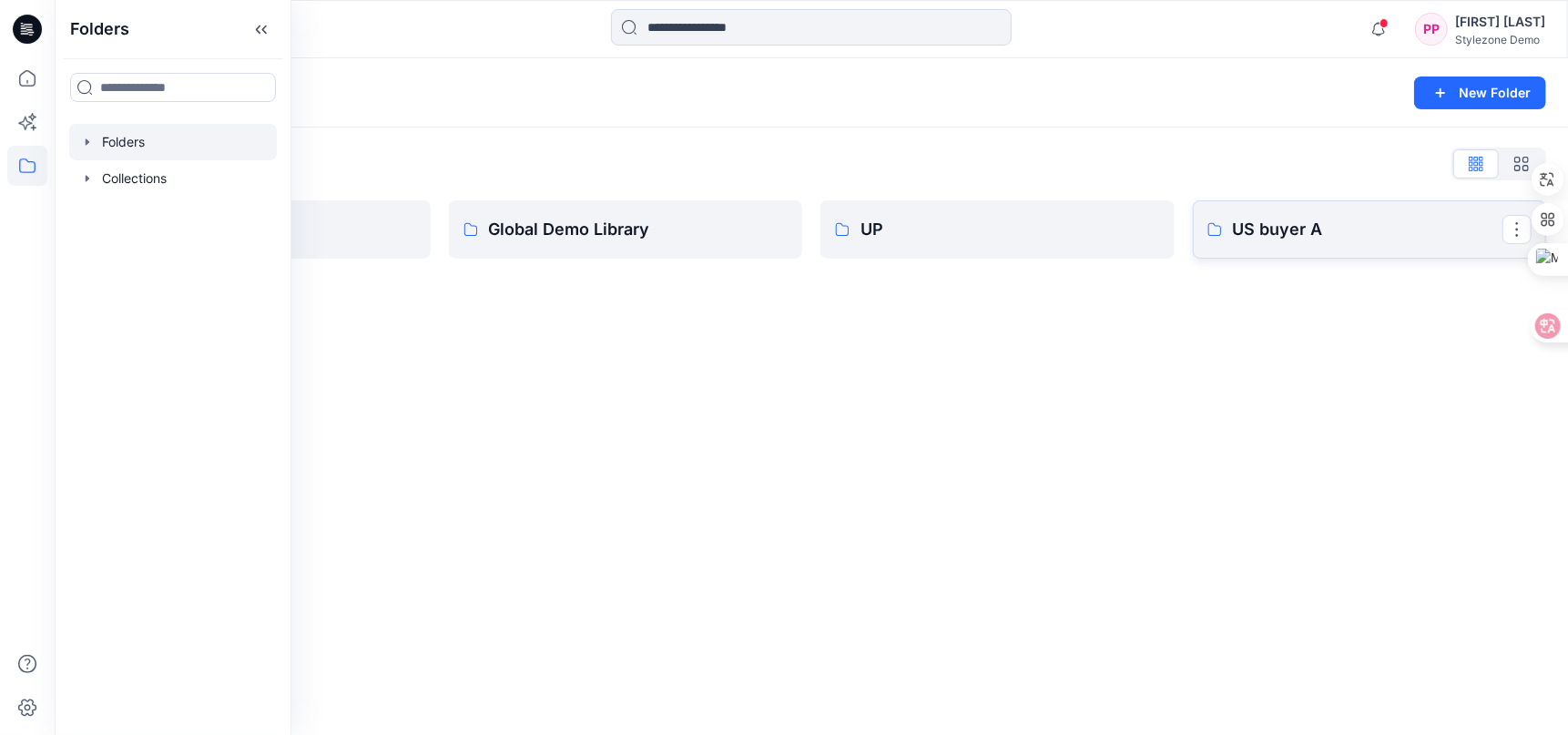 click on "US buyer A" at bounding box center (1368, 230) 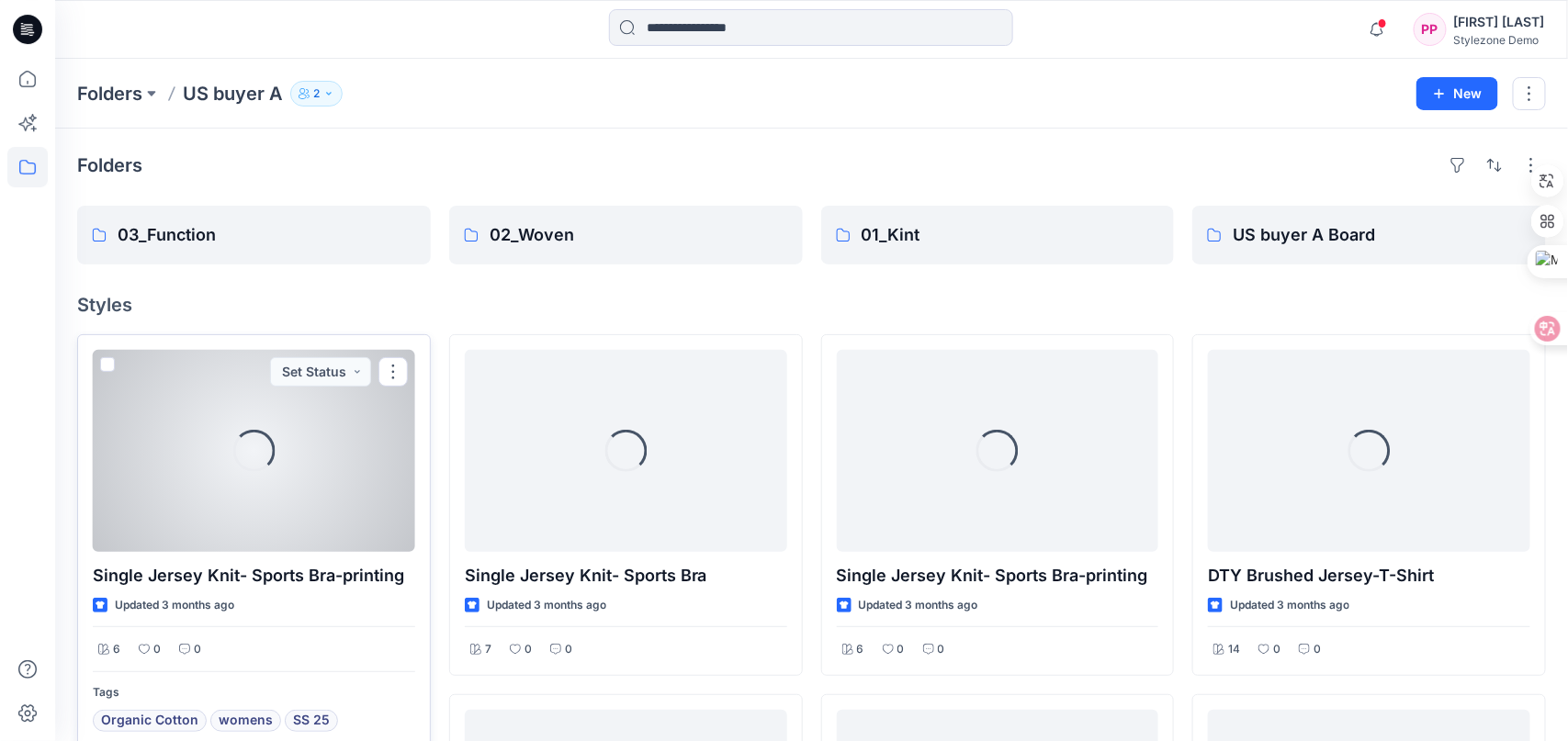 click on "Loading..." at bounding box center [254, 451] 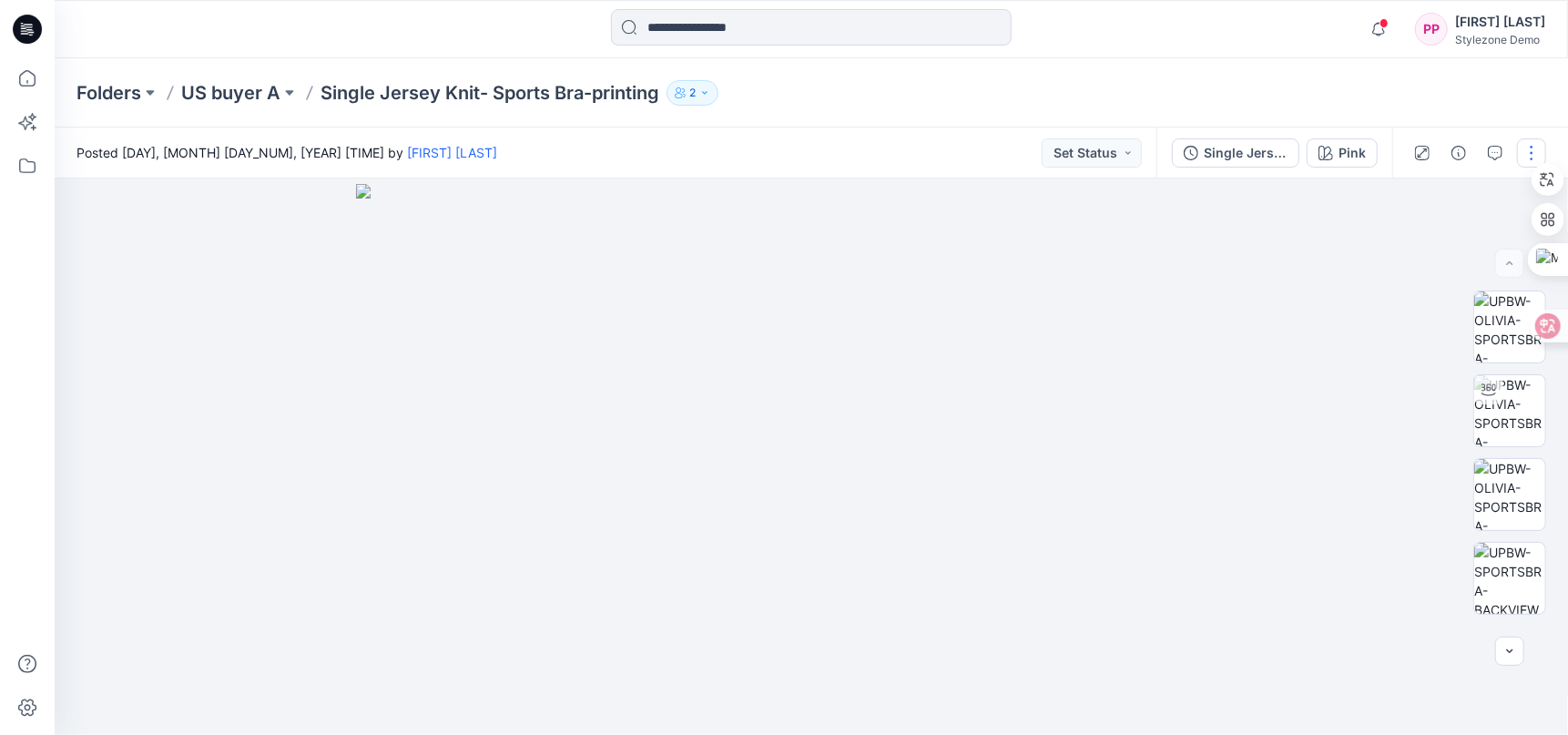 click at bounding box center (1532, 153) 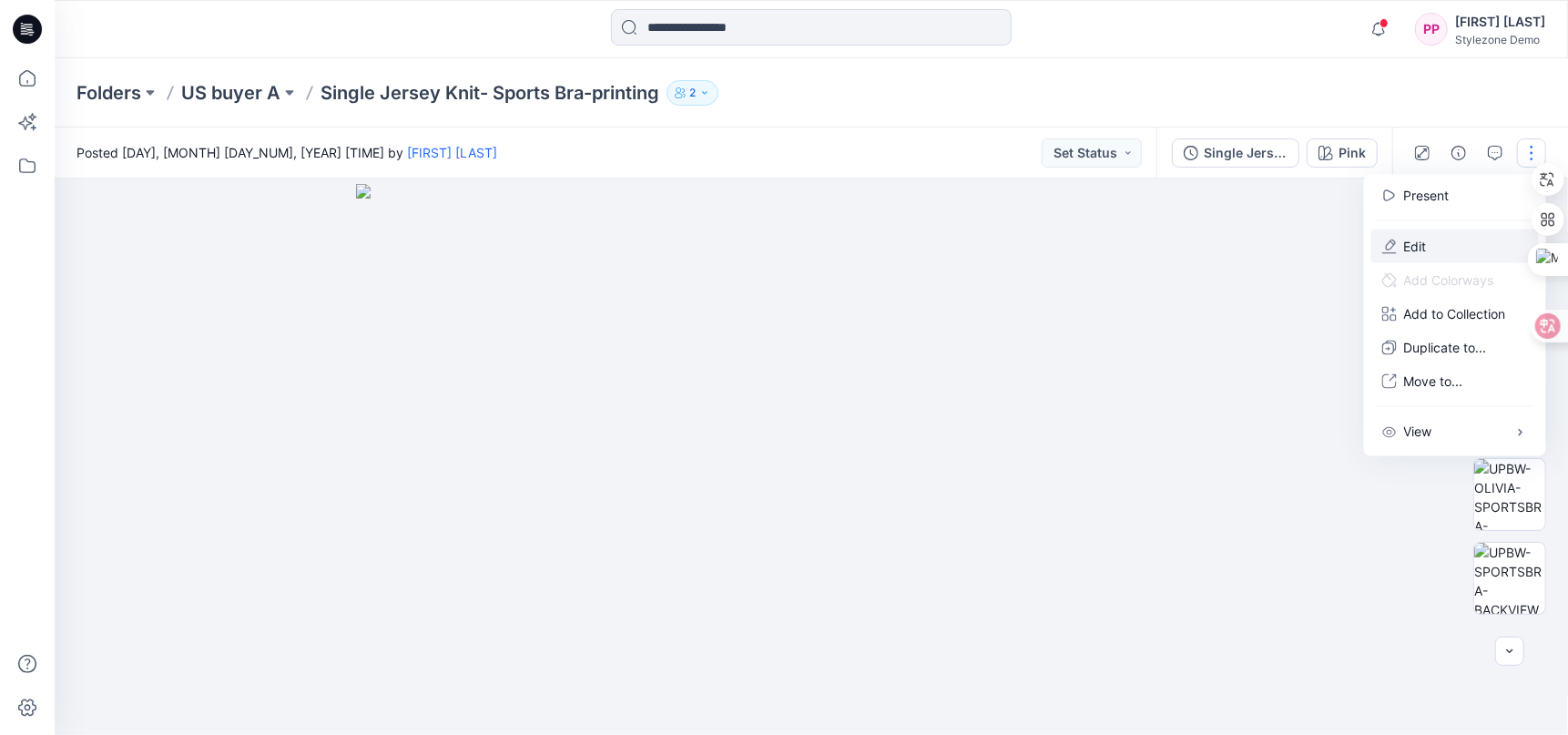 click on "Edit" at bounding box center (1415, 246) 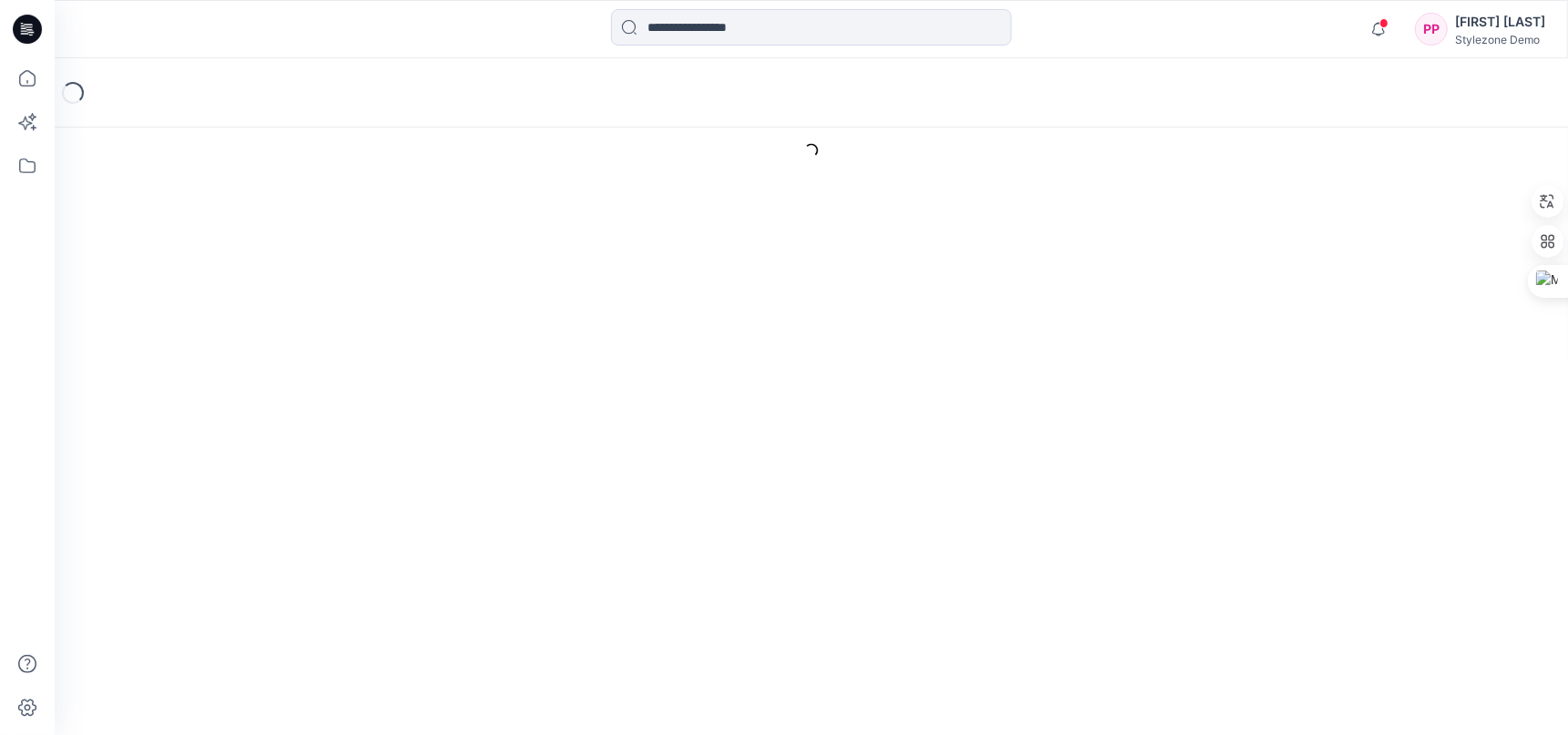 scroll, scrollTop: 0, scrollLeft: 0, axis: both 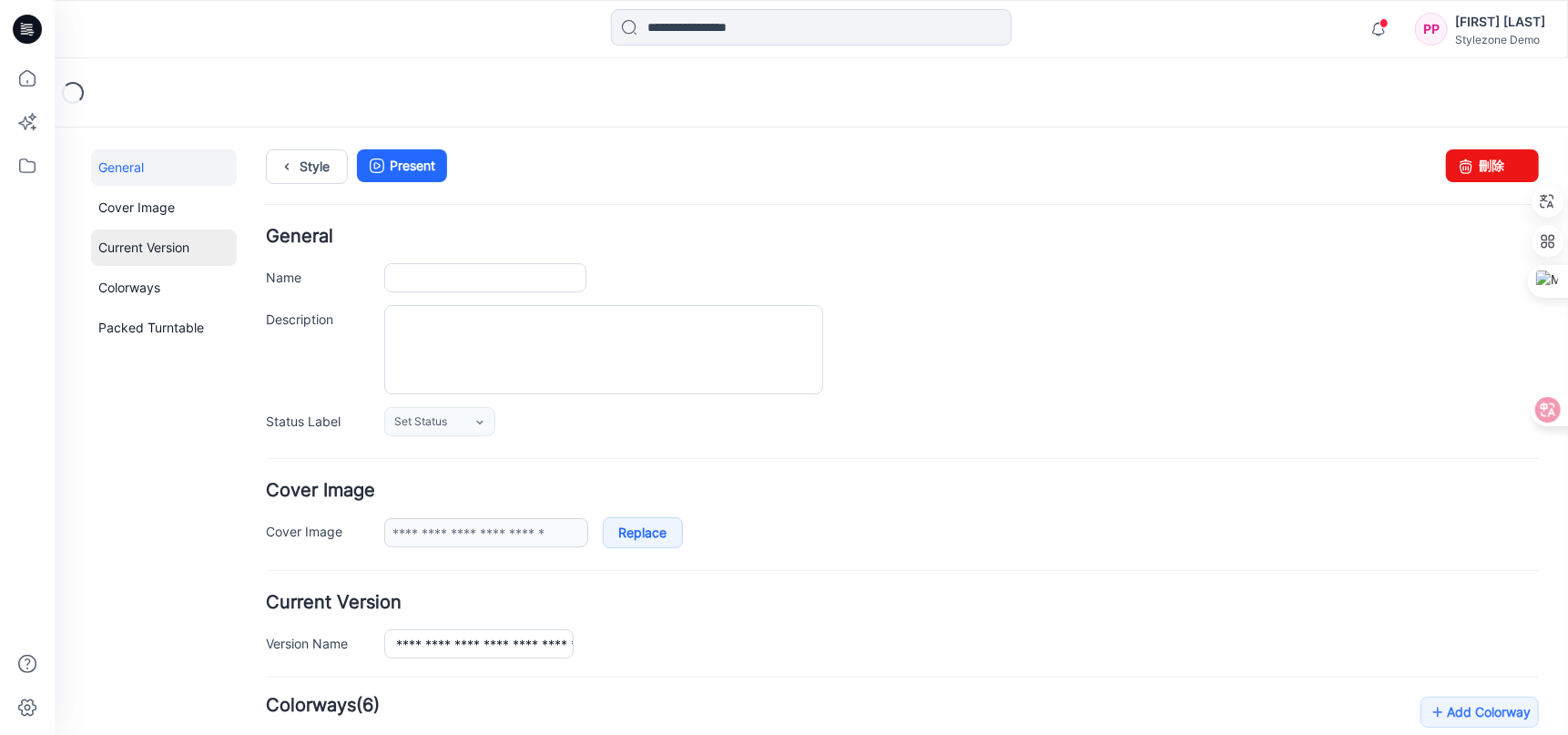 type on "**********" 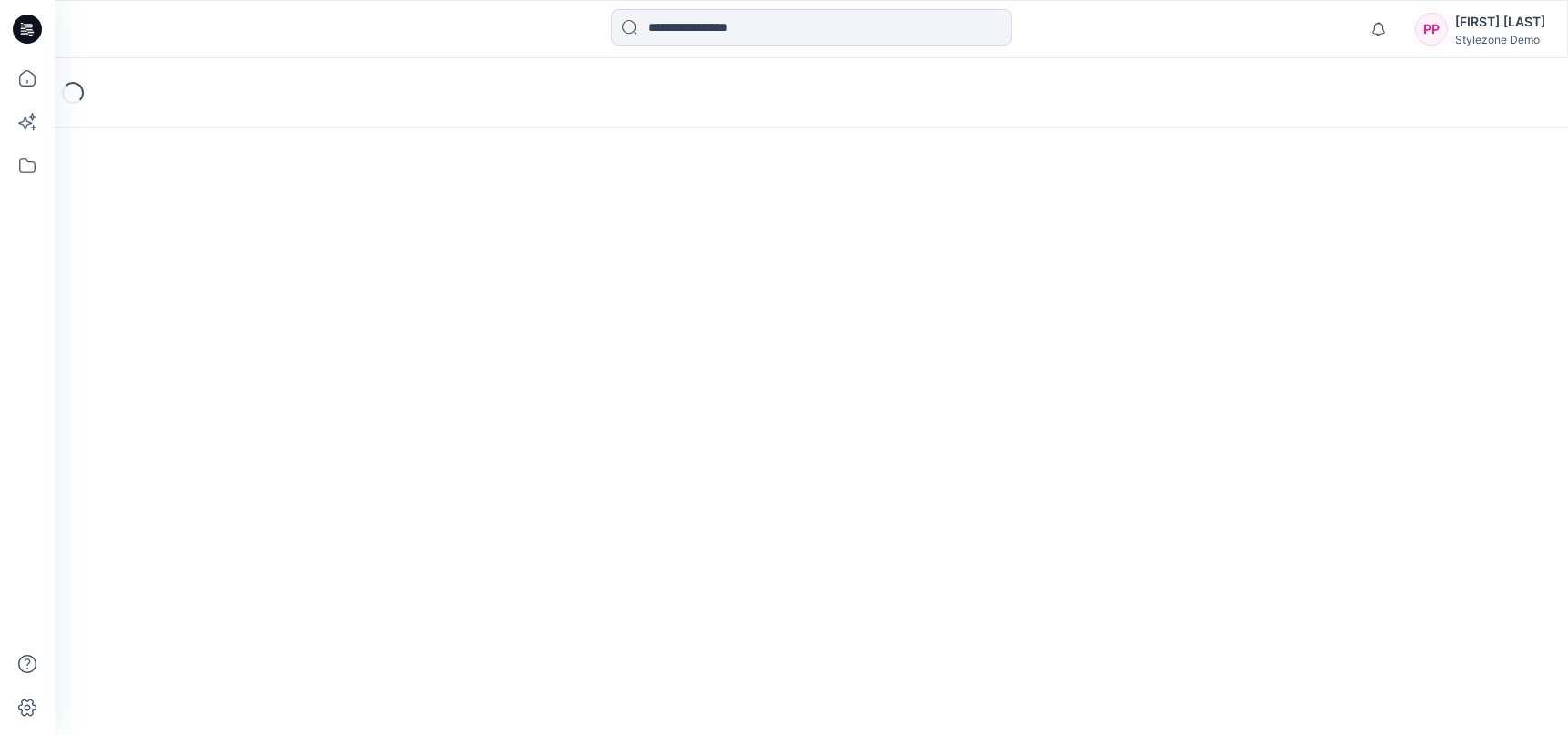 scroll, scrollTop: 0, scrollLeft: 0, axis: both 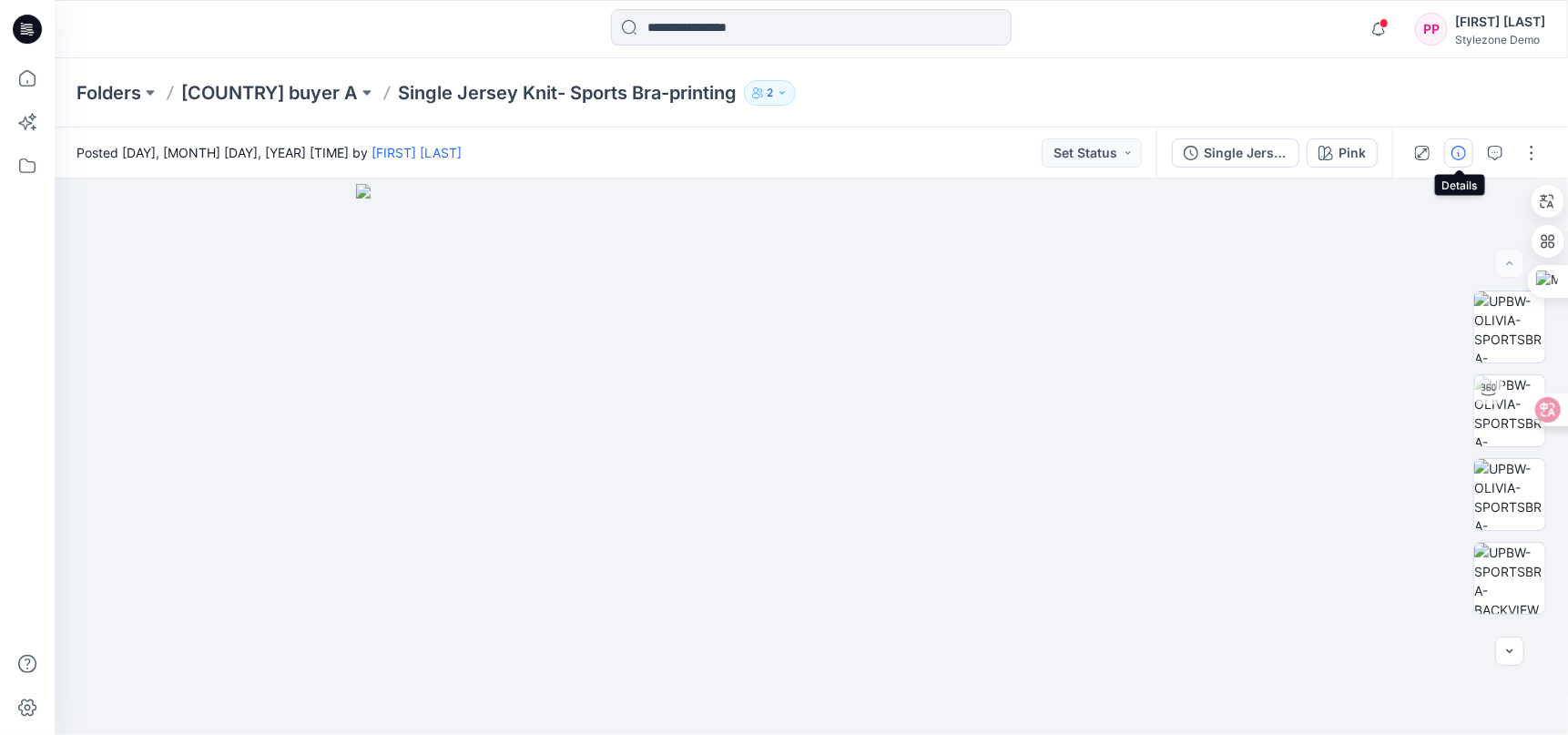 click 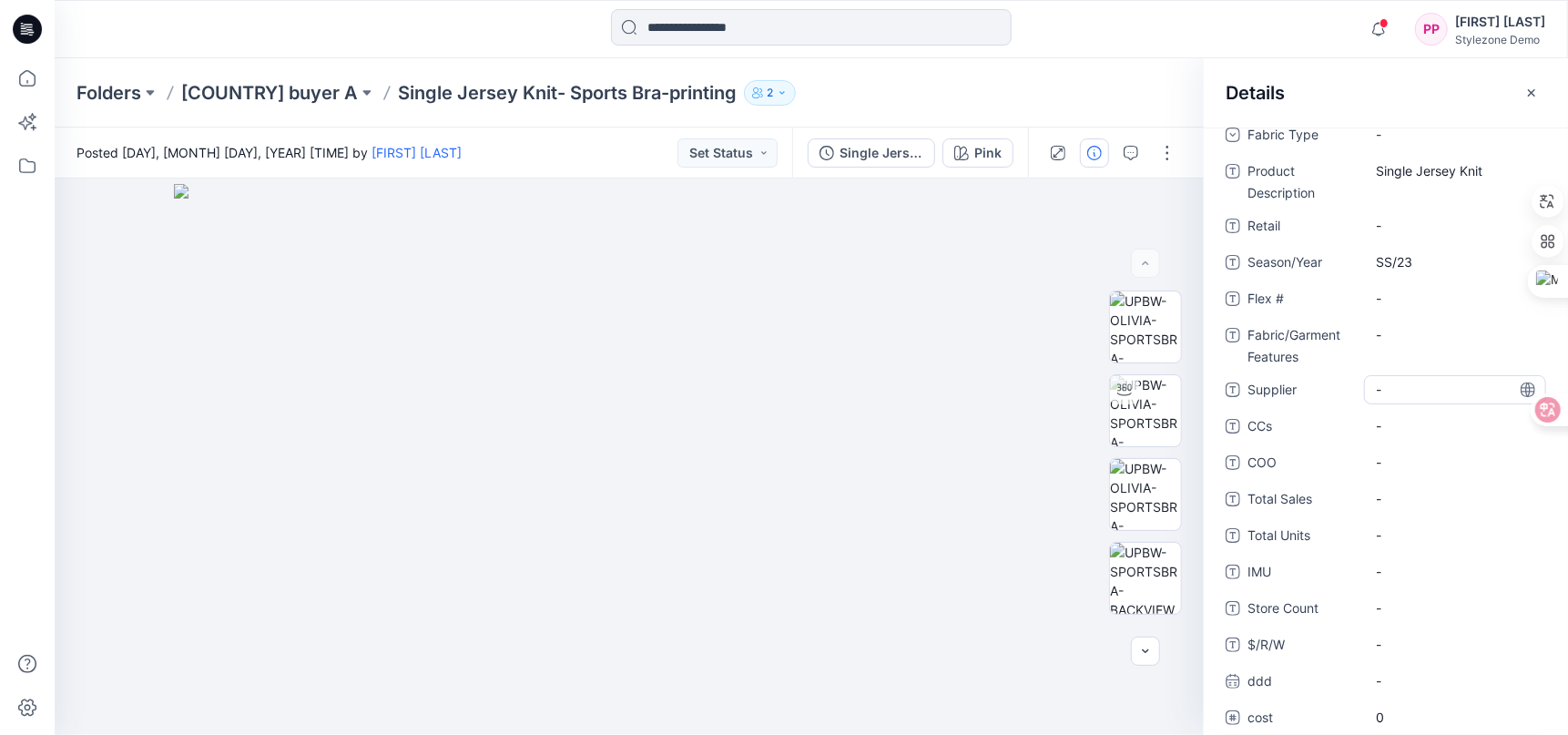 scroll, scrollTop: 272, scrollLeft: 0, axis: vertical 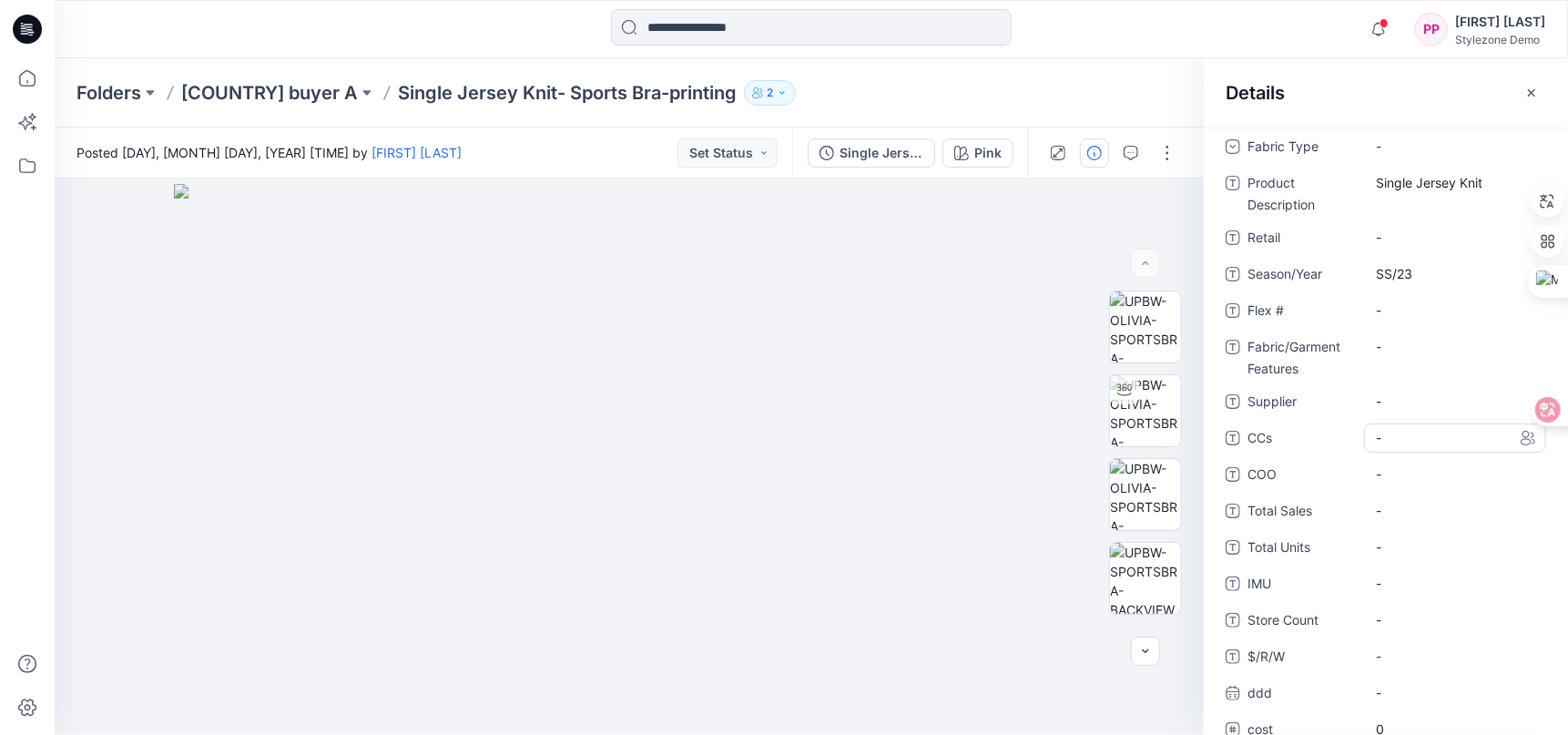 click on "-" at bounding box center [1455, 437] 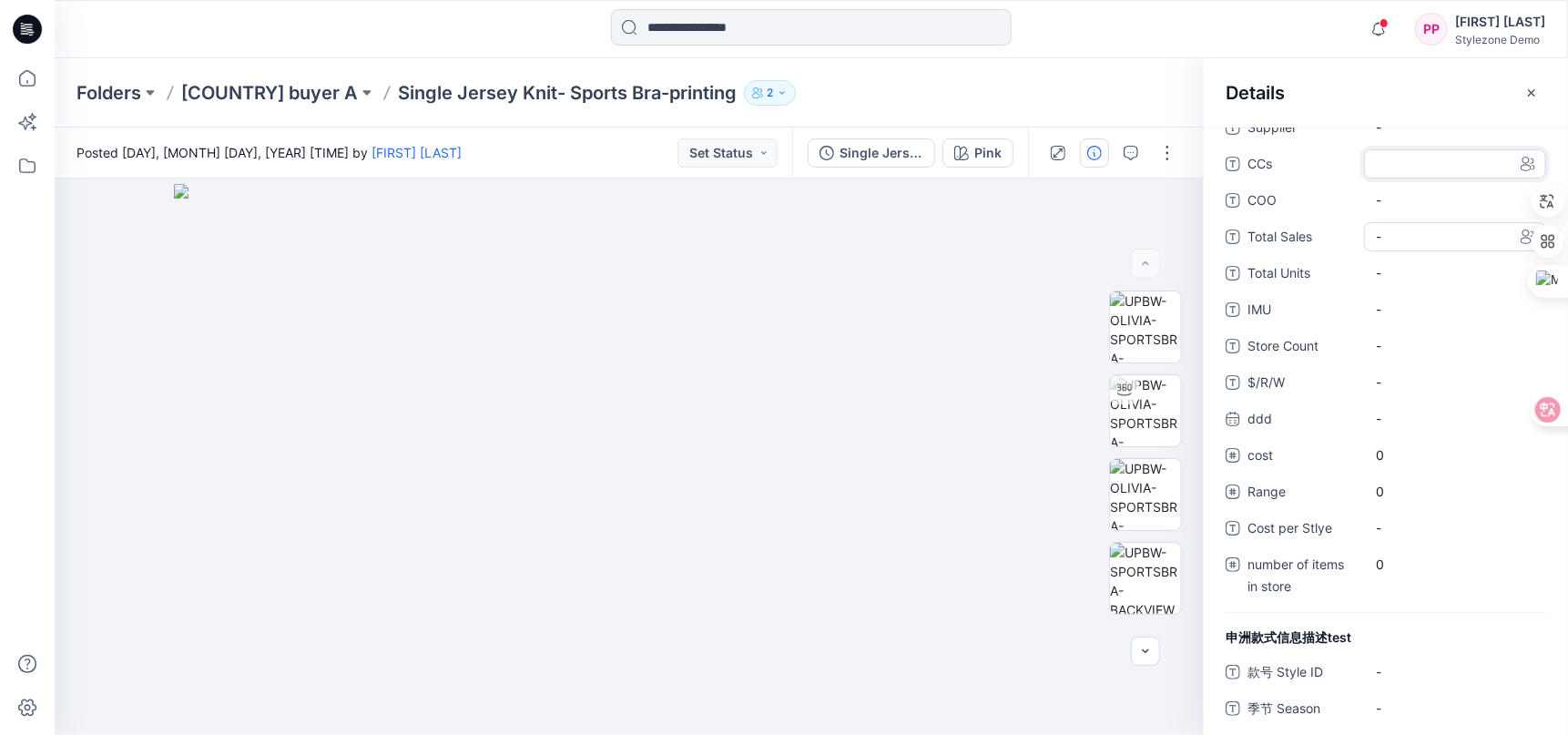 scroll, scrollTop: 728, scrollLeft: 0, axis: vertical 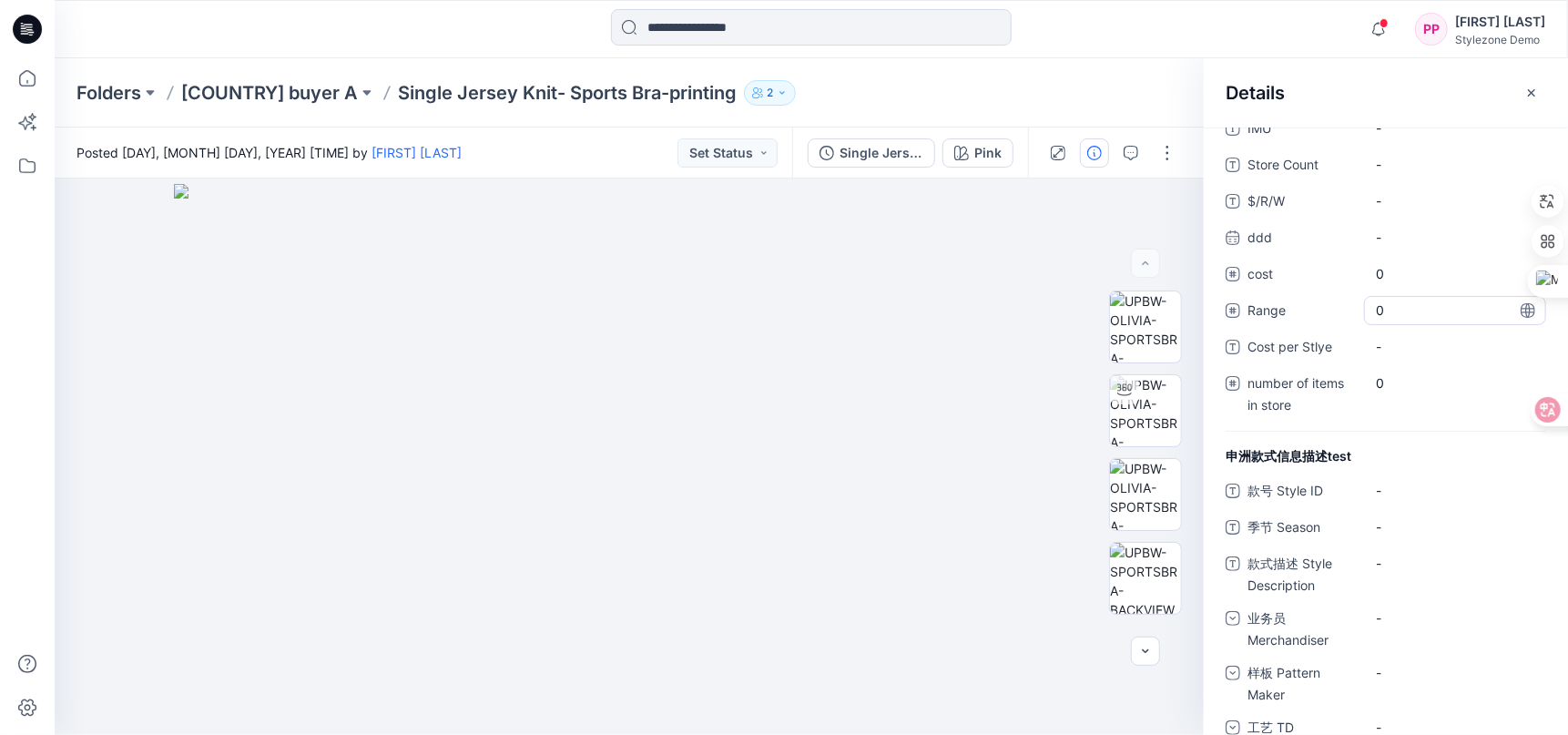 click on "0" at bounding box center [1455, 310] 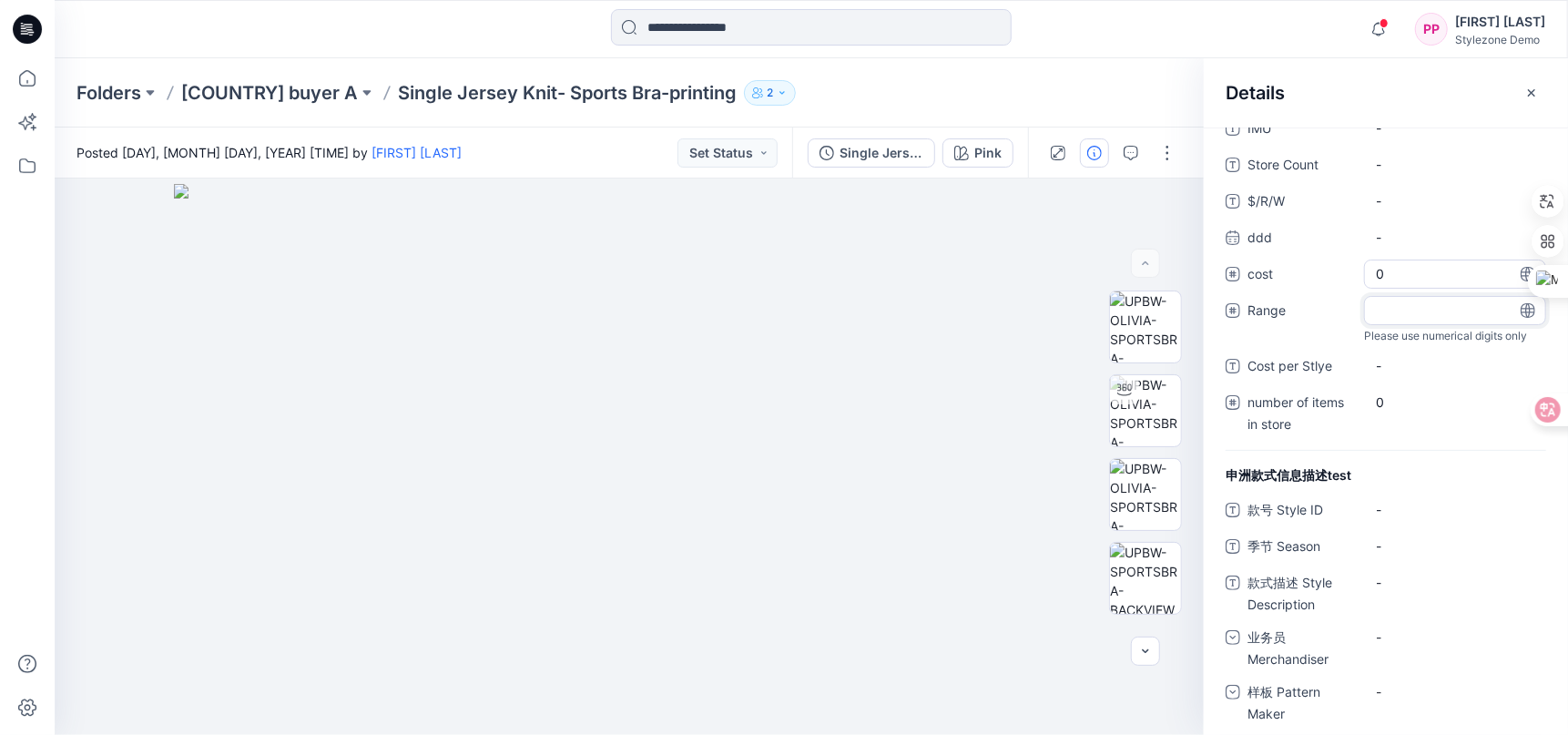 click on "0" at bounding box center (1455, 273) 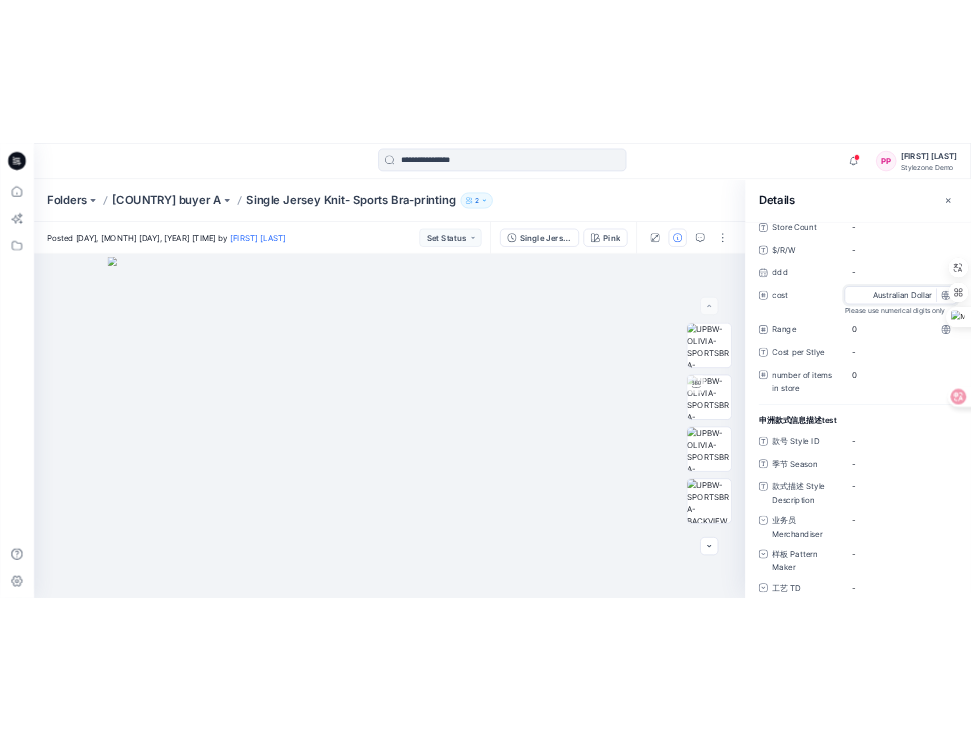 scroll, scrollTop: 728, scrollLeft: 0, axis: vertical 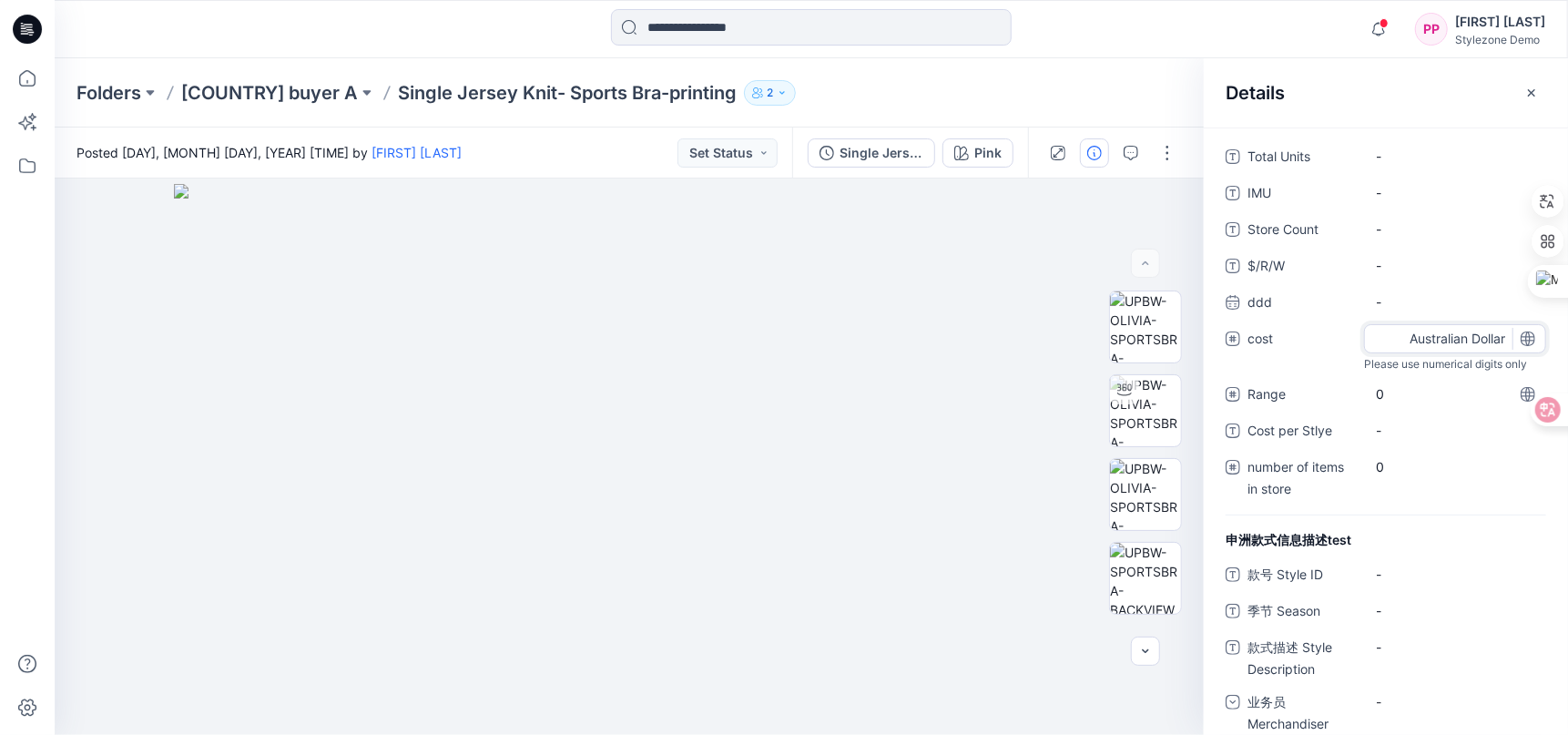 click on "[FIRST] [LAST]" at bounding box center (1500, 22) 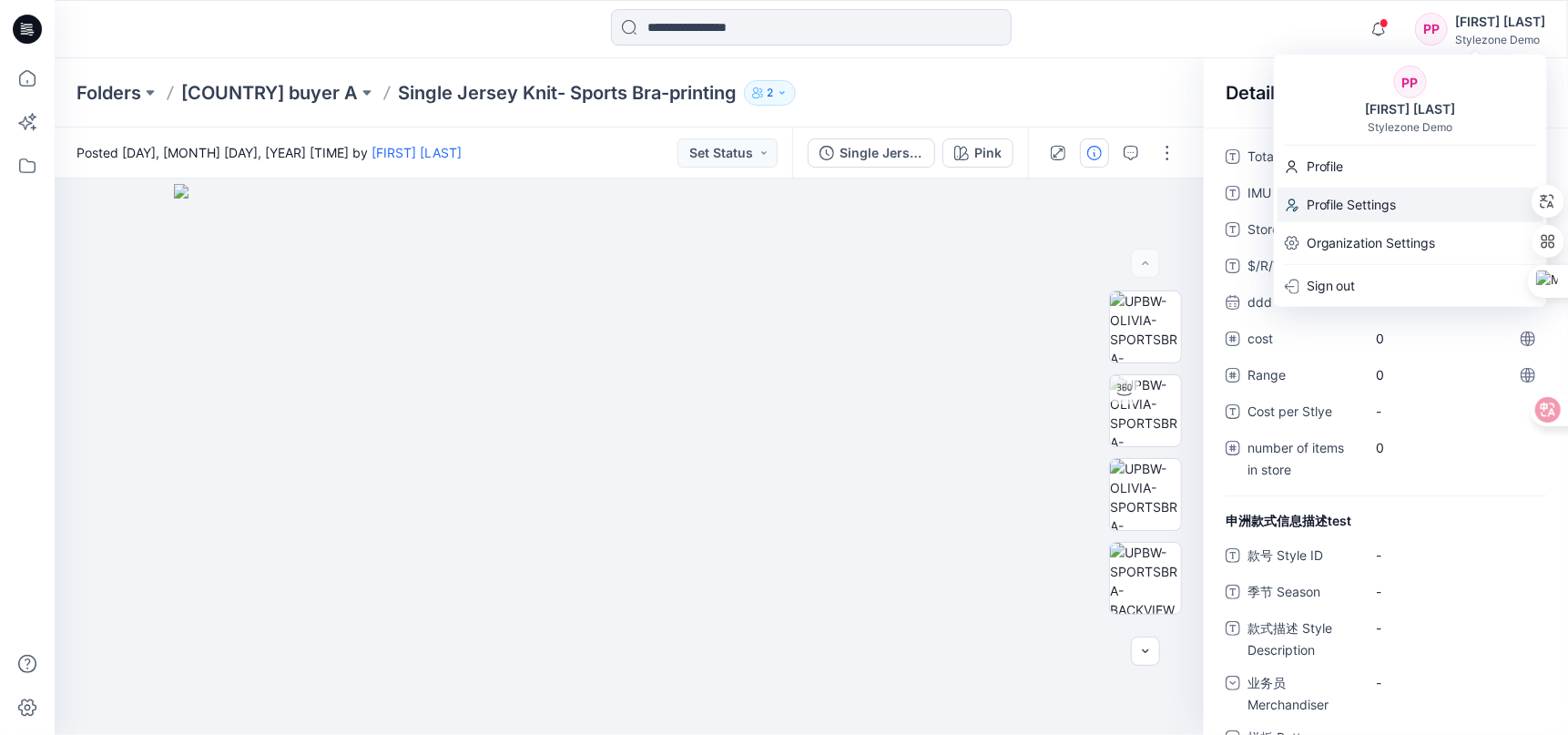 click on "Profile Settings" at bounding box center (1351, 205) 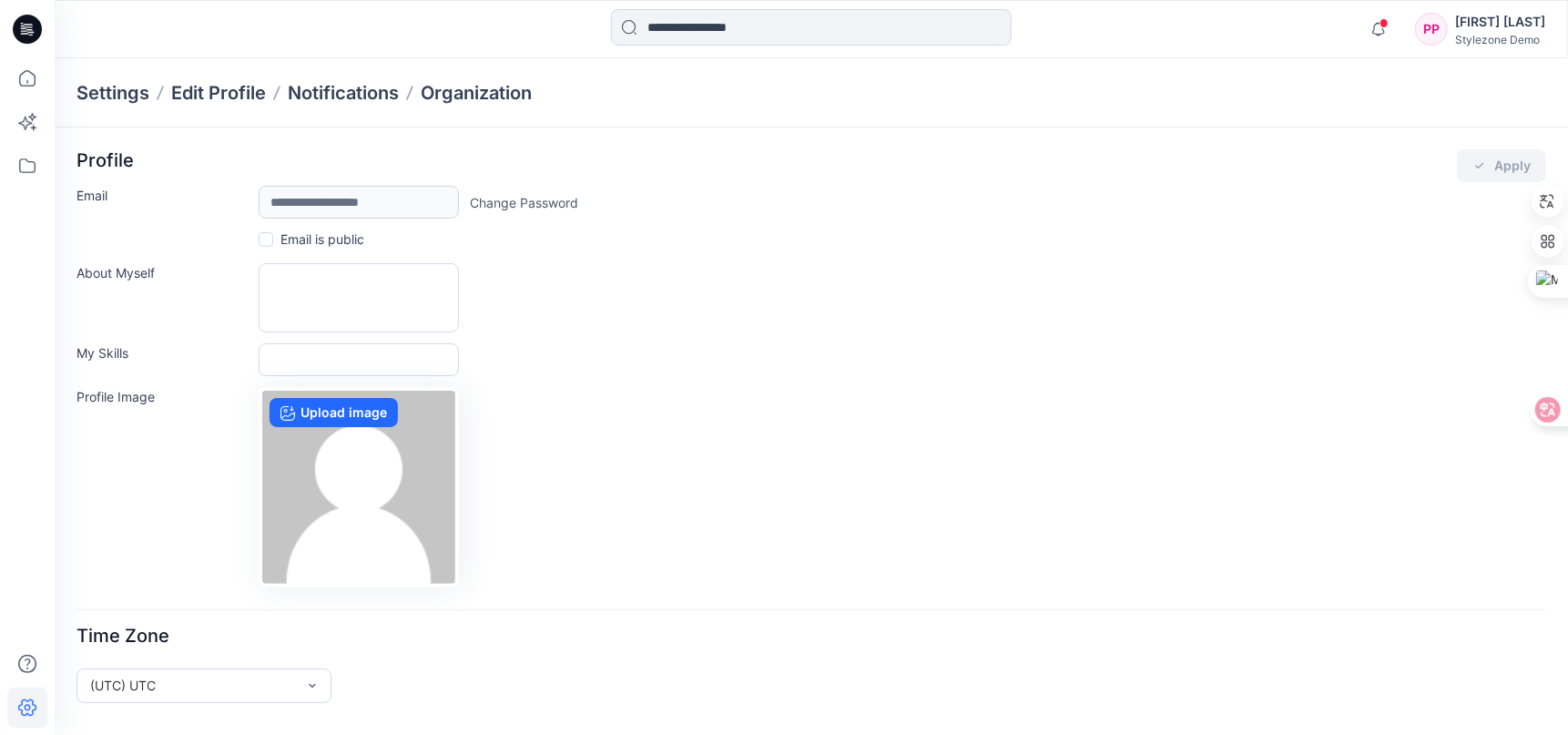 click on "[FIRST] [LAST]" at bounding box center [1500, 22] 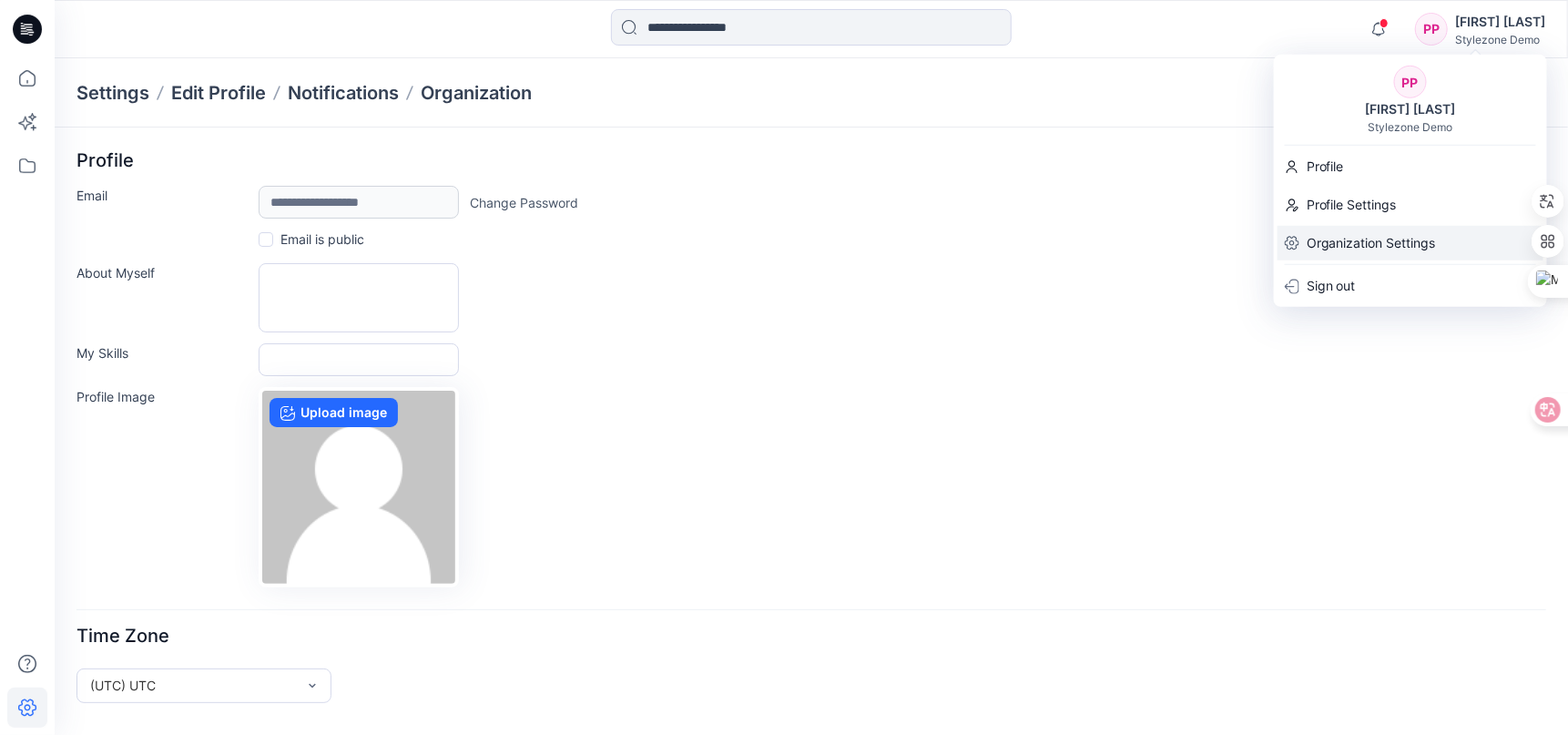 click on "Organization Settings" at bounding box center (1371, 243) 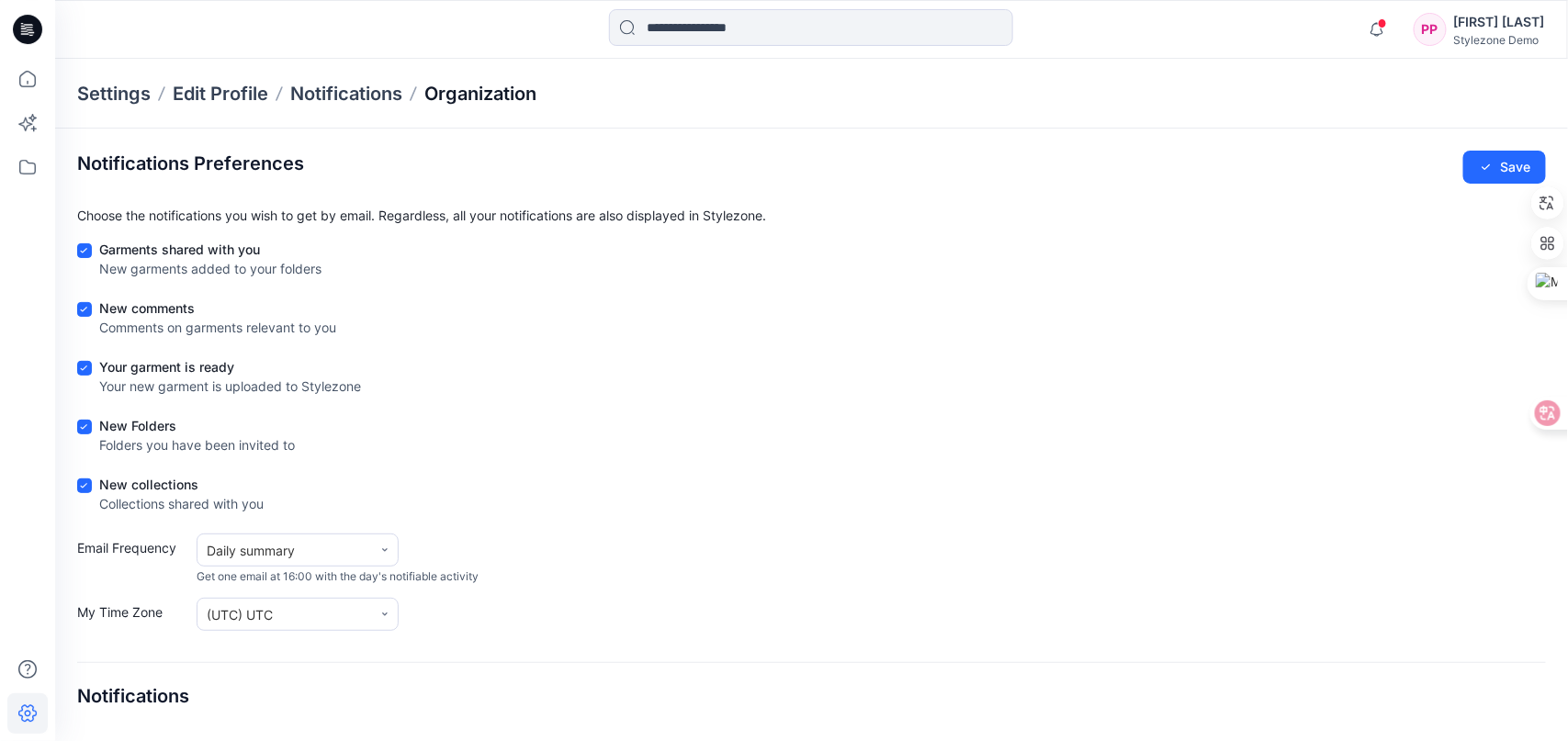 click on "Organization" at bounding box center (480, 94) 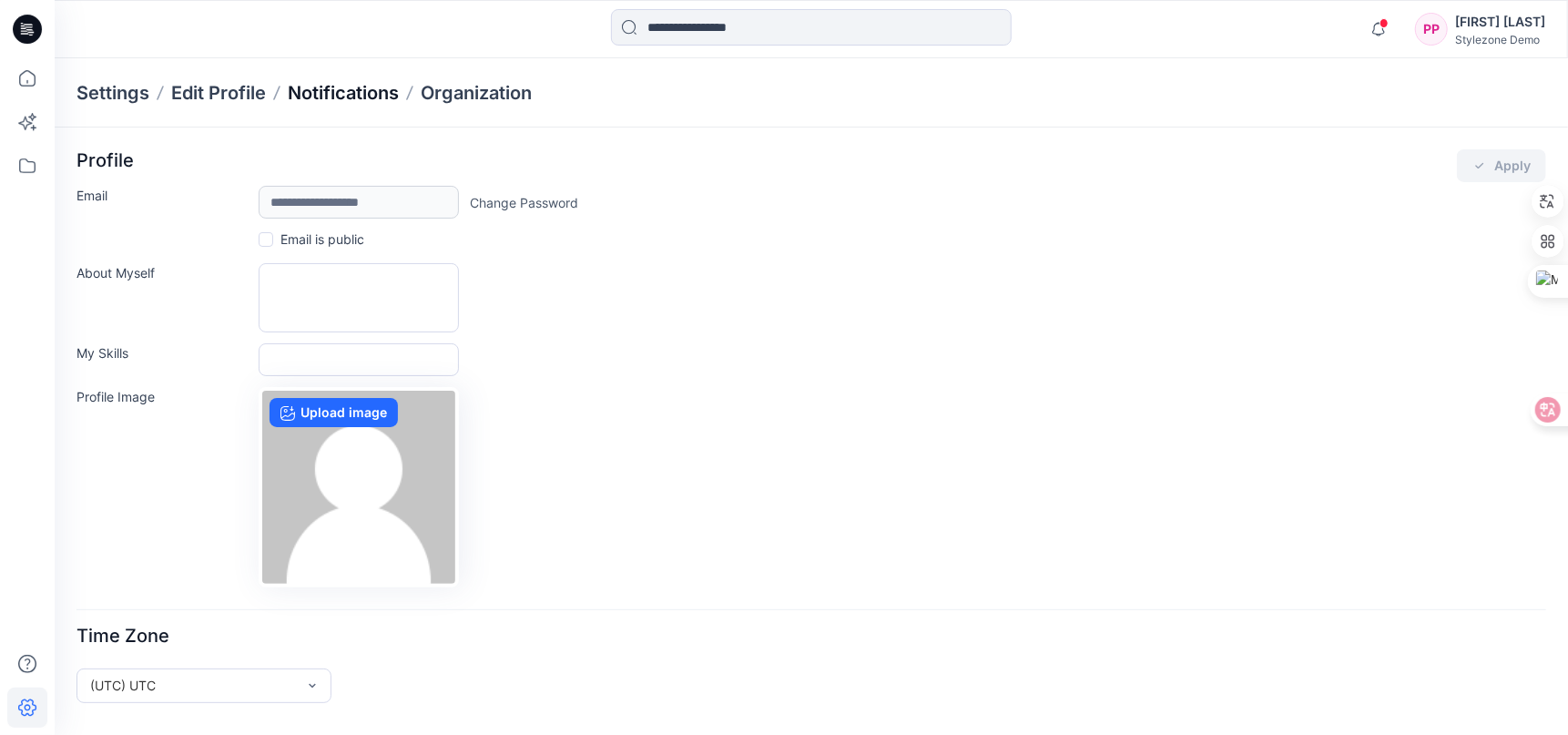 click on "Notifications" at bounding box center (343, 93) 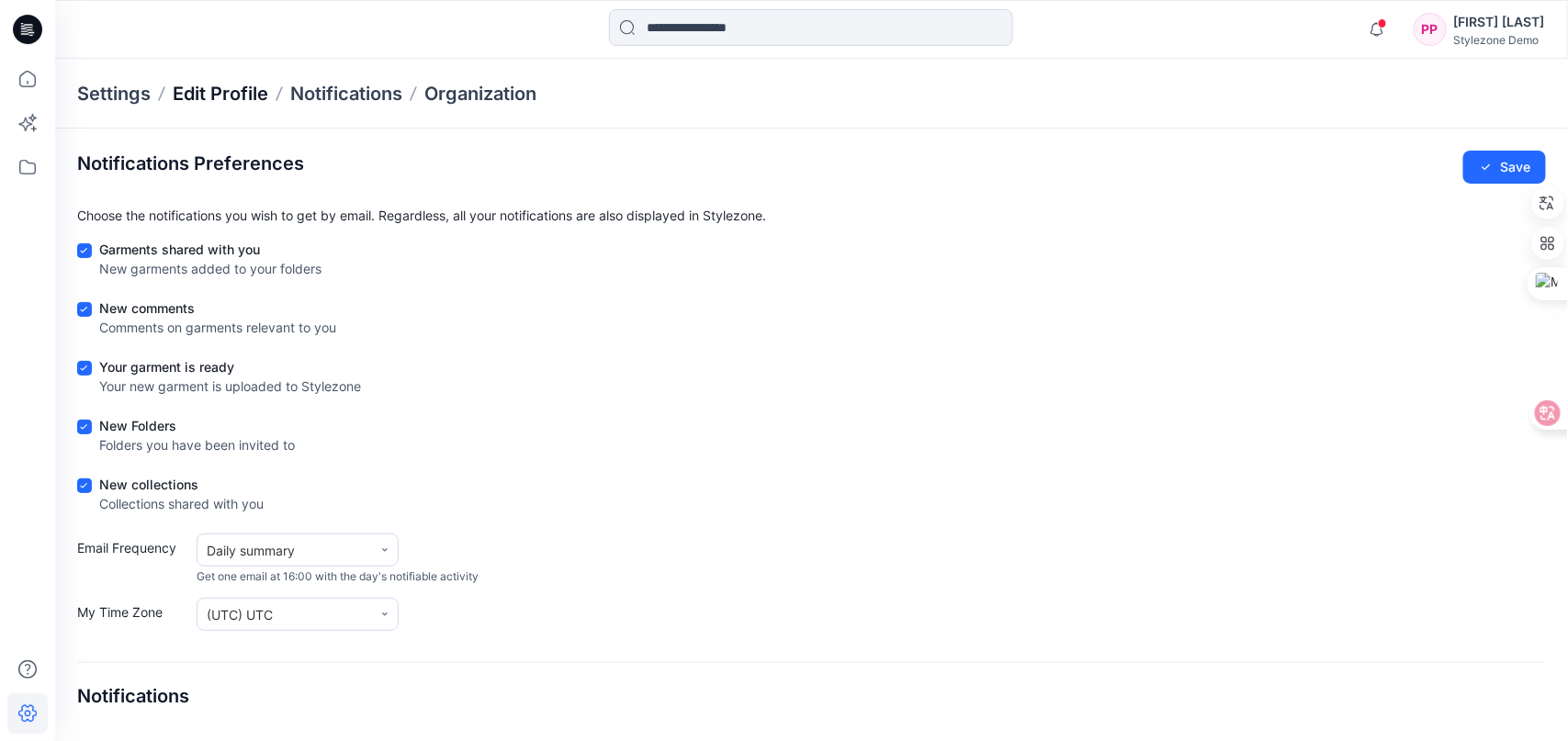 click on "Edit Profile" at bounding box center (220, 94) 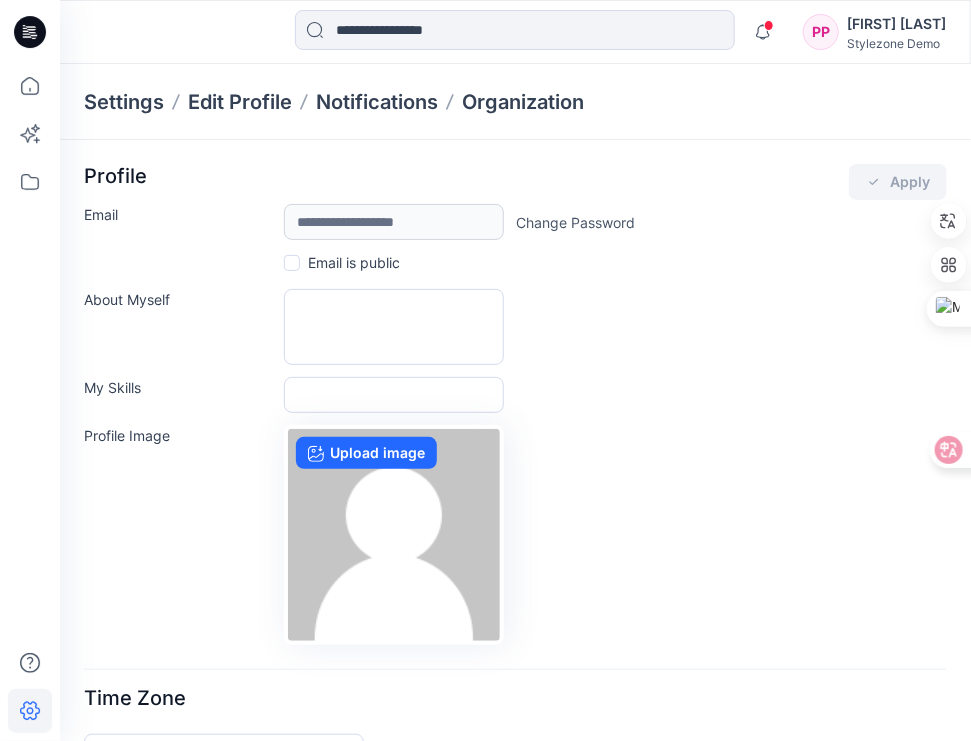 click on "Settings Edit Profile Notifications Organization" at bounding box center [515, 102] 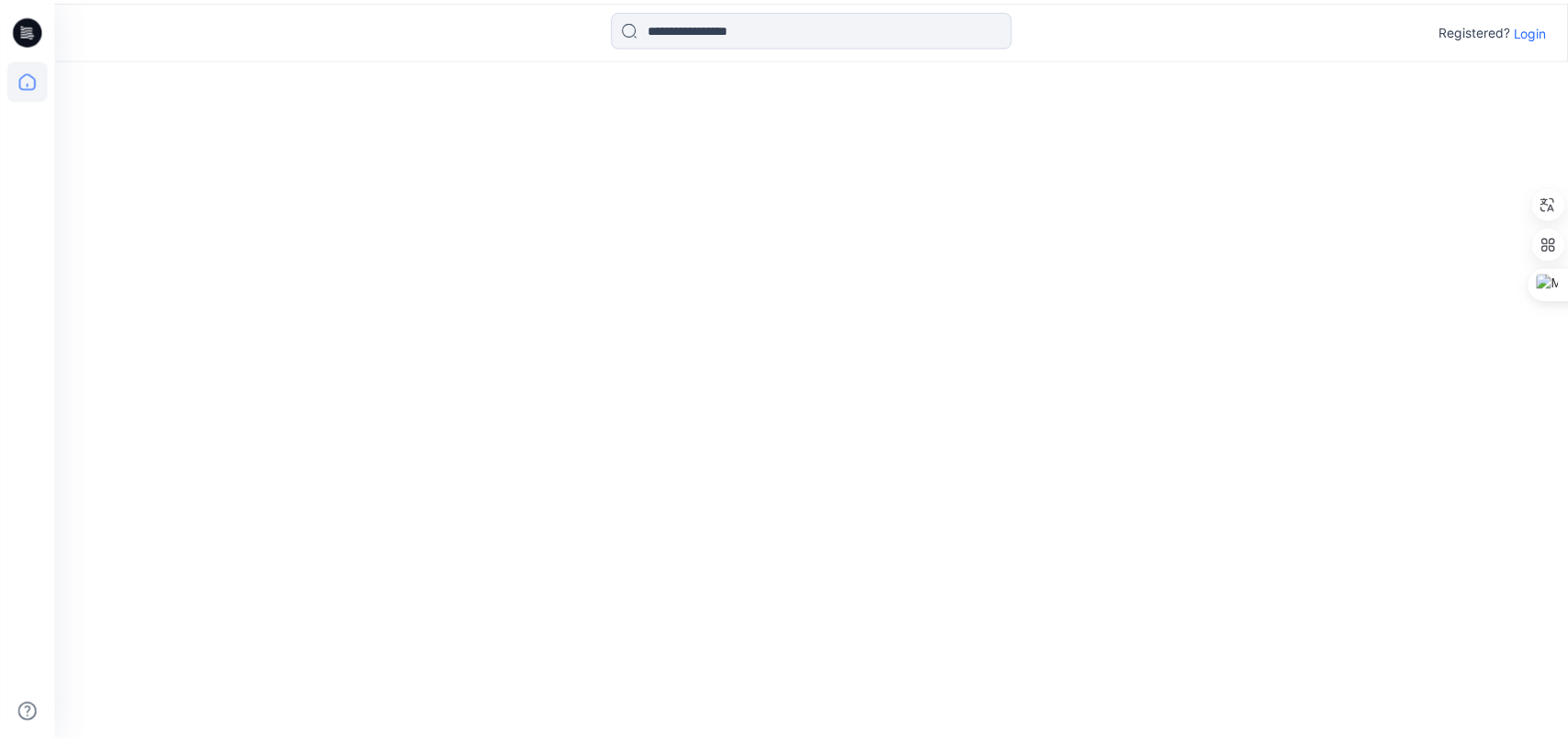 scroll, scrollTop: 0, scrollLeft: 0, axis: both 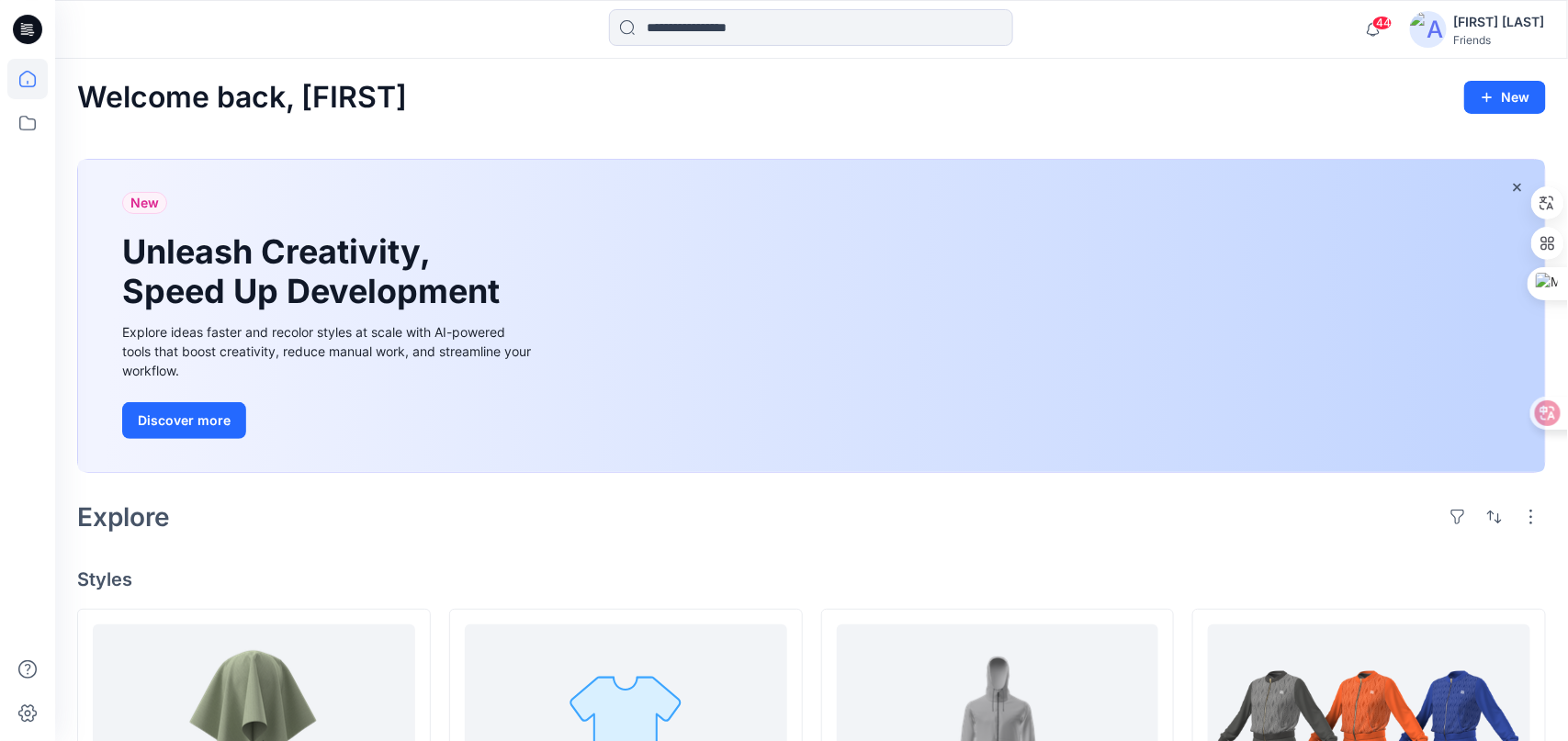 click on "[FIRST] [LAST]" at bounding box center [1499, 22] 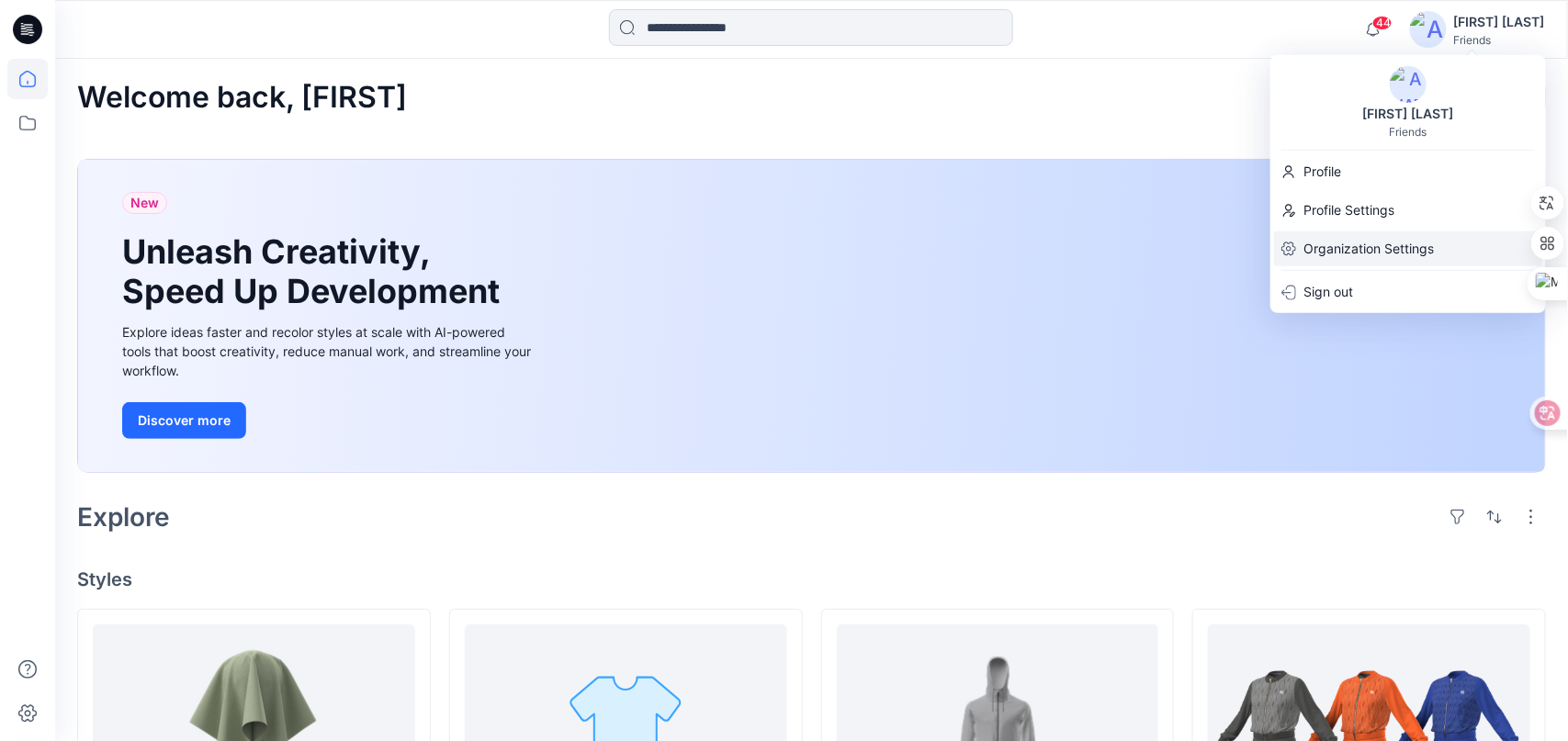 click on "Organization Settings" at bounding box center (1369, 249) 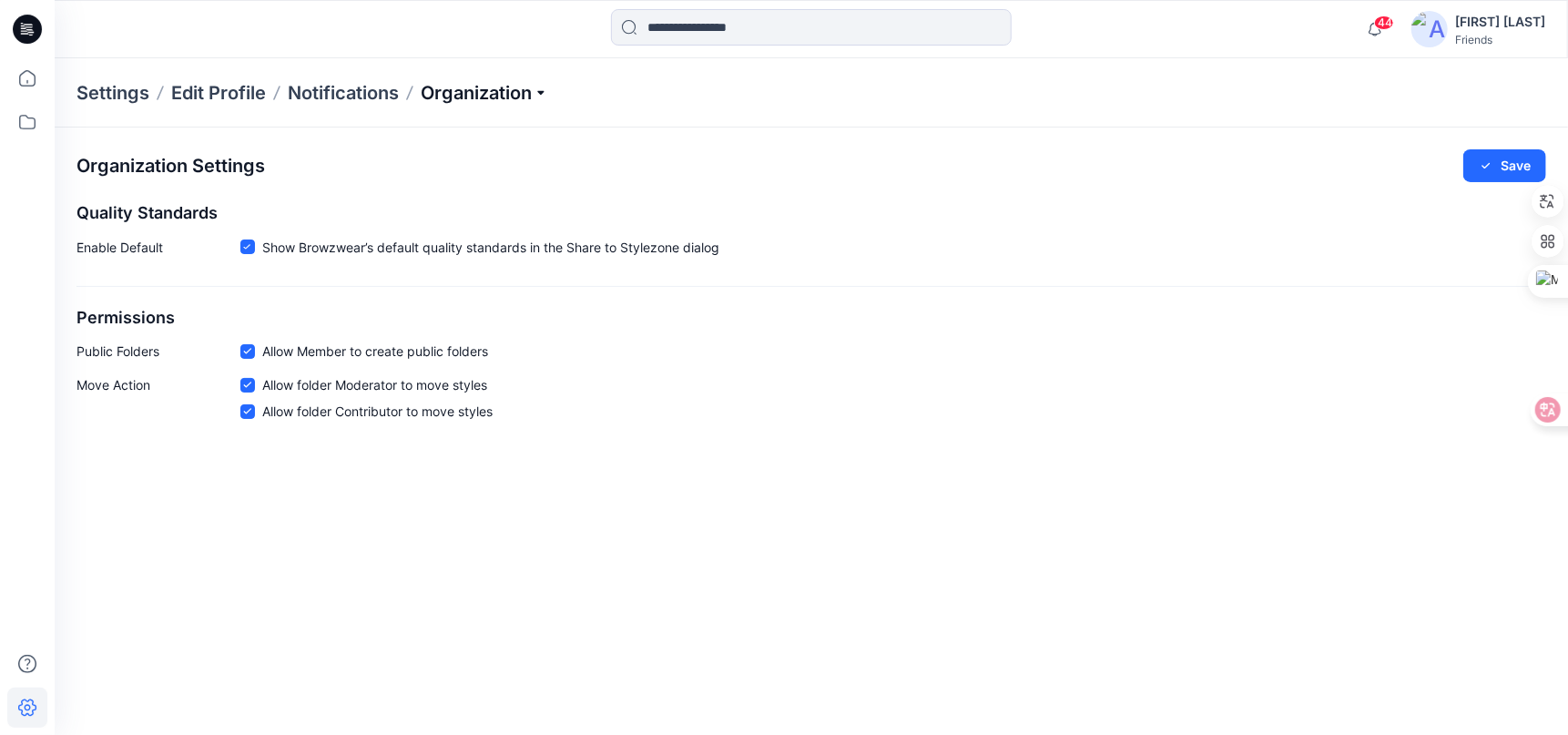 click on "Organization" at bounding box center [484, 93] 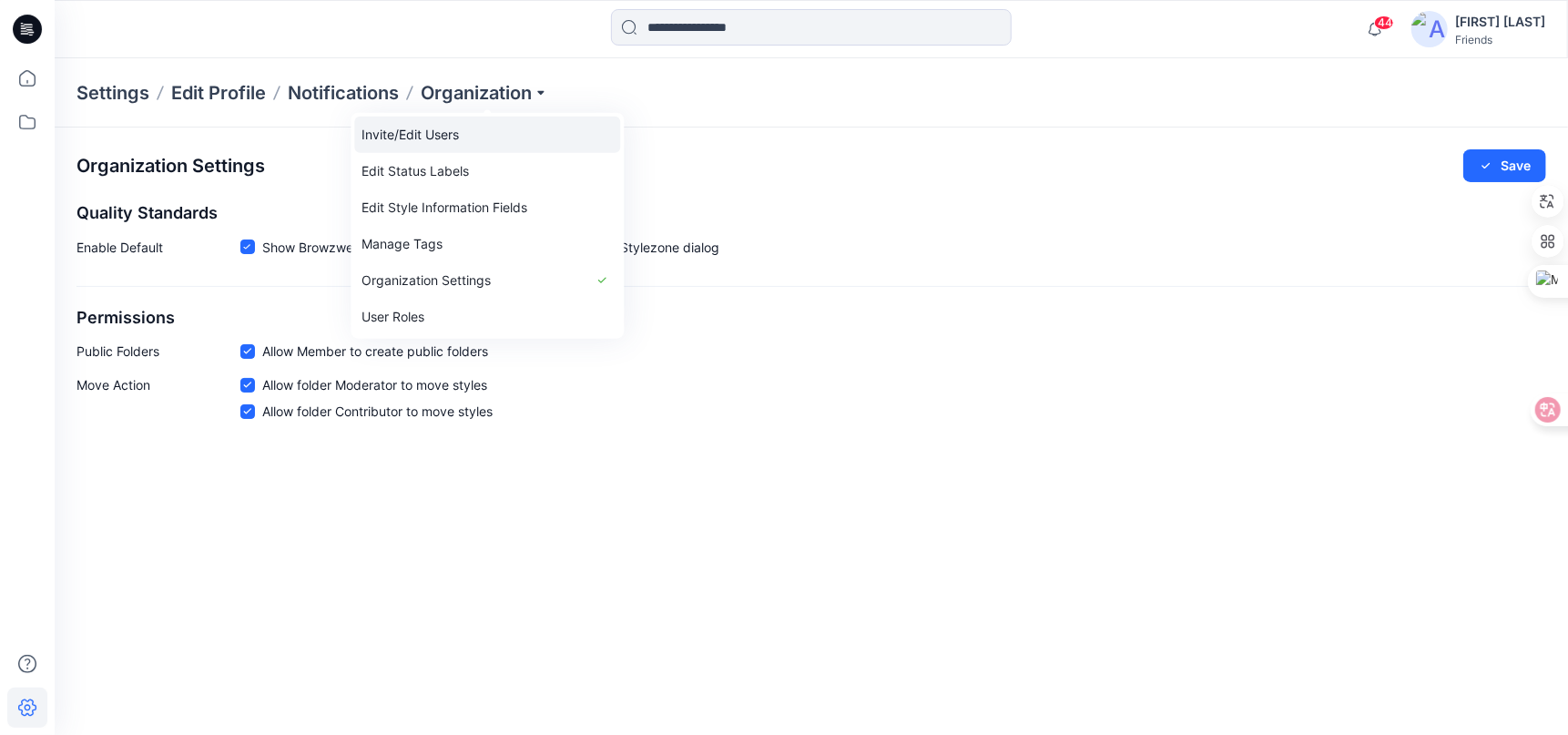 click on "Invite/Edit Users" at bounding box center (487, 135) 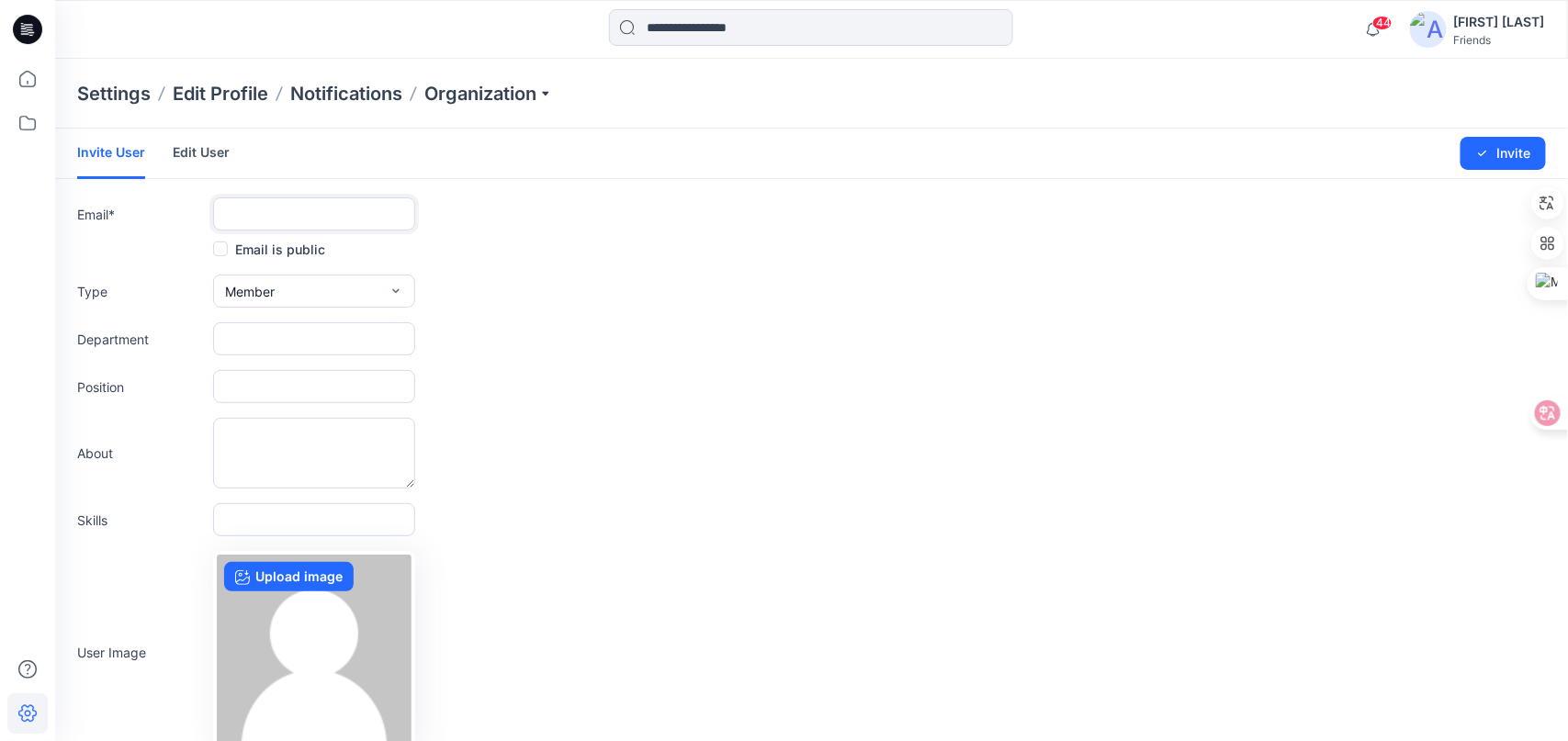 click at bounding box center (314, 214) 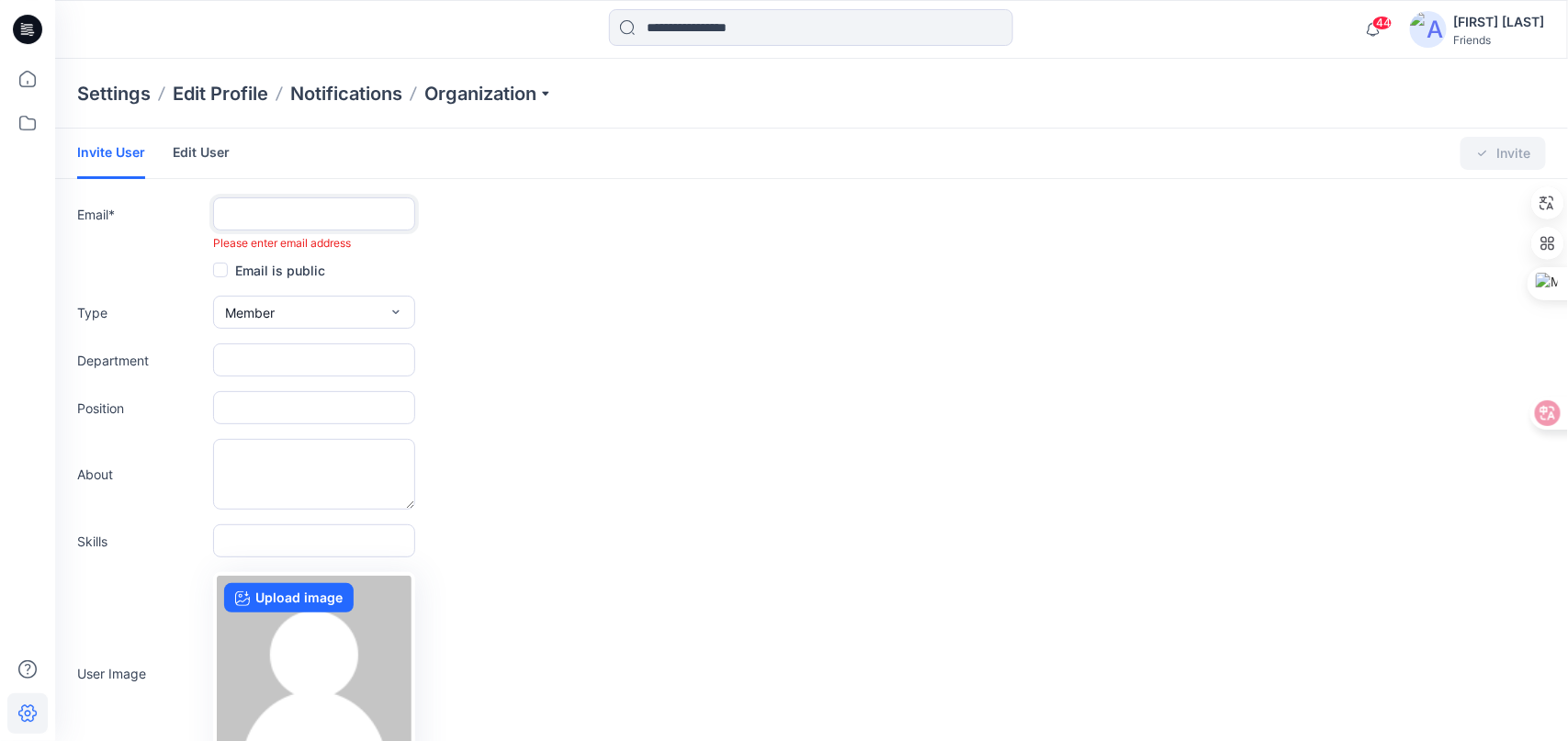 click at bounding box center (314, 214) 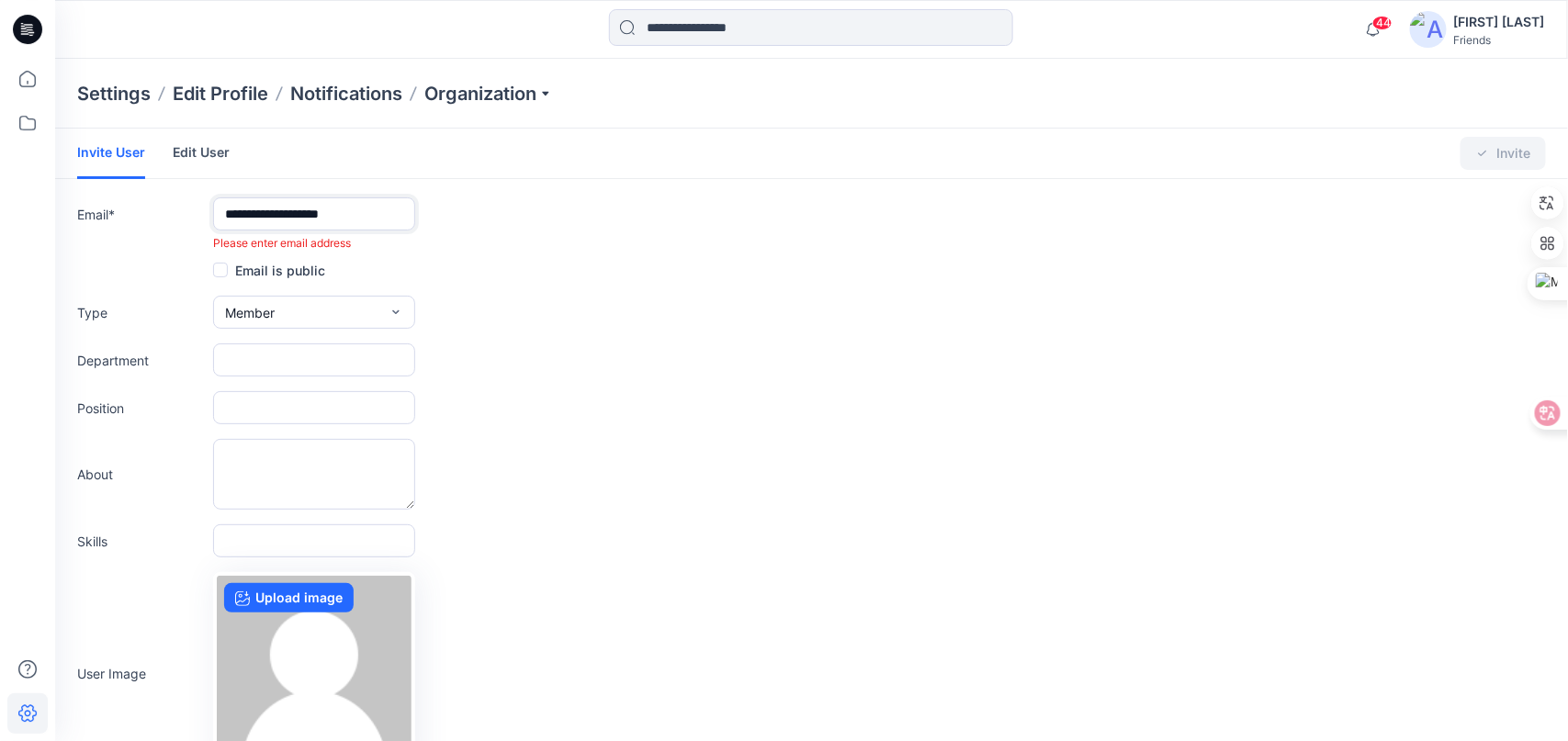type on "**********" 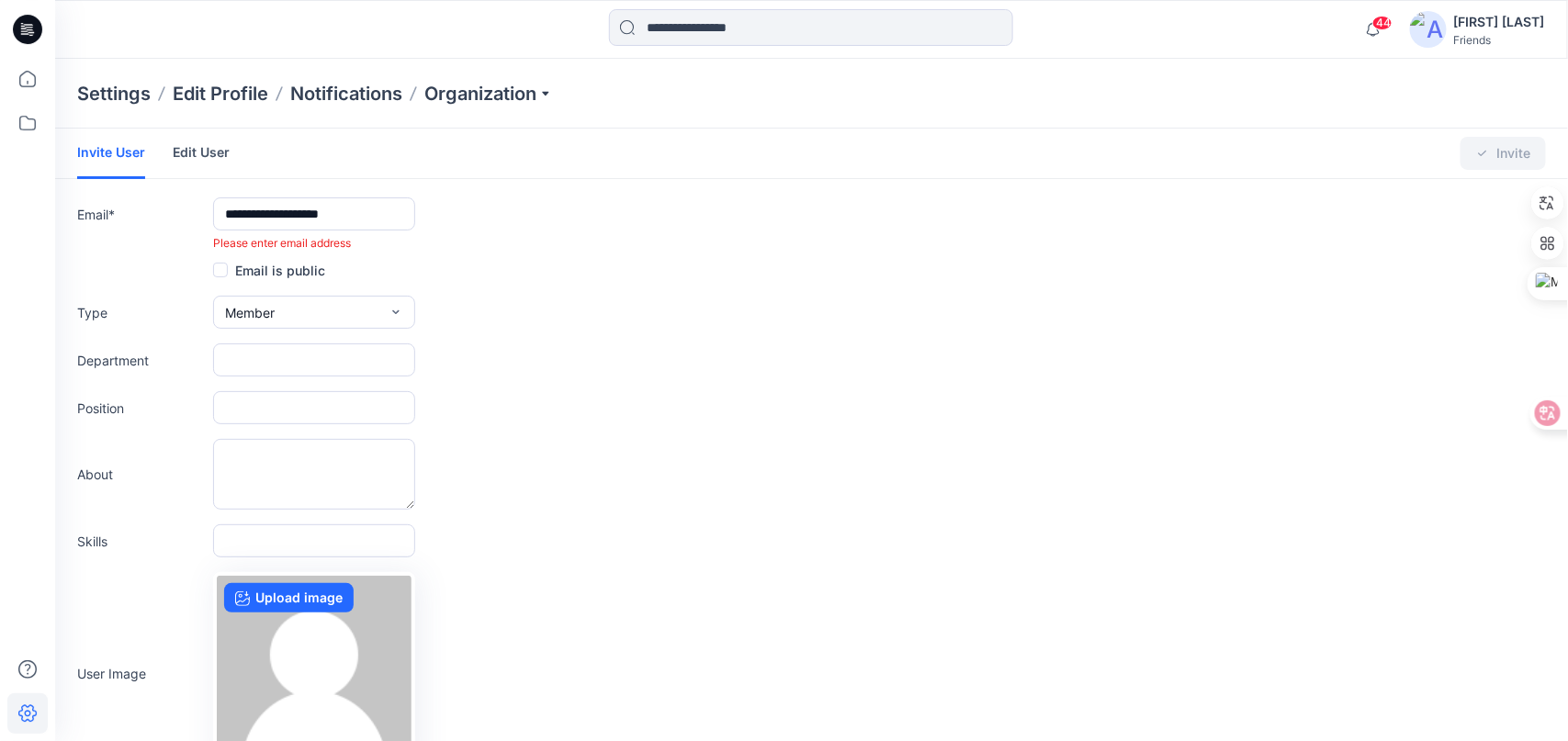 drag, startPoint x: 552, startPoint y: 255, endPoint x: 457, endPoint y: 302, distance: 105.99057 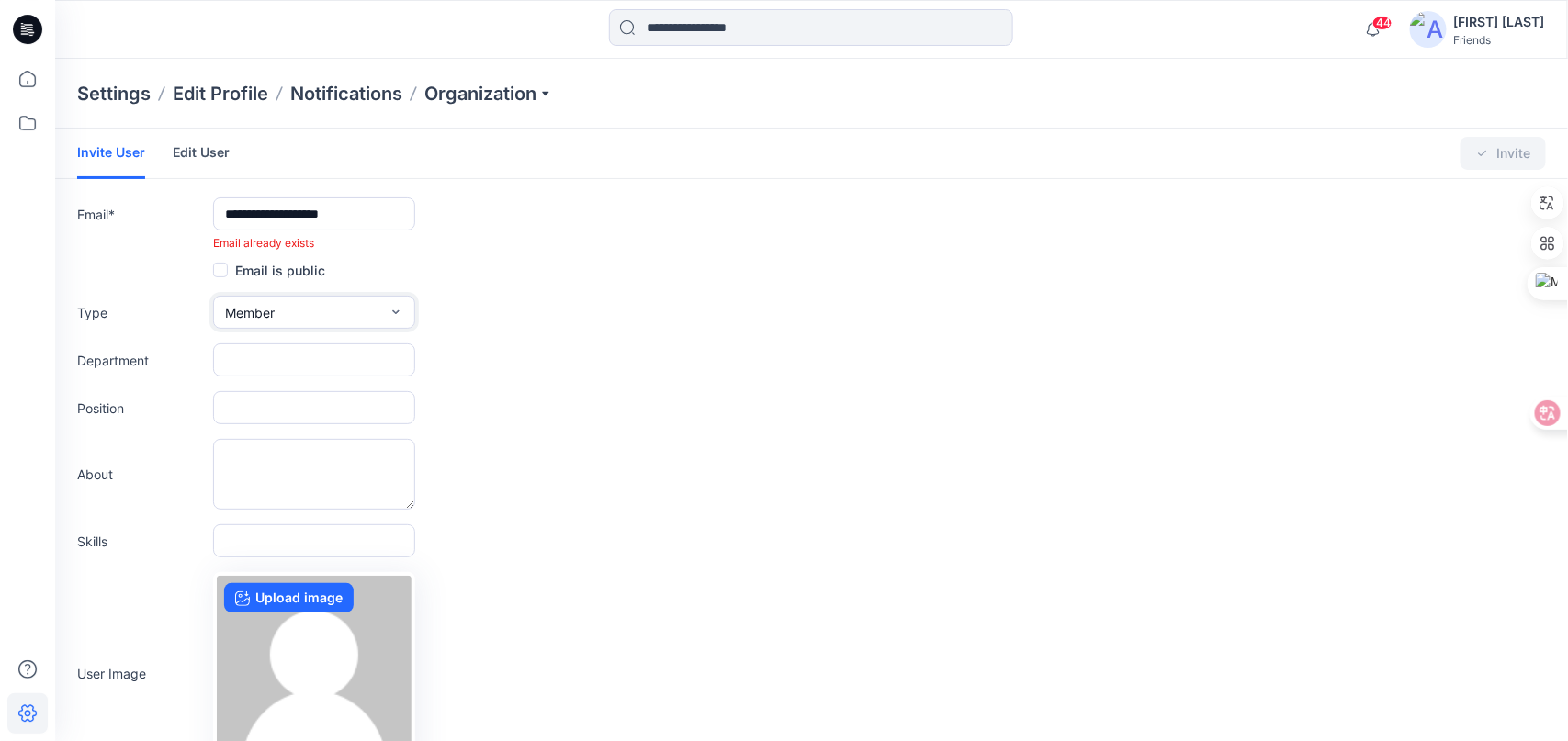 click 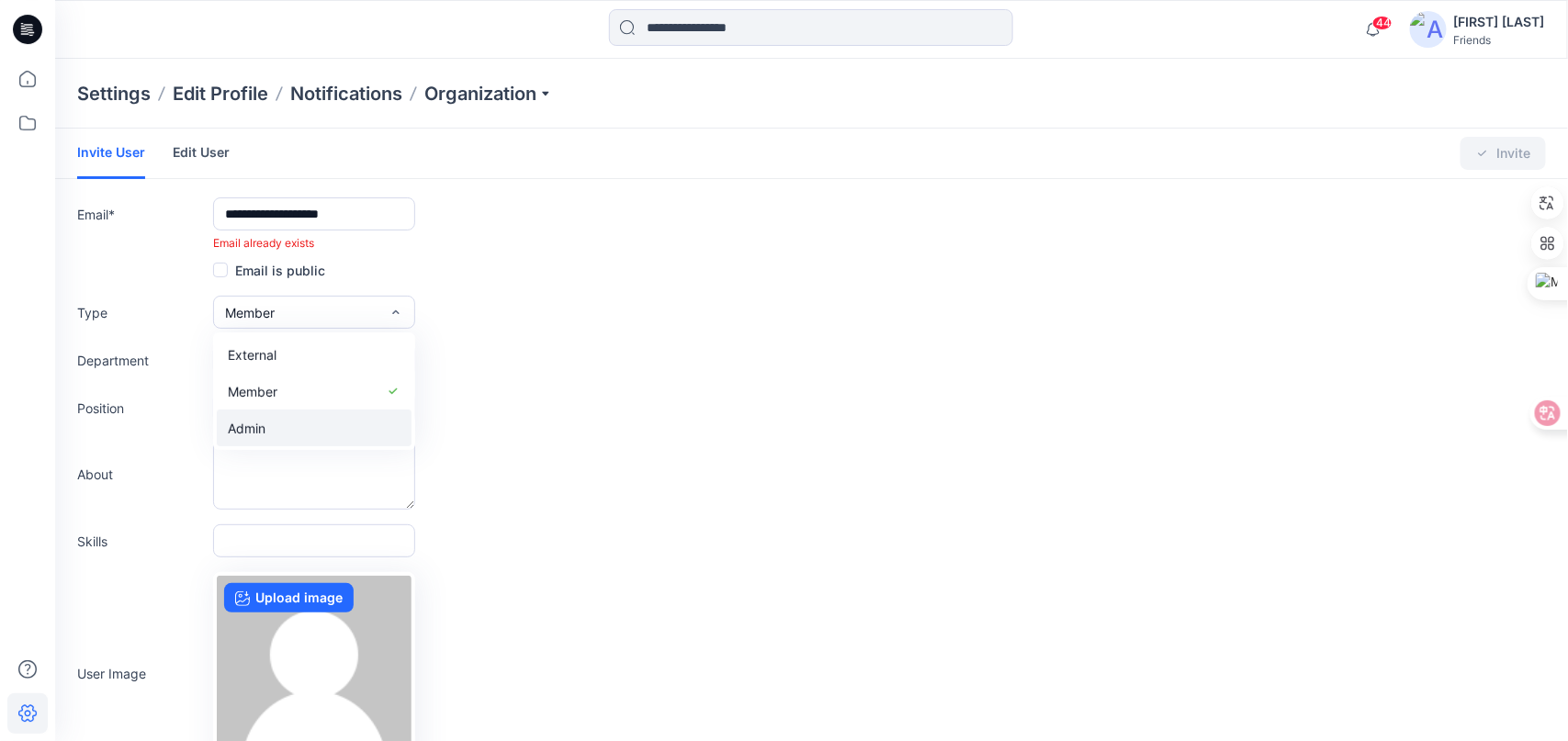 click on "Admin" at bounding box center (314, 428) 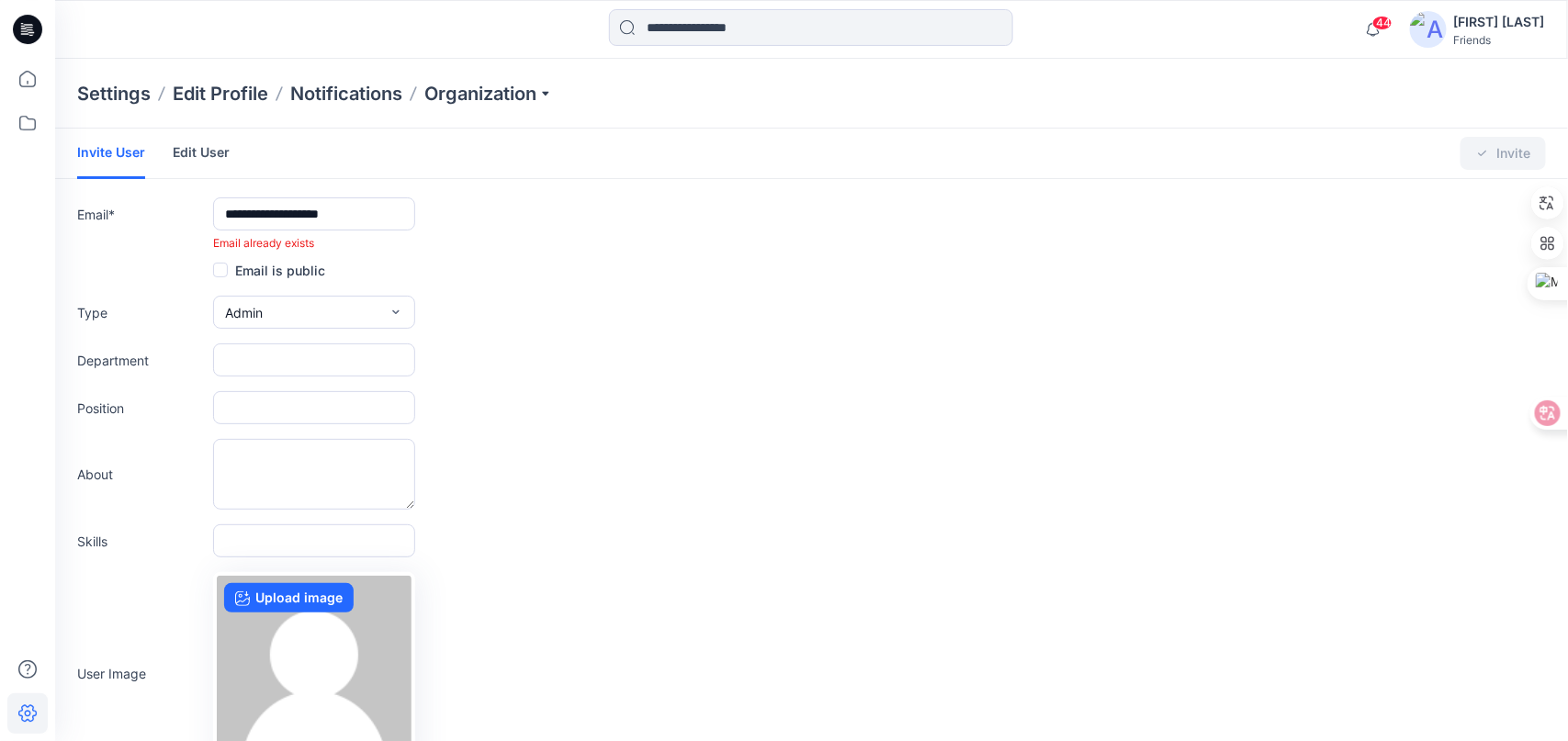 click at bounding box center (220, 270) 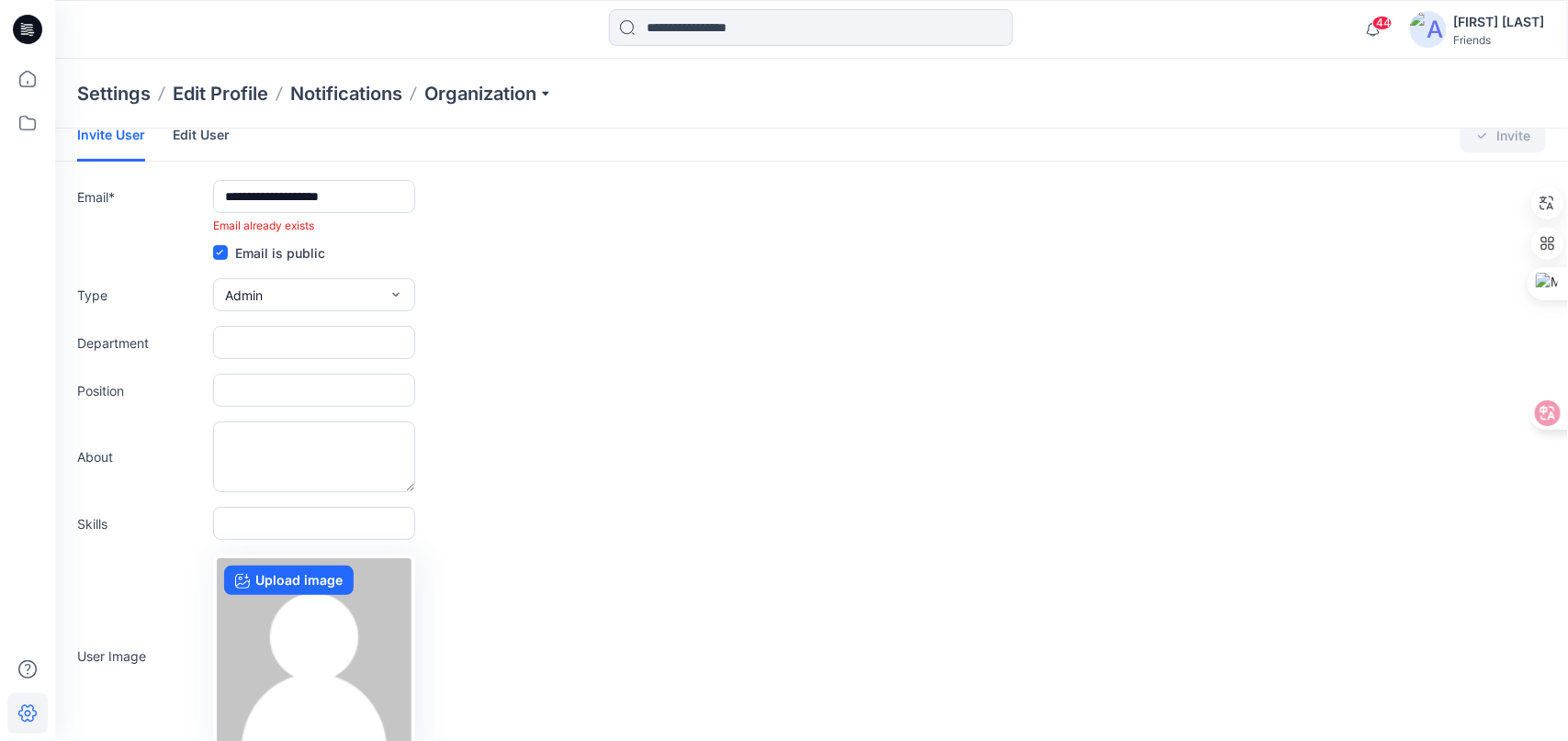 scroll, scrollTop: 130, scrollLeft: 0, axis: vertical 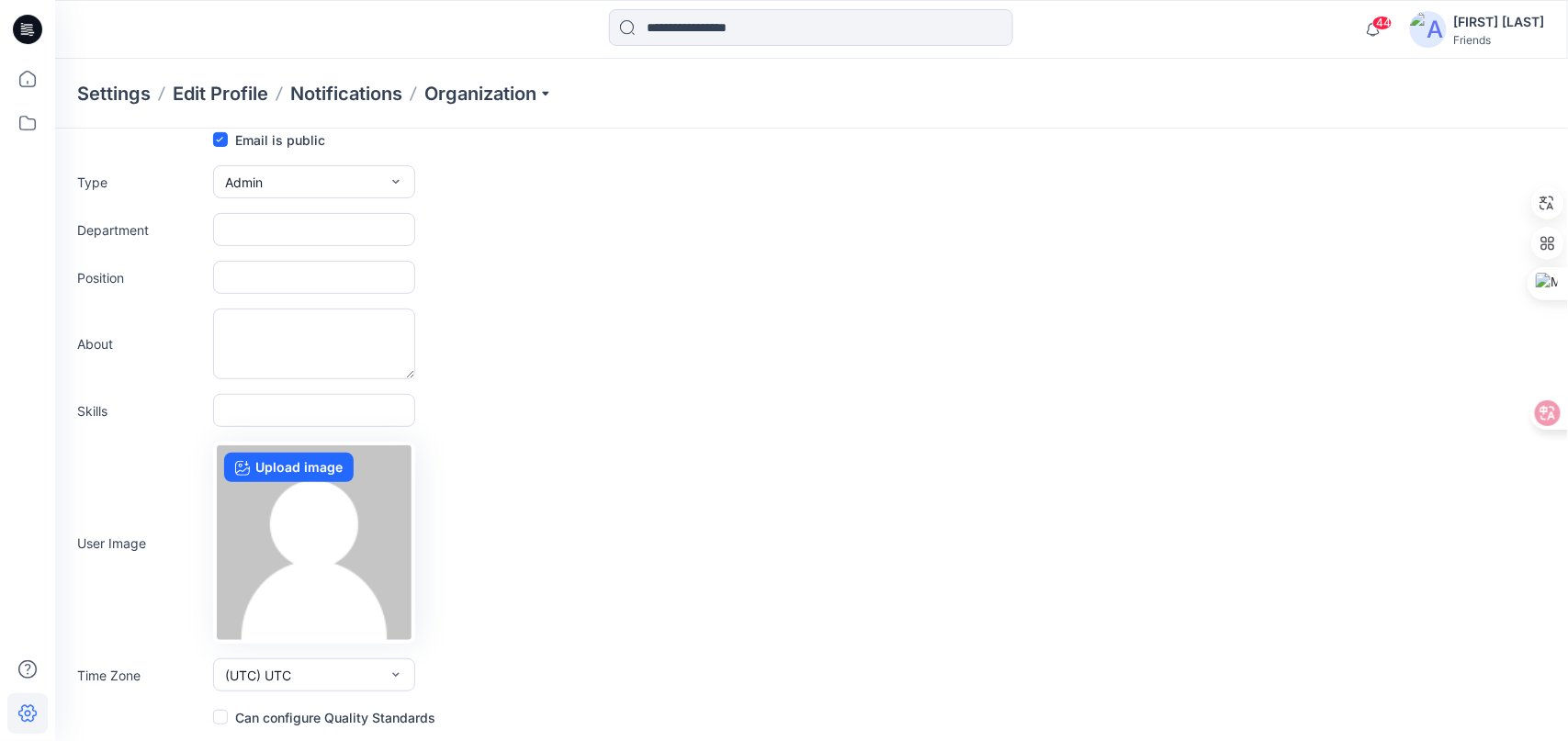 click at bounding box center [220, 717] 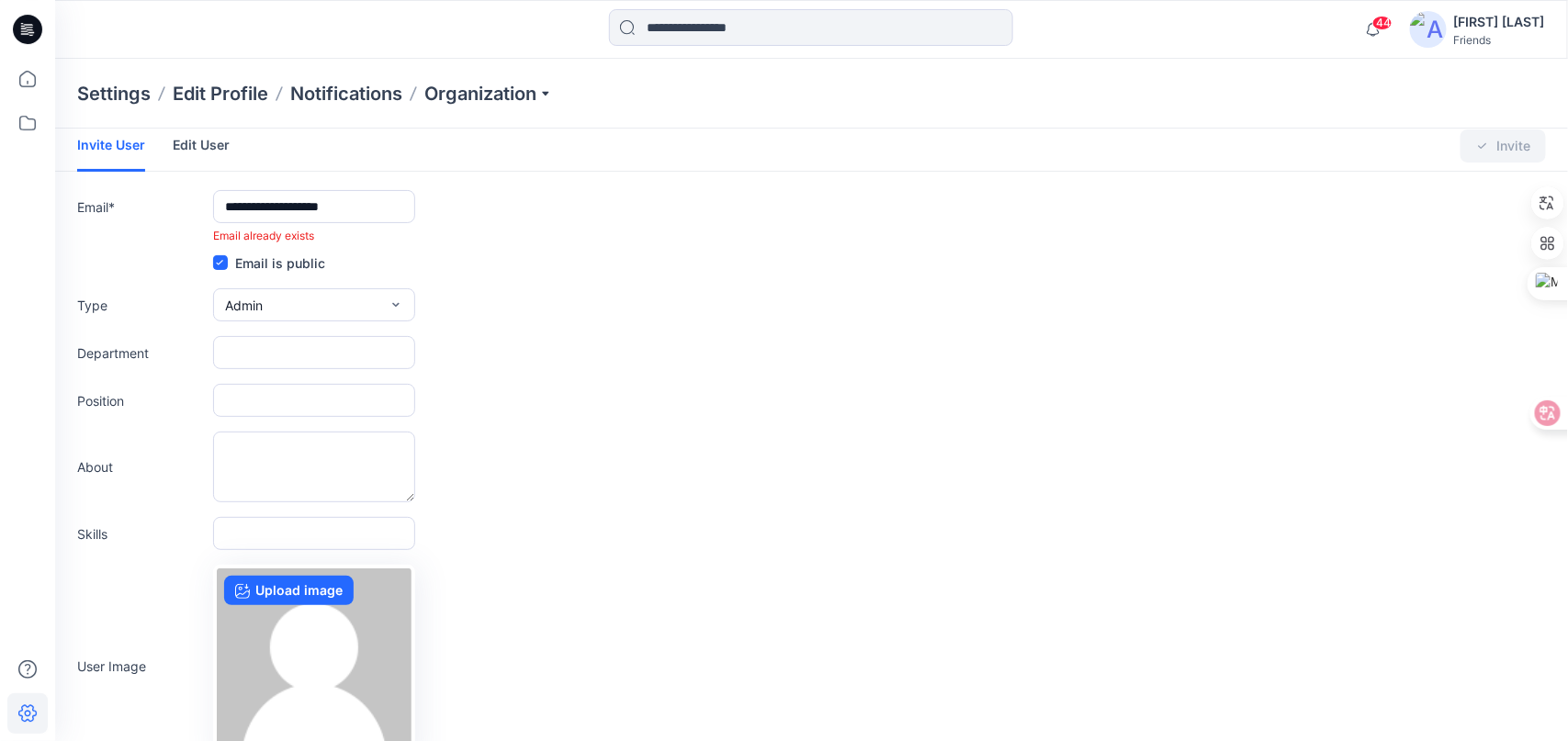scroll, scrollTop: 0, scrollLeft: 0, axis: both 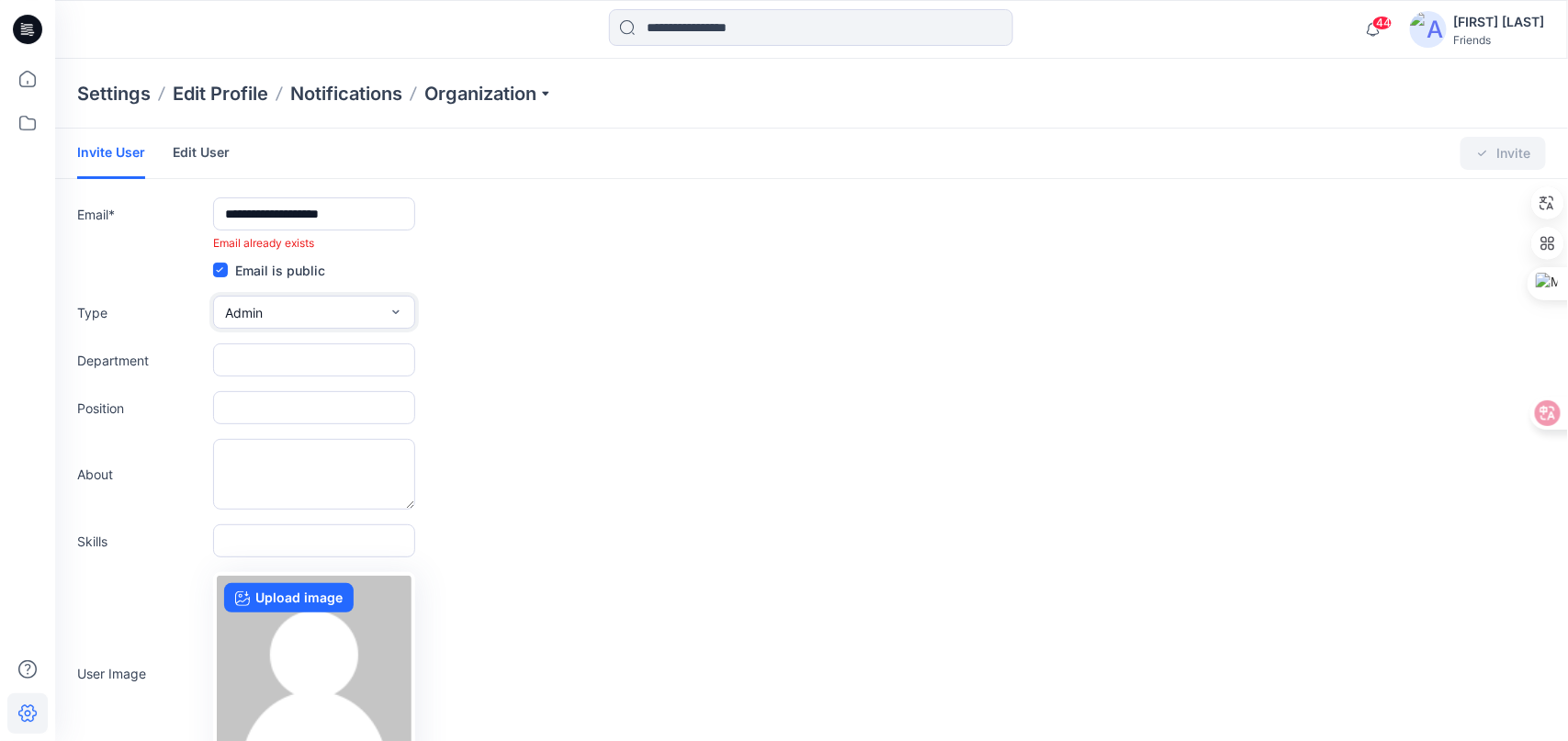click on "Admin" at bounding box center [314, 312] 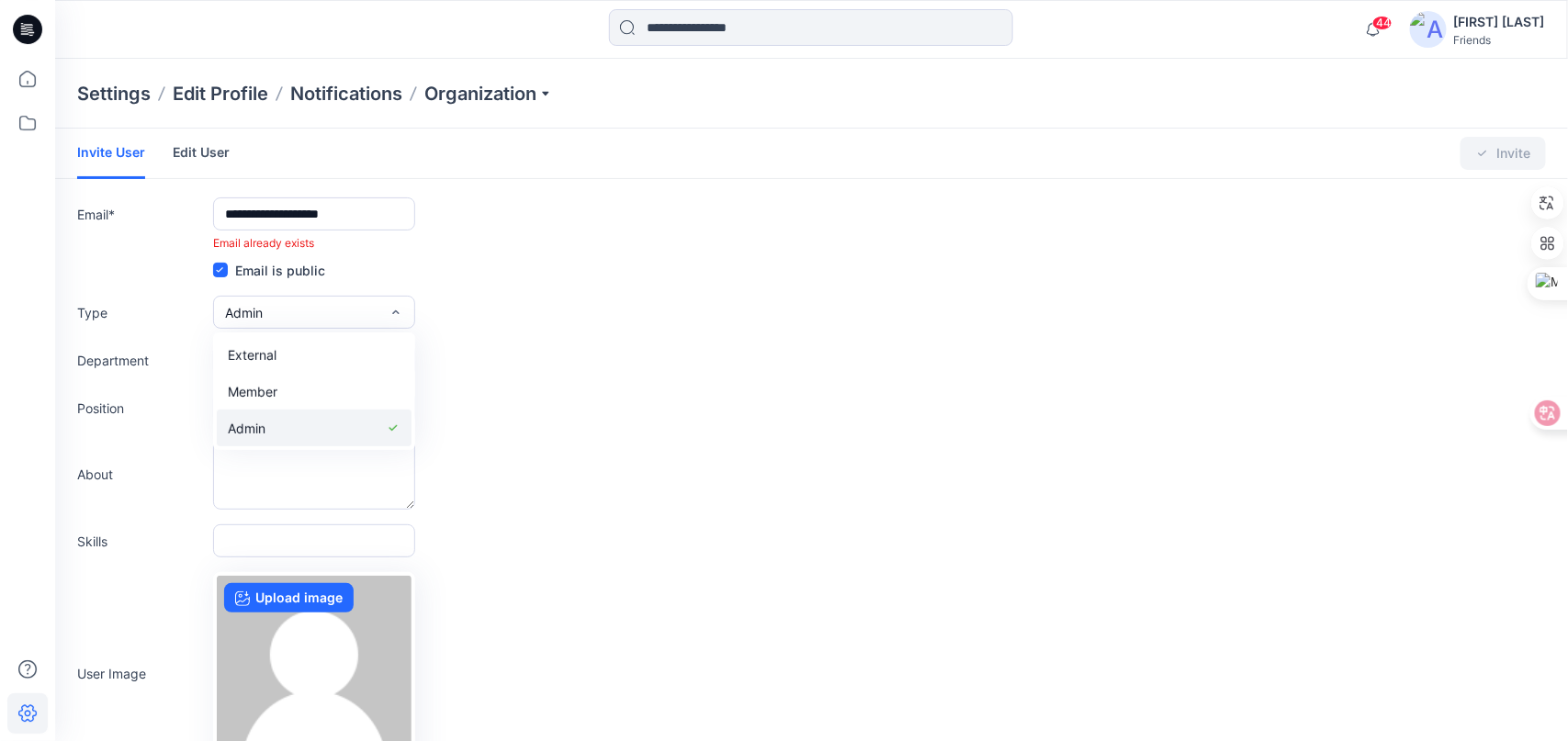 click at bounding box center [325, 428] 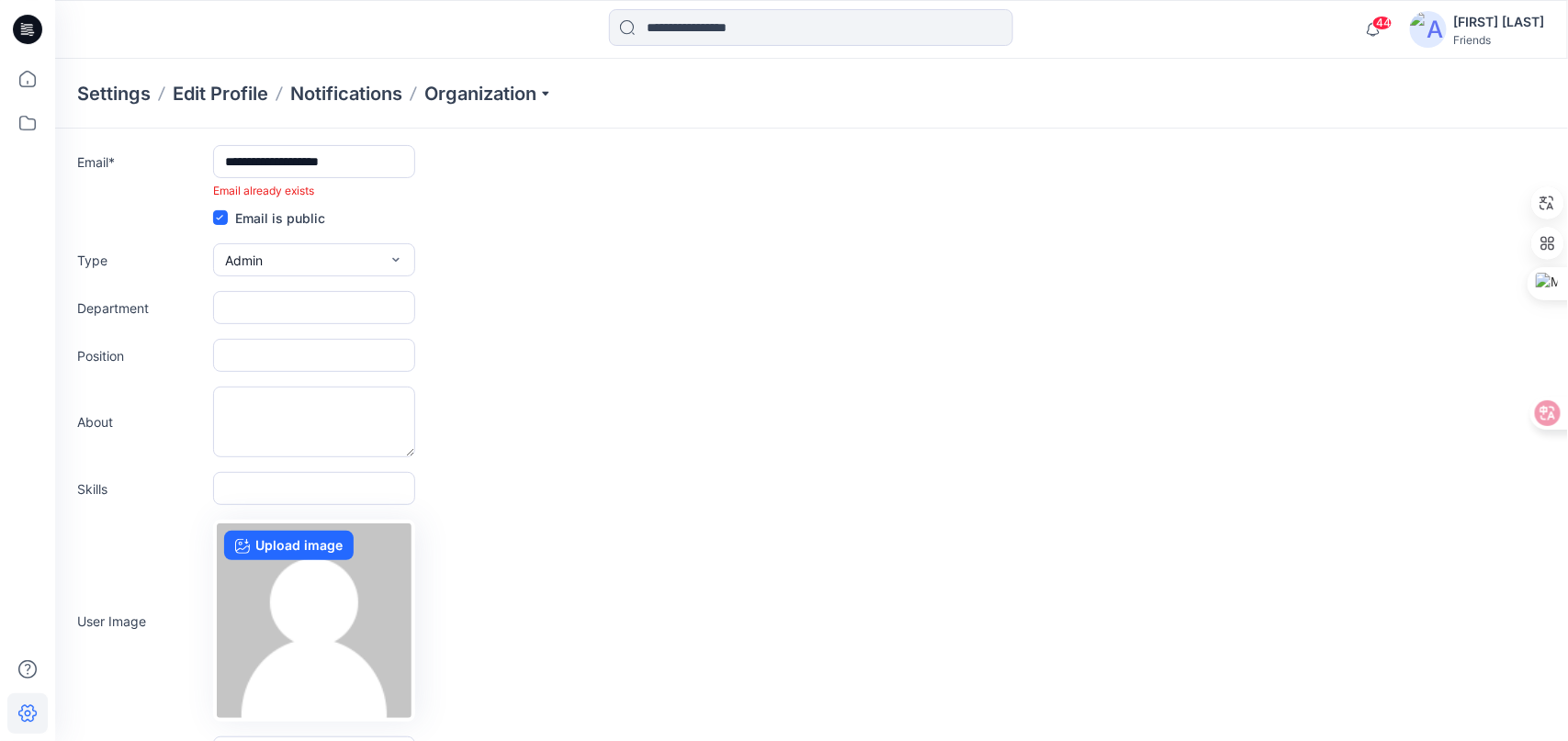 scroll, scrollTop: 0, scrollLeft: 0, axis: both 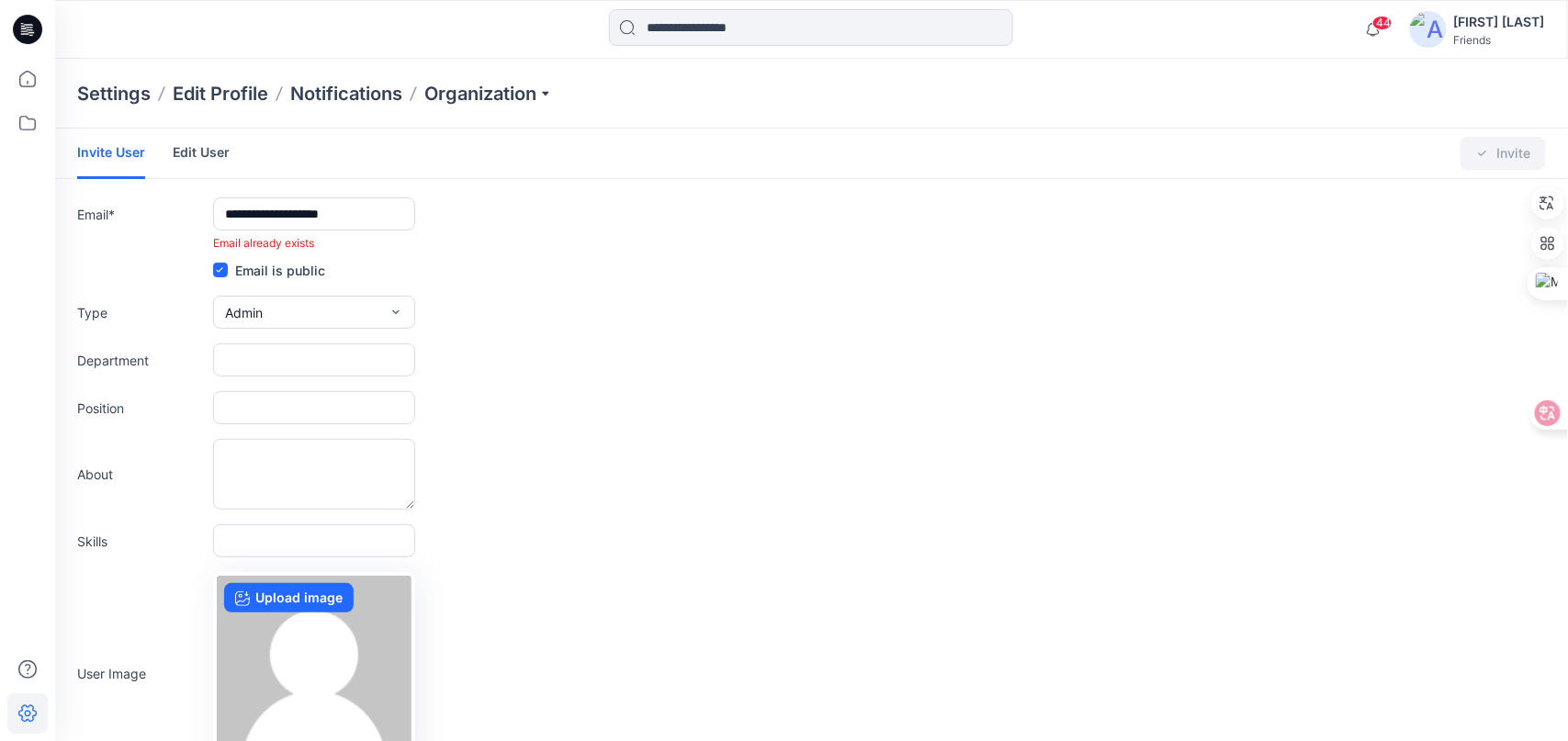 click on "Changes Saved   Invite" at bounding box center (1428, 153) 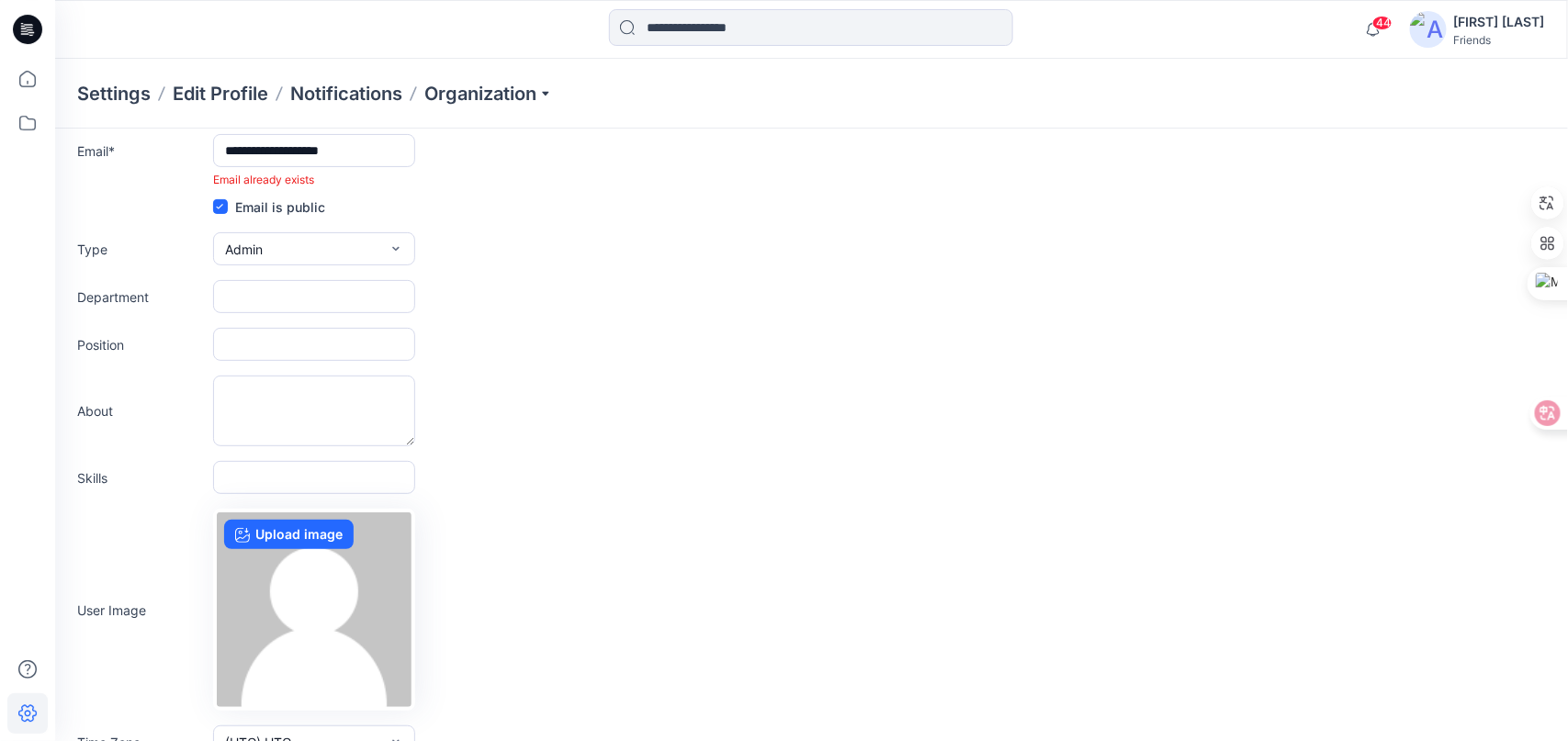 scroll, scrollTop: 0, scrollLeft: 0, axis: both 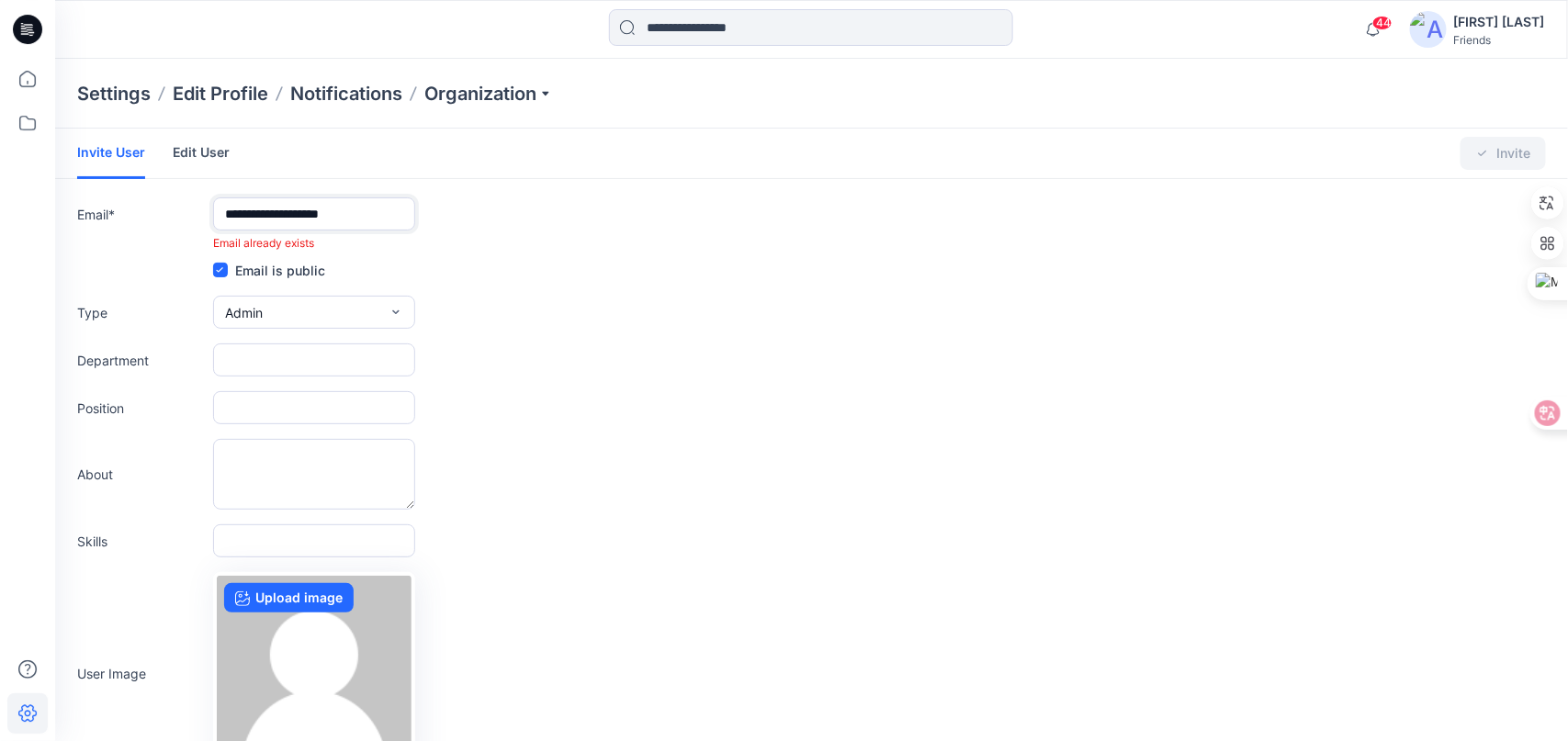 type on "*" 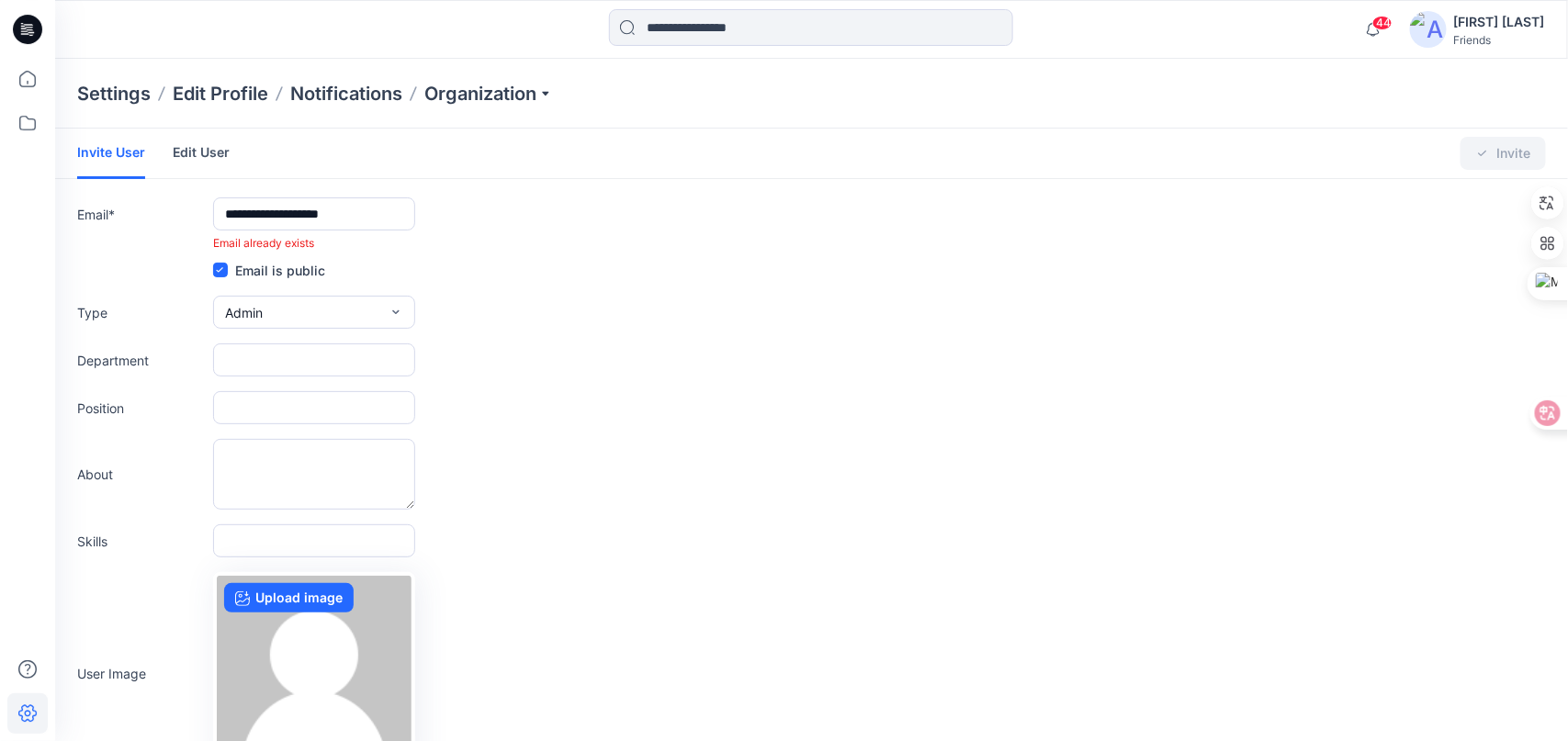 click on "Edit User" at bounding box center [201, 152] 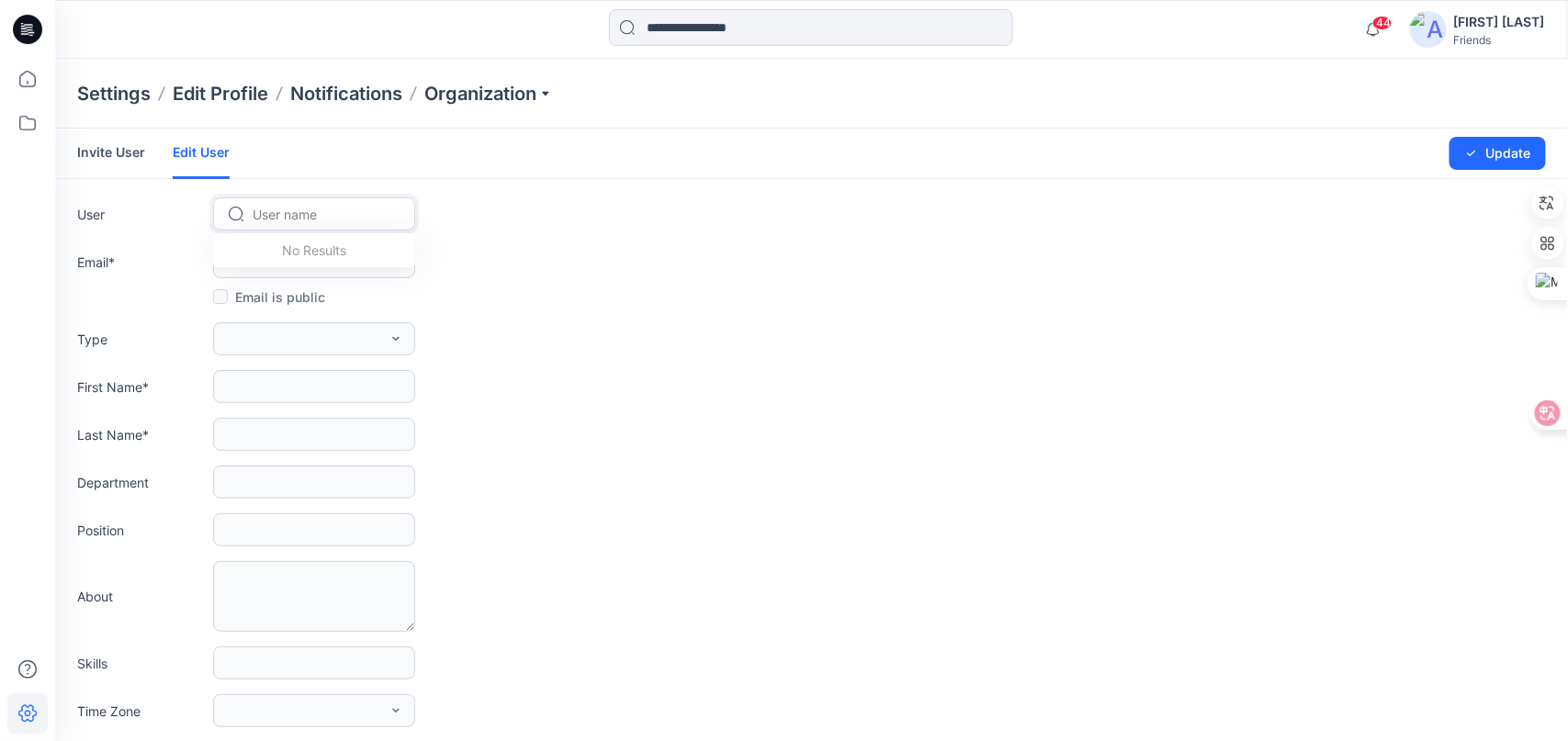 click at bounding box center (325, 214) 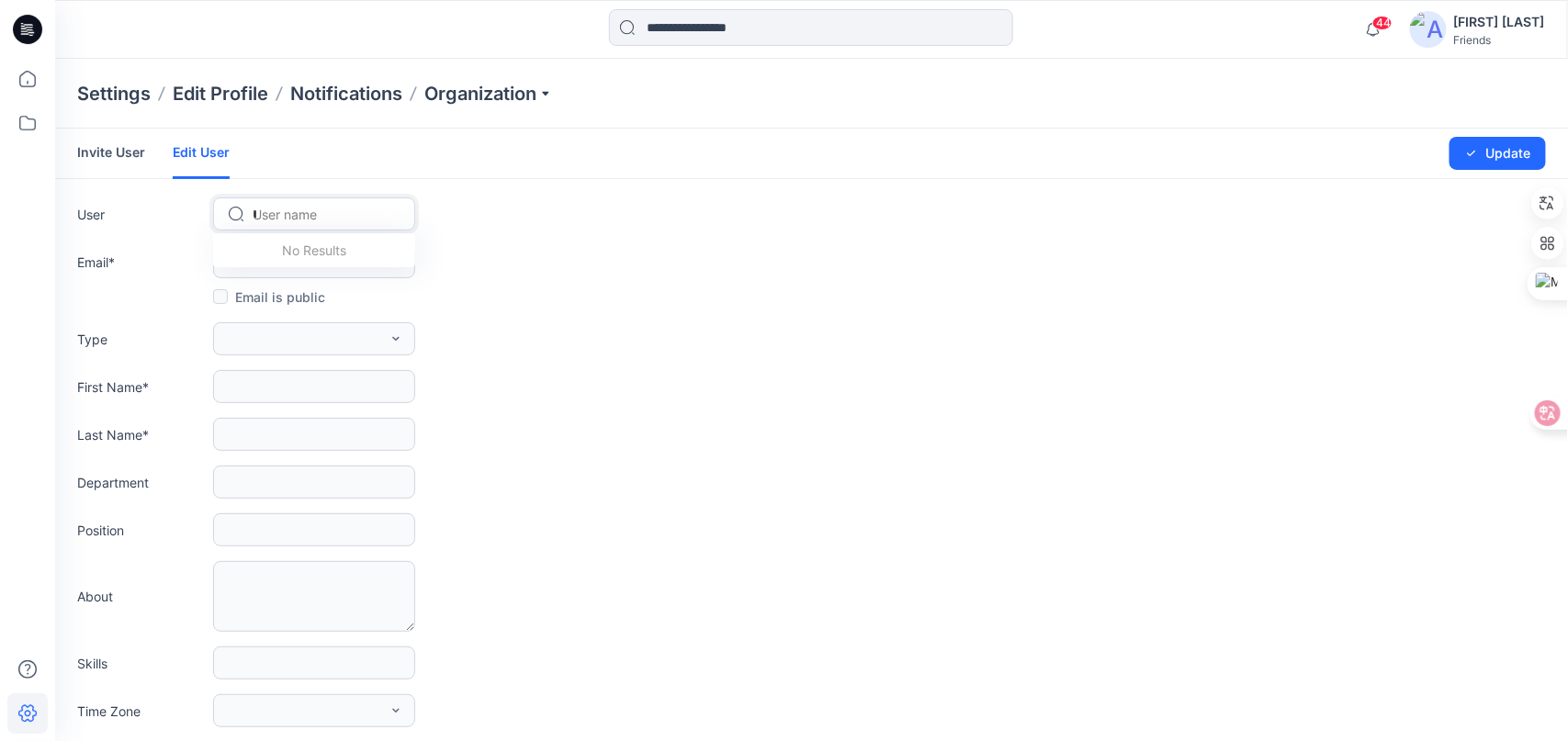 scroll, scrollTop: 0, scrollLeft: 1, axis: horizontal 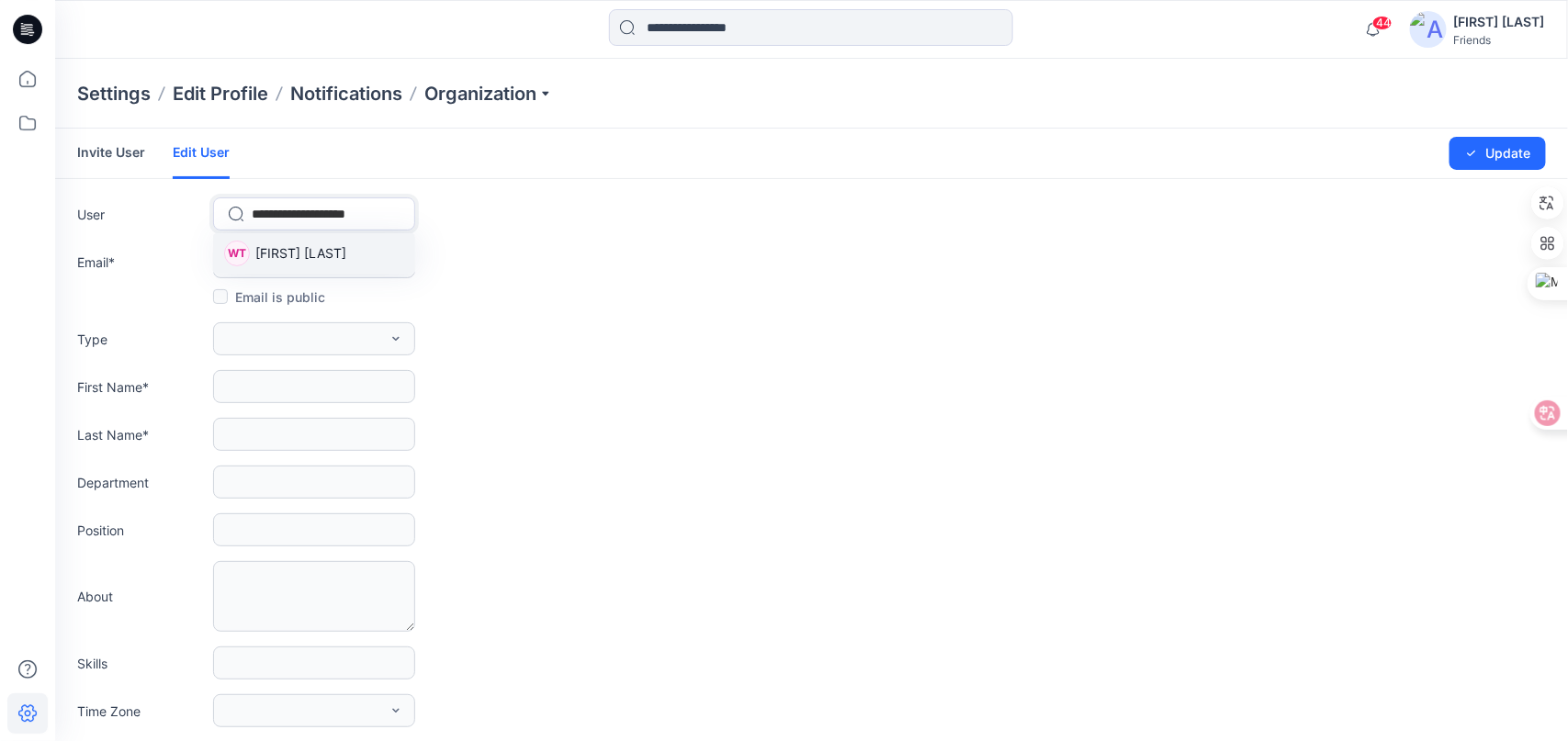 click on "[FIRST] [LAST]" at bounding box center (300, 253) 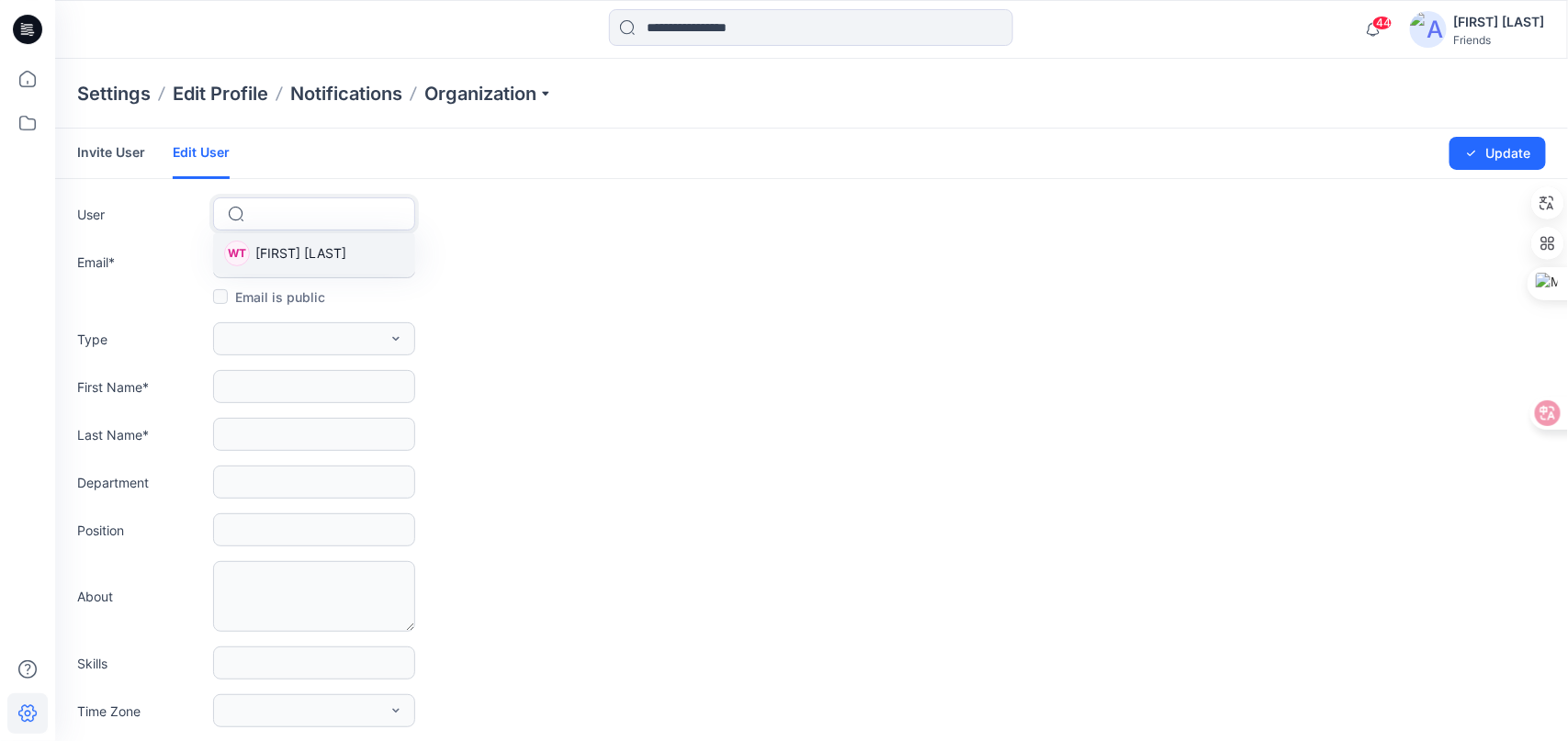 scroll, scrollTop: 0, scrollLeft: 0, axis: both 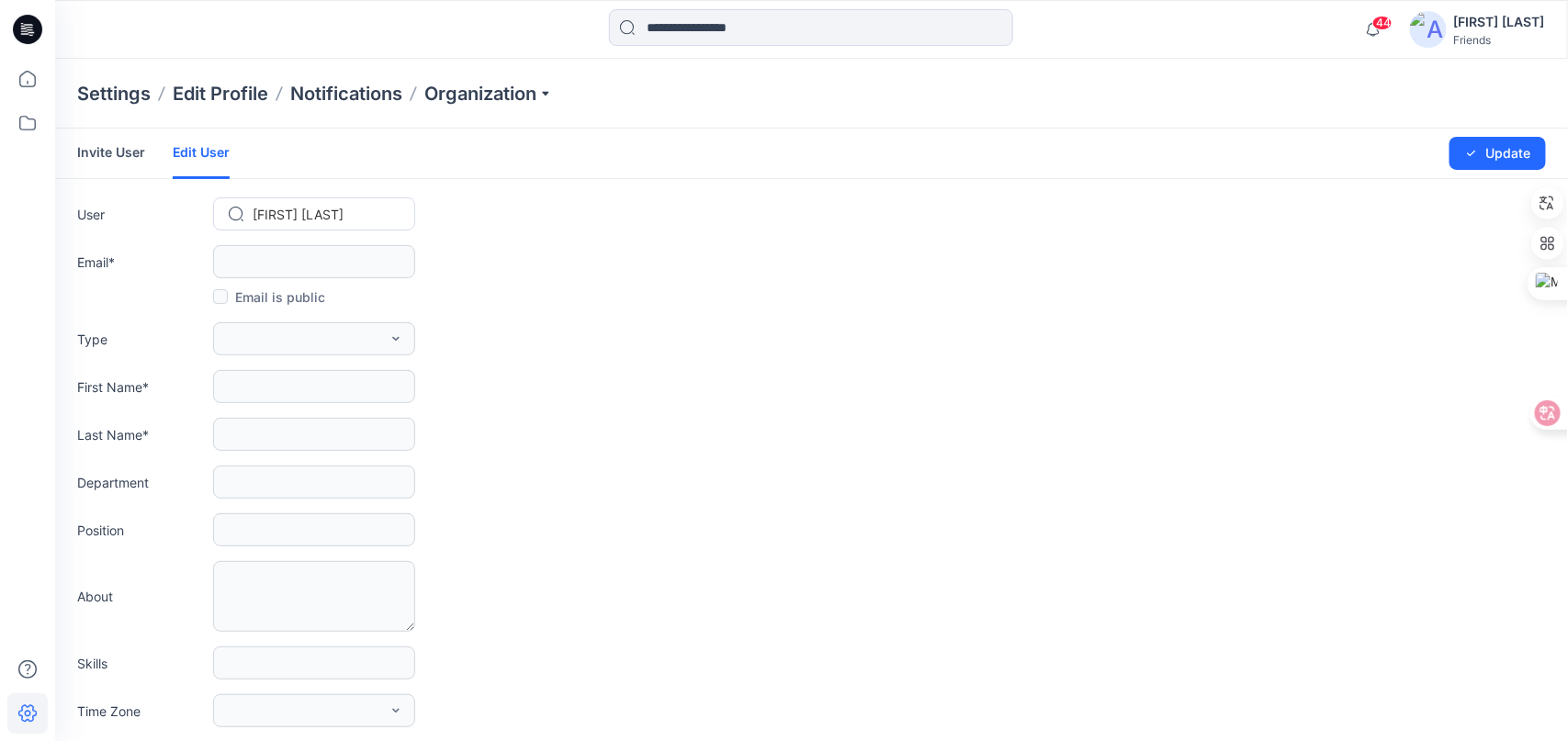 type on "**********" 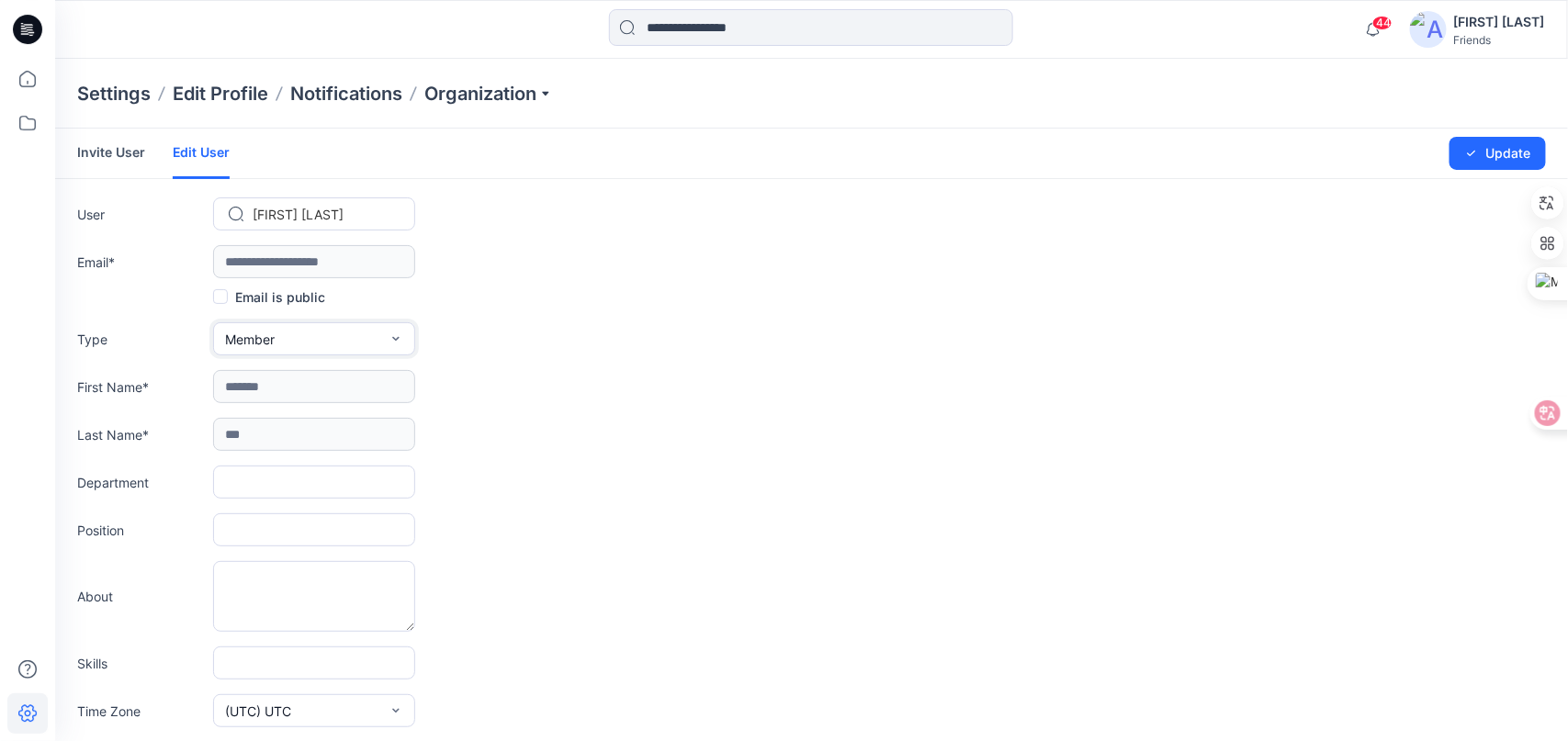 click 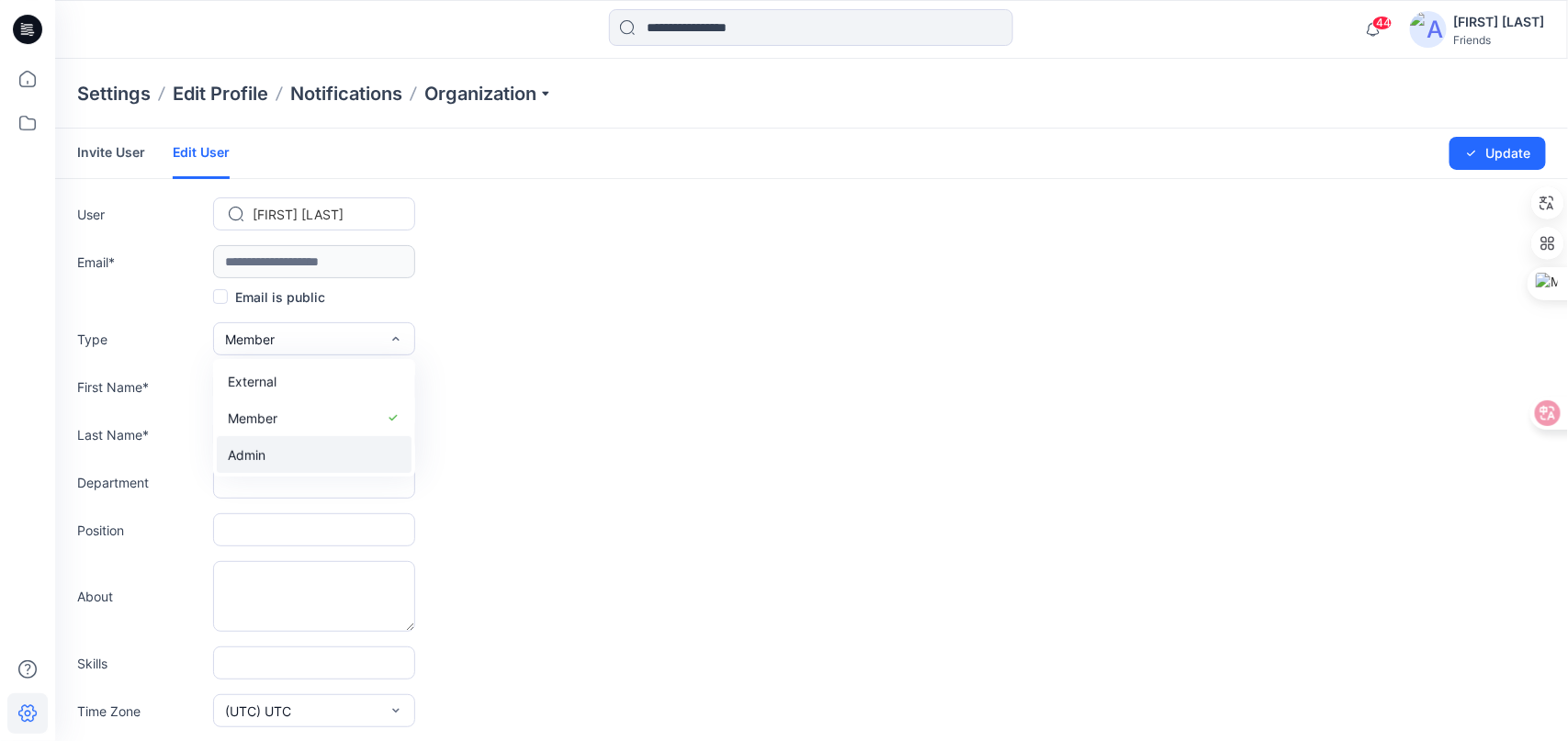 click on "Admin" at bounding box center (314, 455) 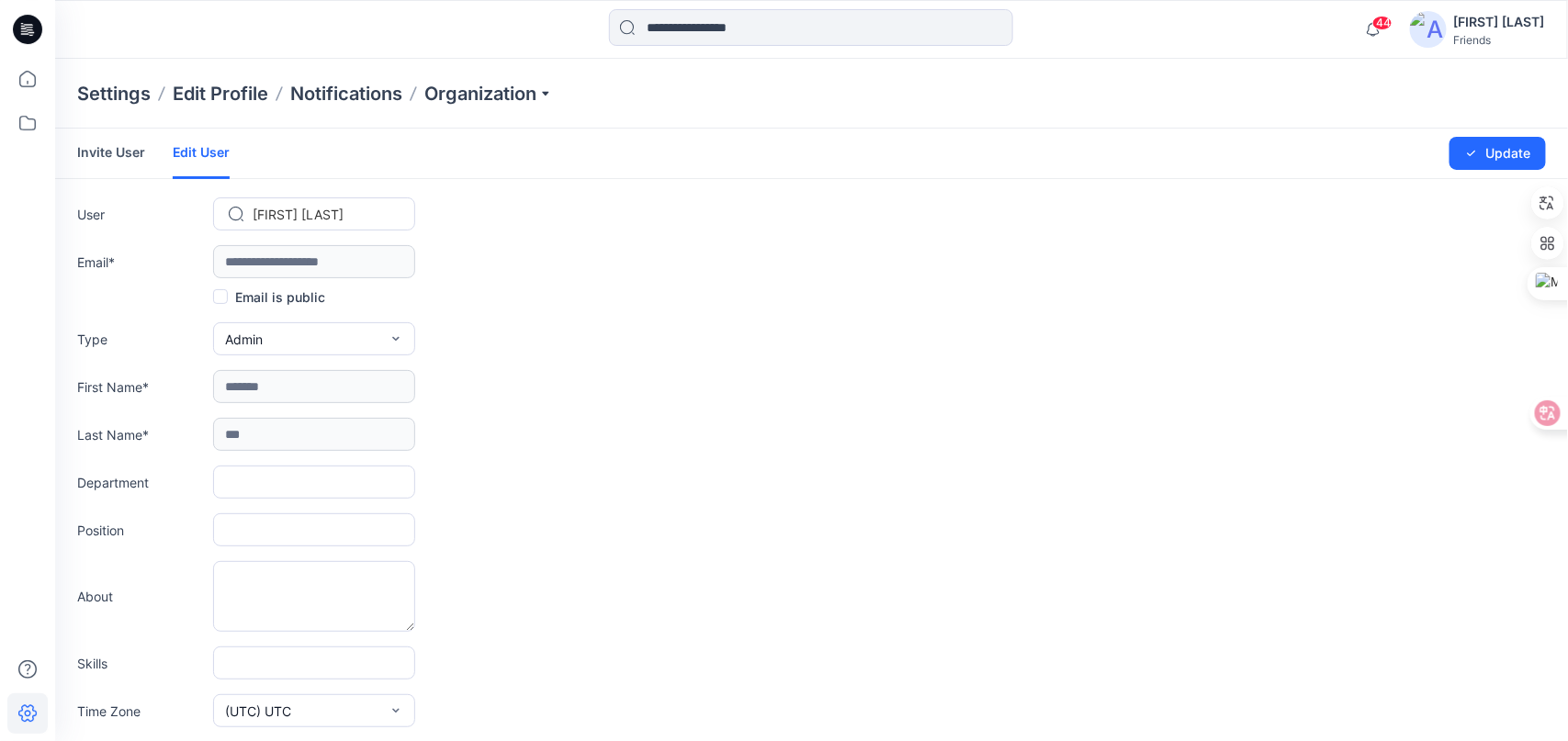 scroll, scrollTop: 0, scrollLeft: 0, axis: both 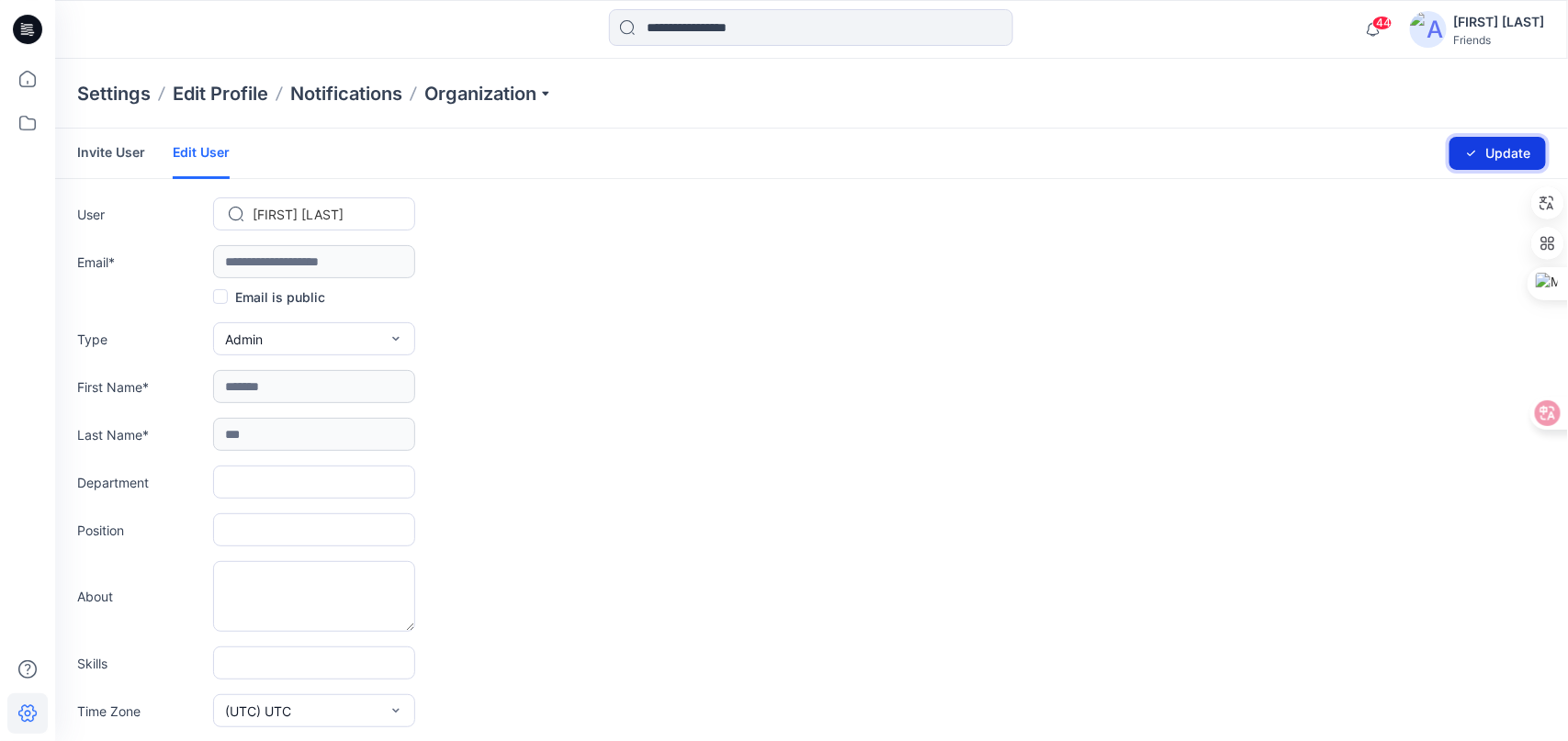 click on "Update" at bounding box center (1497, 153) 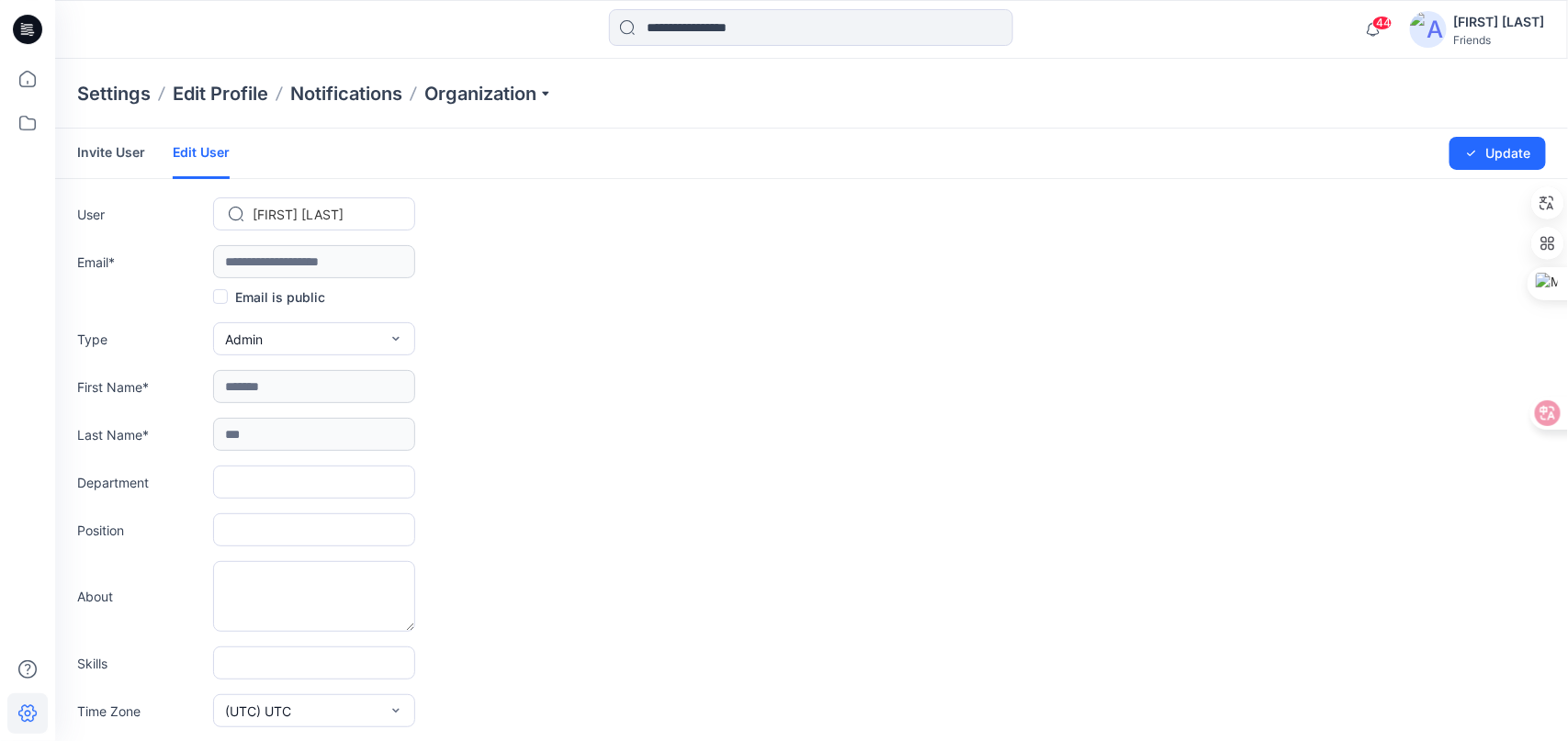 click on "Invite User" at bounding box center [111, 152] 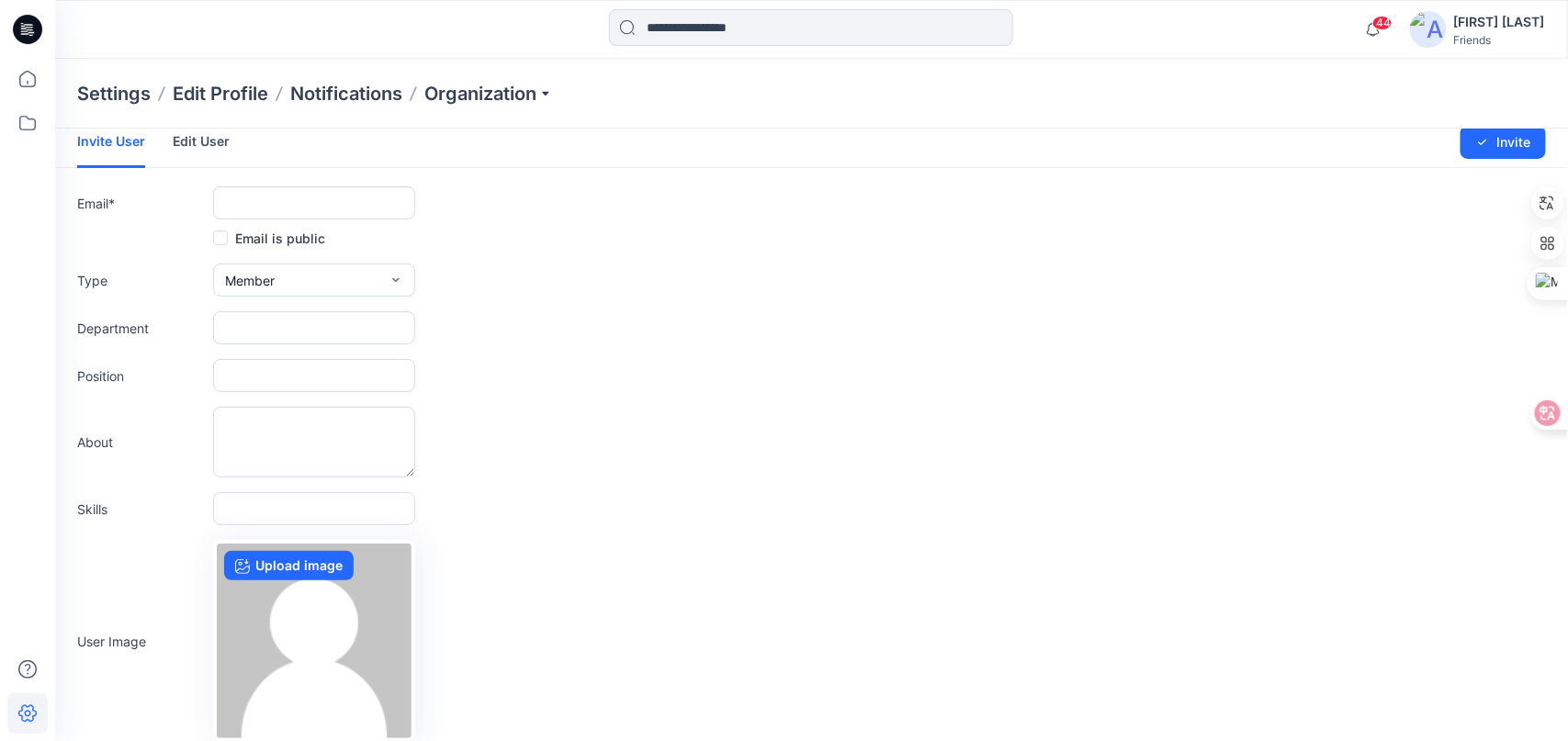scroll, scrollTop: 0, scrollLeft: 0, axis: both 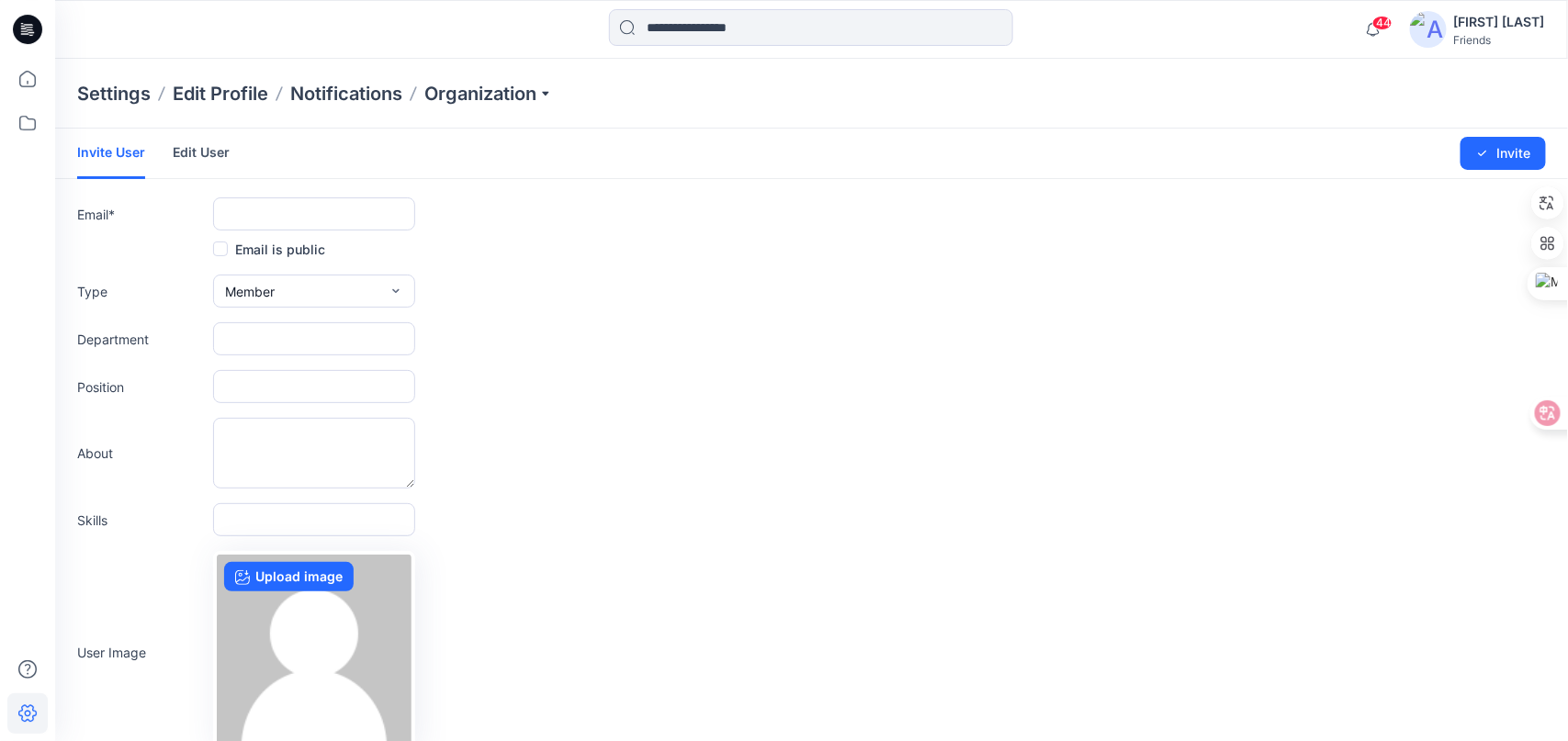 click on "Edit User" at bounding box center (201, 152) 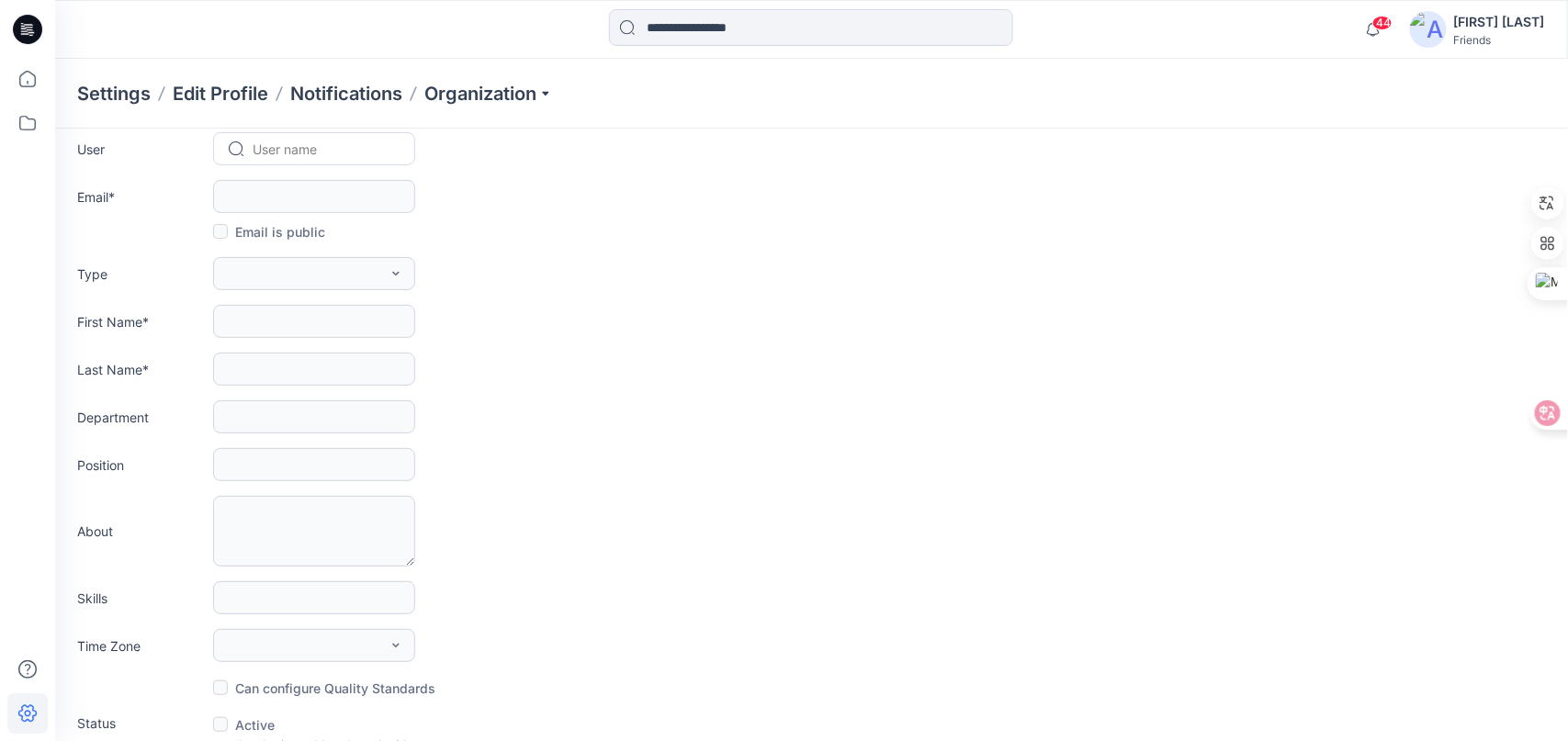 scroll, scrollTop: 0, scrollLeft: 0, axis: both 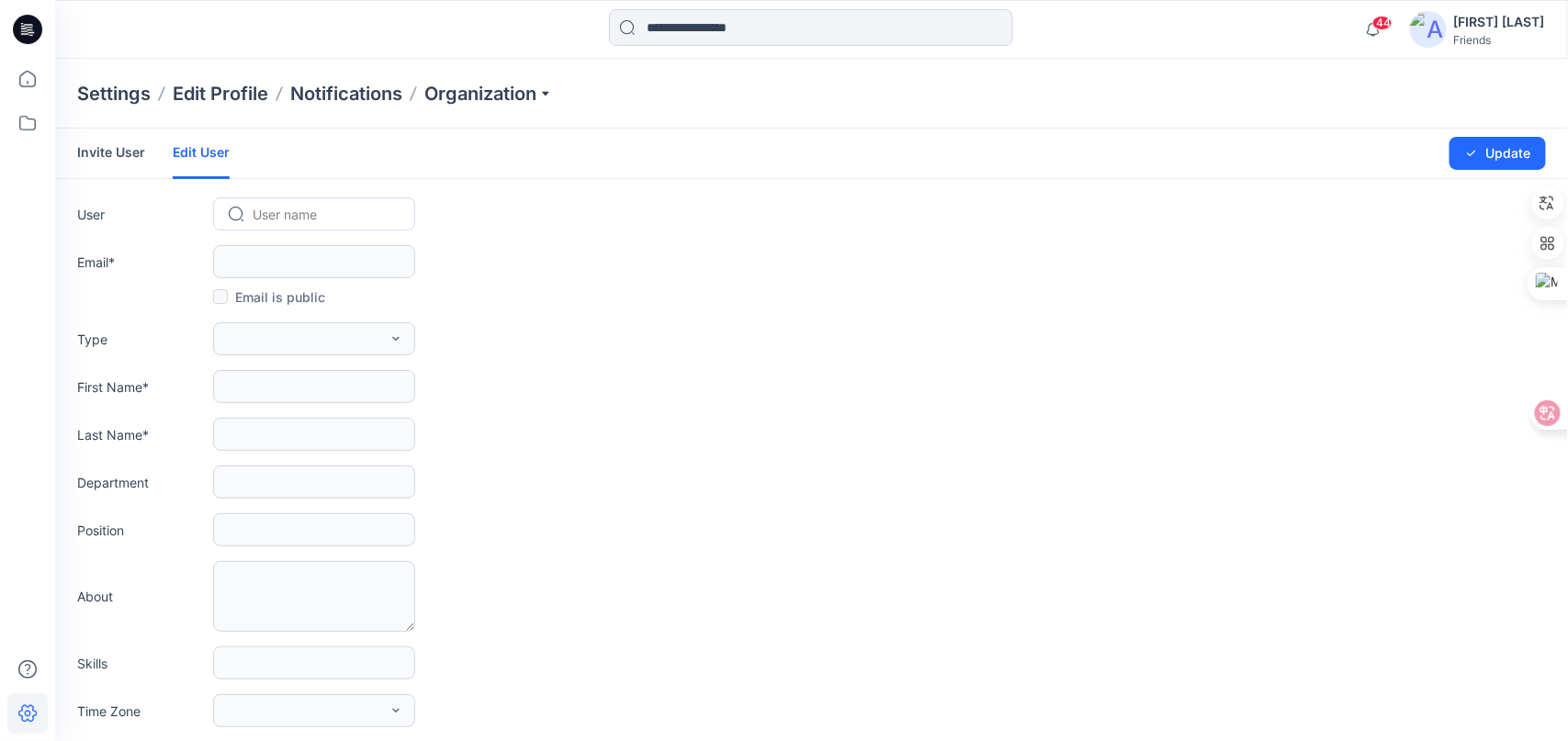 click at bounding box center (325, 214) 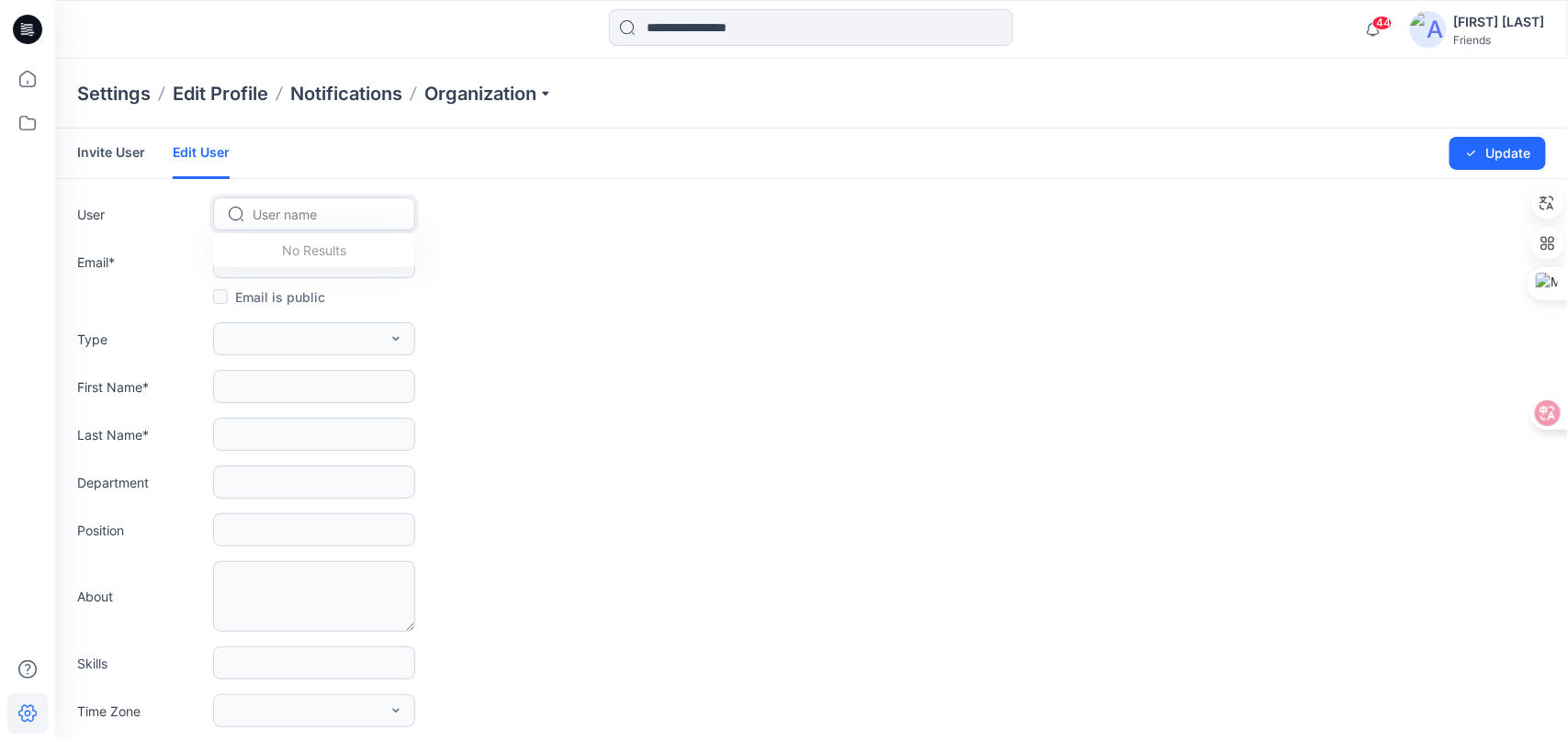 paste on "**********" 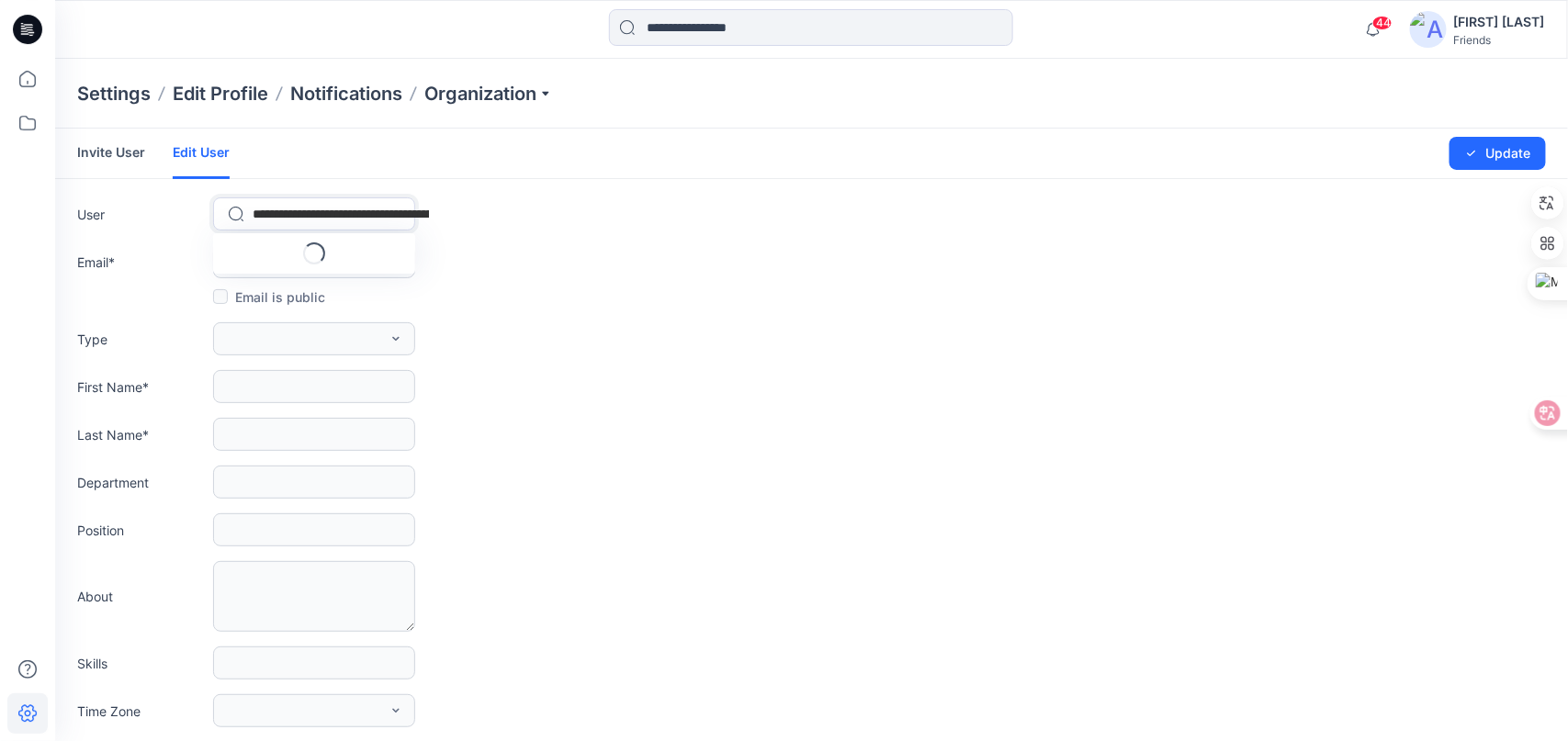 scroll, scrollTop: 0, scrollLeft: 105, axis: horizontal 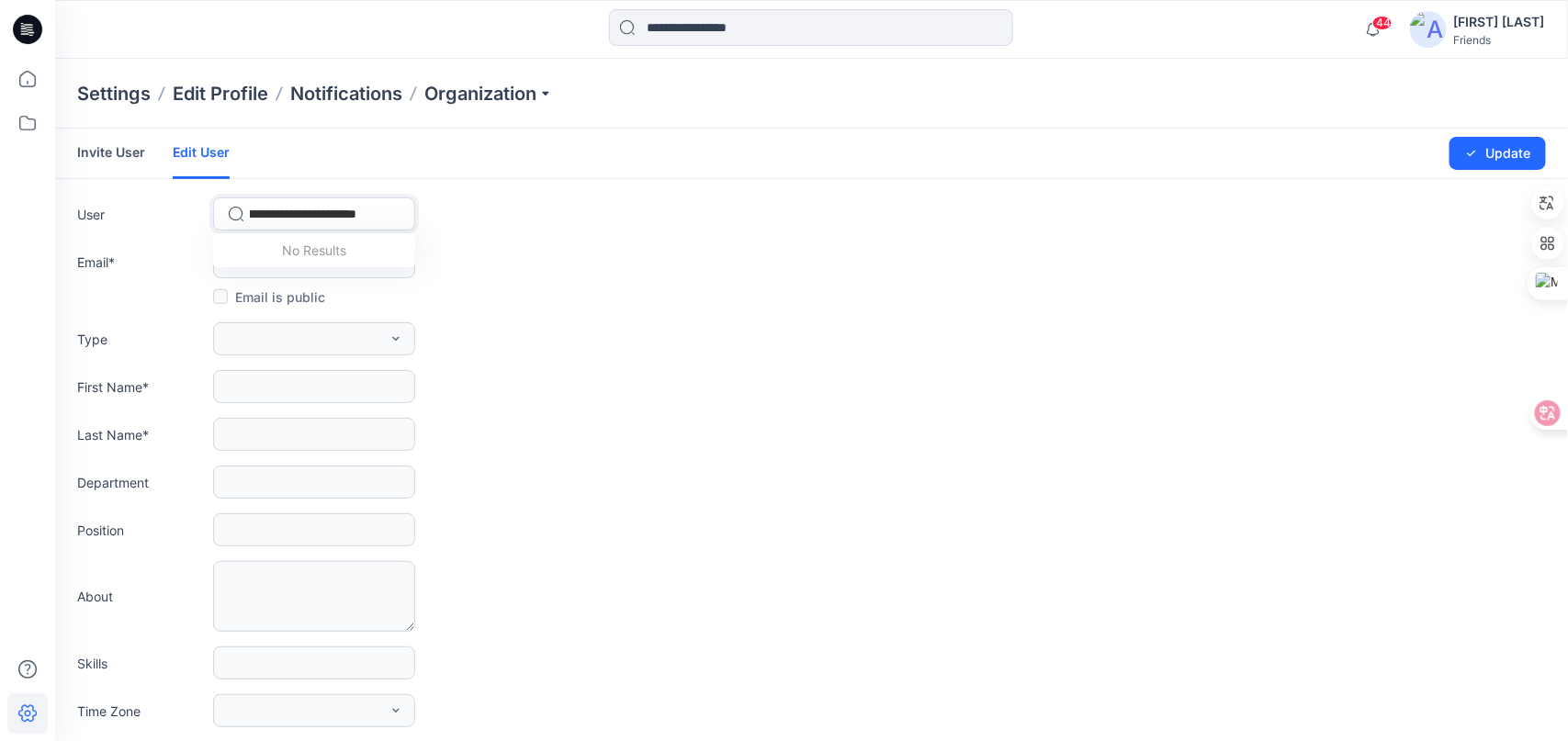 type on "**********" 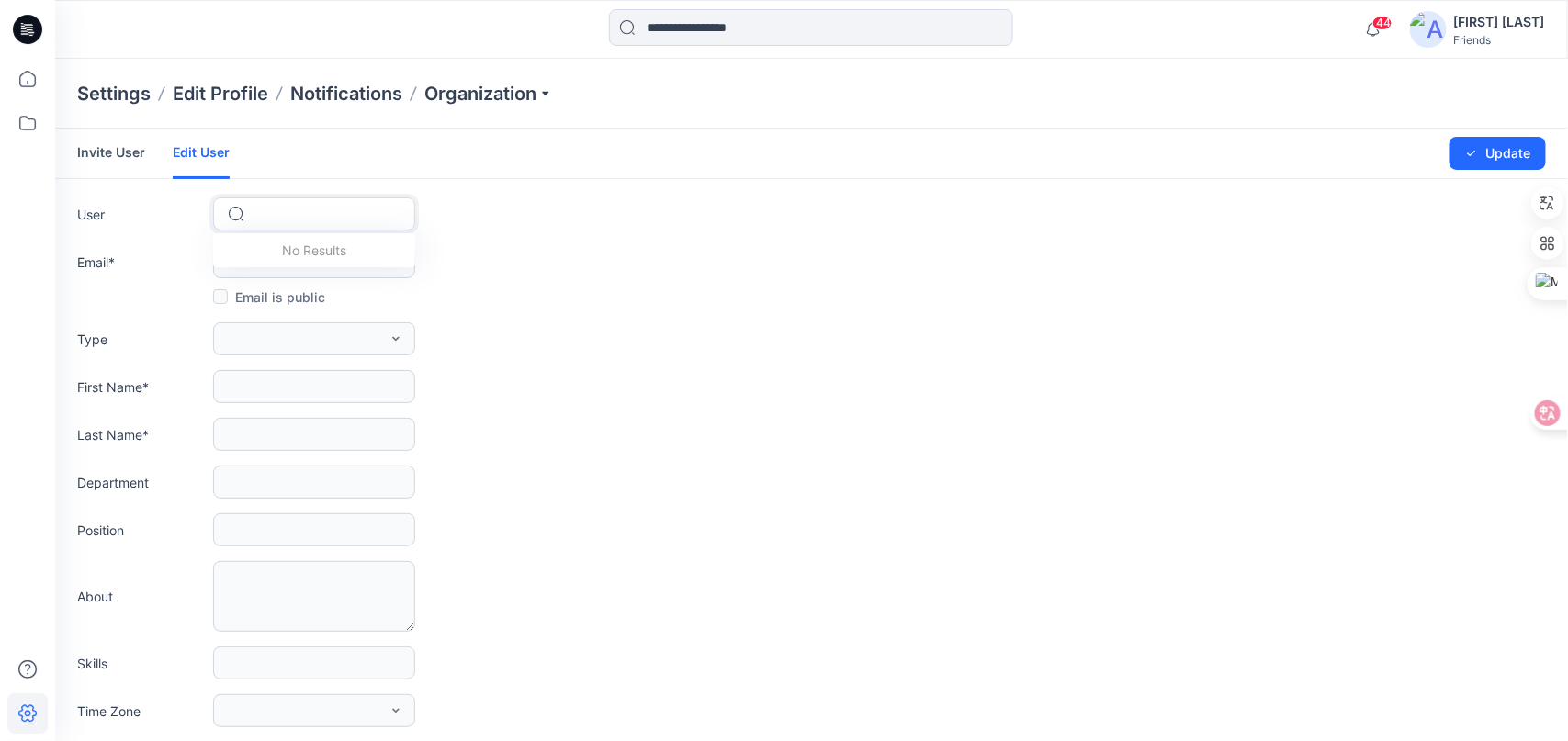 scroll, scrollTop: 0, scrollLeft: 0, axis: both 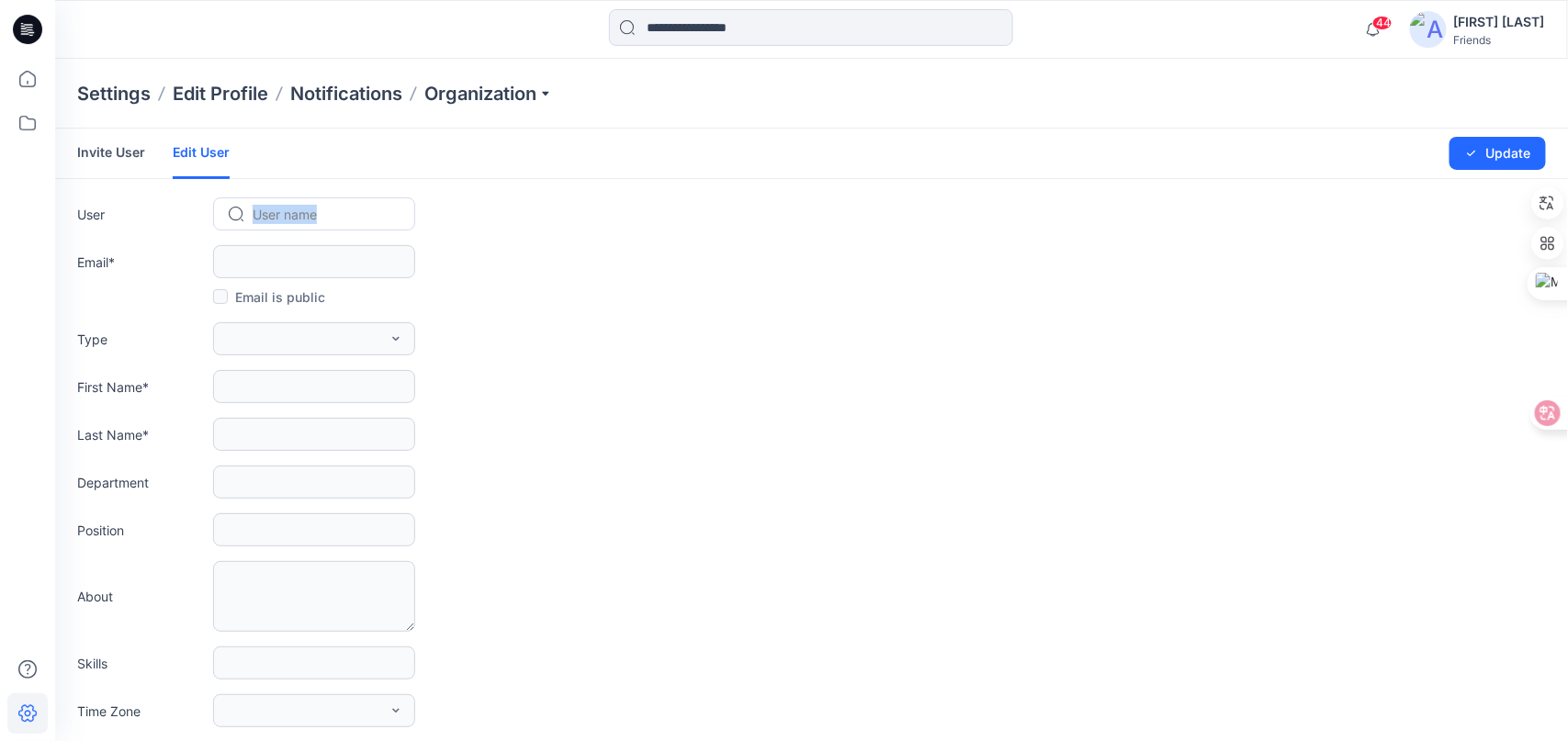 drag, startPoint x: 540, startPoint y: 220, endPoint x: 122, endPoint y: 199, distance: 418.52718 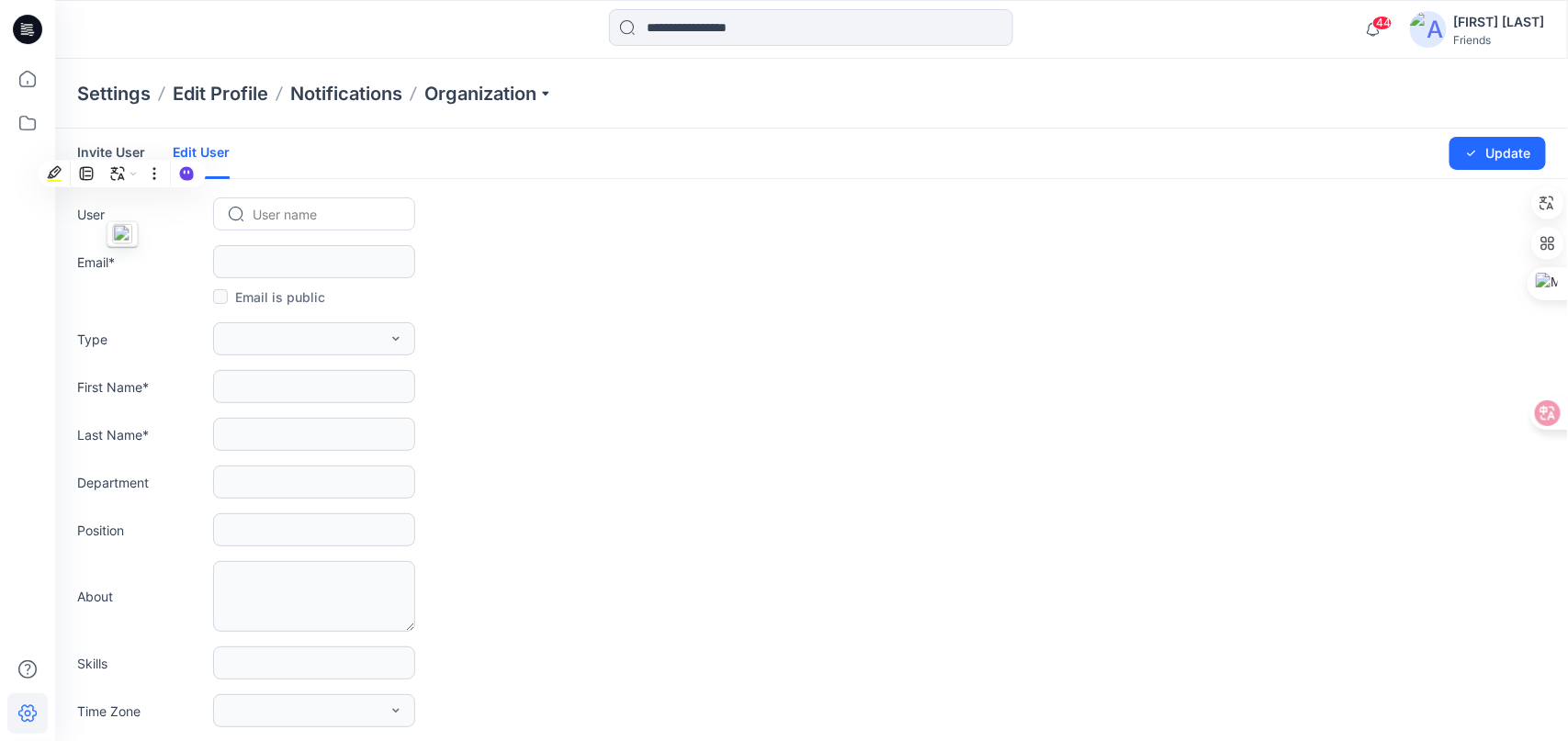 click on "Invite User Edit User Changes Saved   Update User User name Email * Email is public Type External Member   Admin First Name * Last Name * Department Position About Skills Time Zone (UTC-11) Pacific (Midway) (UTC-11) Pacific (Niue) (UTC-11) Pacific (Pago Pago) (UTC-10) America (Adak) (UTC-10) Pacific (Honolulu) (UTC-10) Pacific (Rarotonga) (UTC-10) Pacific (Tahiti) (UTC-10) US (Hawaii) (UTC-9:30) Pacific (Marquesas) (UTC-9) America (Anchorage) (UTC-9) America (Juneau) (UTC-9) America (Metlakatla) (UTC-9) America (Nome) (UTC-9) America (Sitka) (UTC-9) America (Yakutat) (UTC-9) Pacific (Gambier) (UTC-9) US (Alaska) (UTC-8) America (Los Angeles) (UTC-8) America (Tijuana) (UTC-8) America (Vancouver) (UTC-8) Canada (Pacific) (UTC-8) Pacific (Pitcairn) (UTC-8) US (Pacific) (UTC-7) America (Boise) (UTC-7) America (Cambridge Bay) (UTC-7) America (Chihuahua) (UTC-7) America (Creston) (UTC-7) America (Dawson) (UTC-7) America (Dawson Creek) (UTC-7) America (Denver) (UTC-7) America (Edmonton) (UTC-7) America (Fort Nelson)" at bounding box center (811, 474) 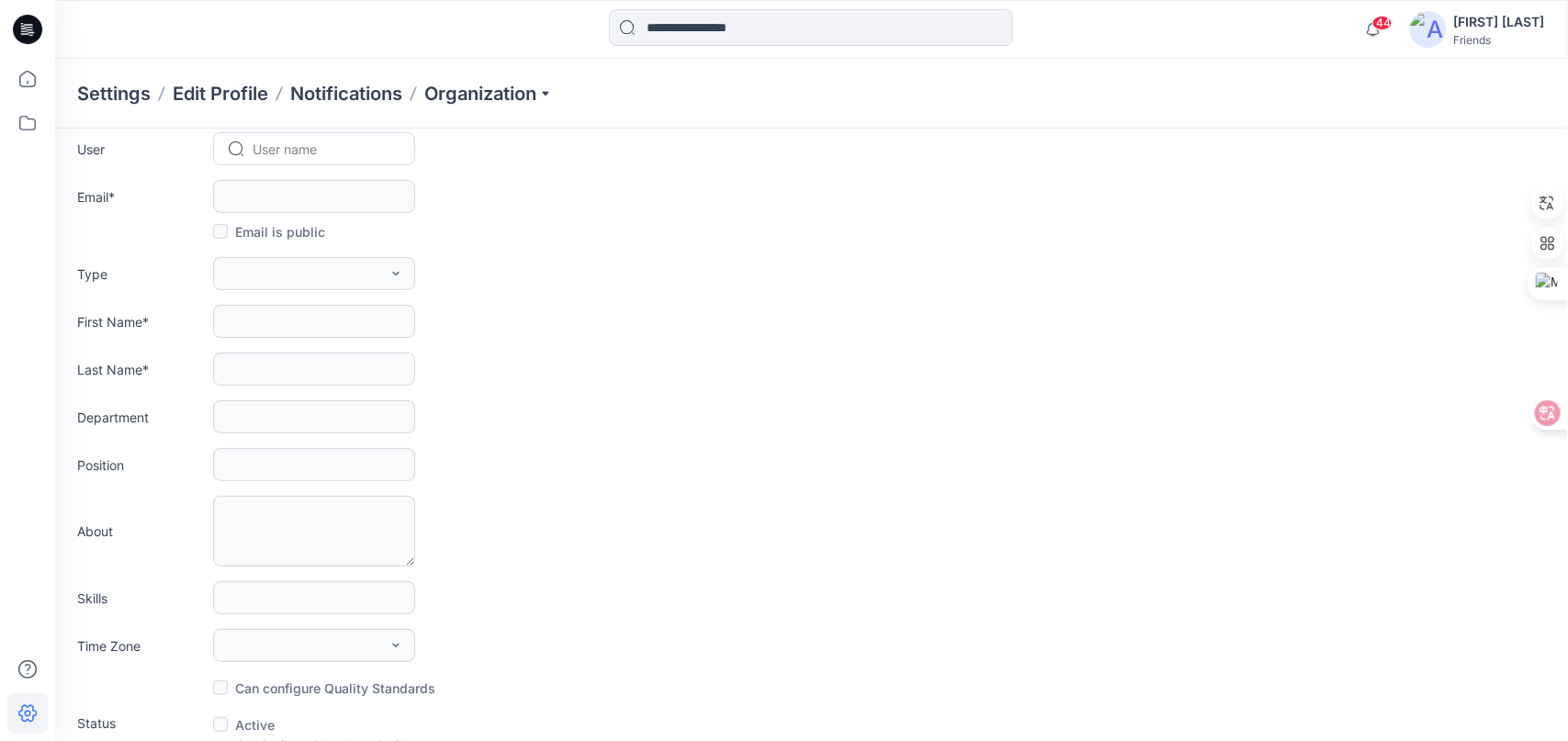 scroll, scrollTop: 0, scrollLeft: 0, axis: both 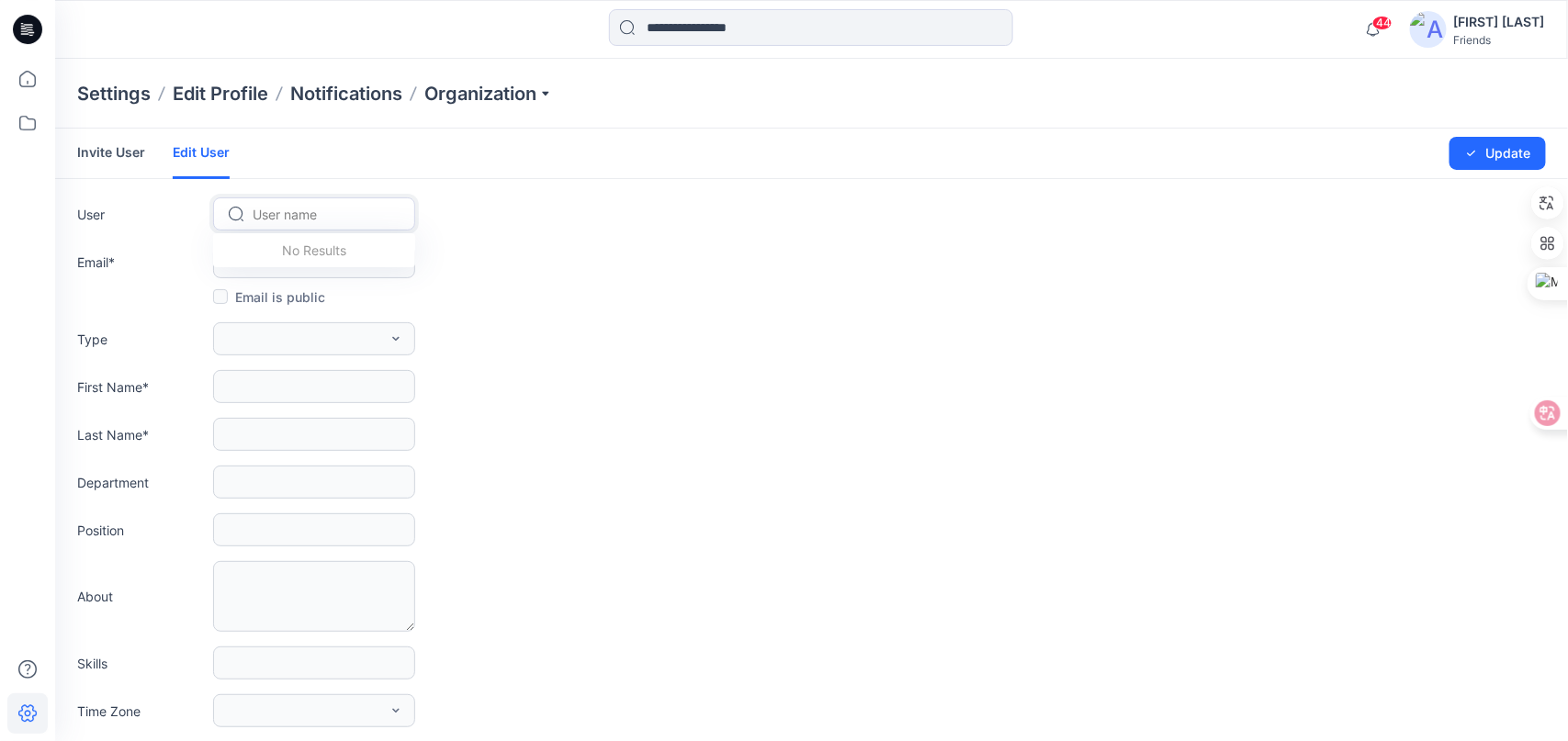 click at bounding box center [325, 214] 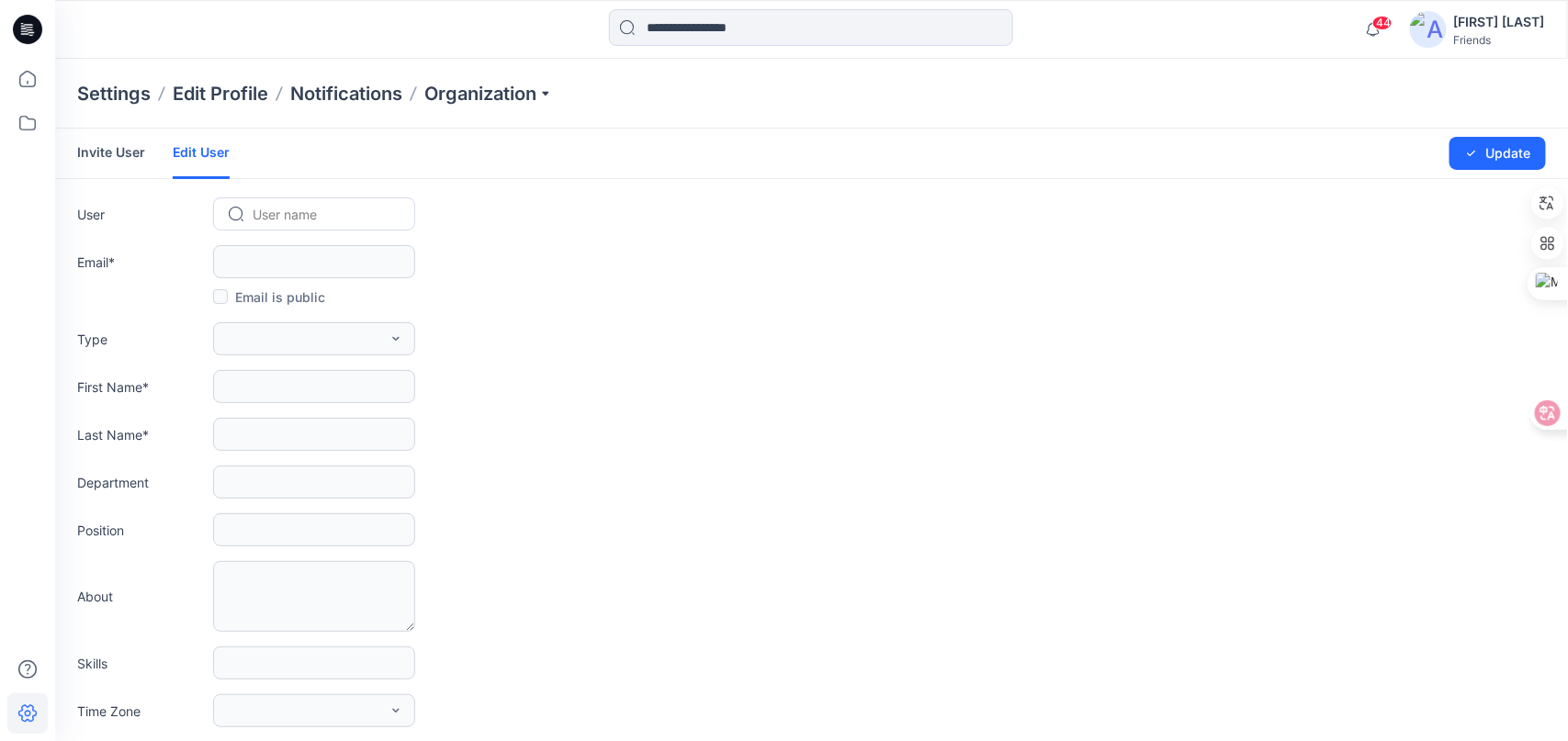 click on "User User name" at bounding box center (811, 214) 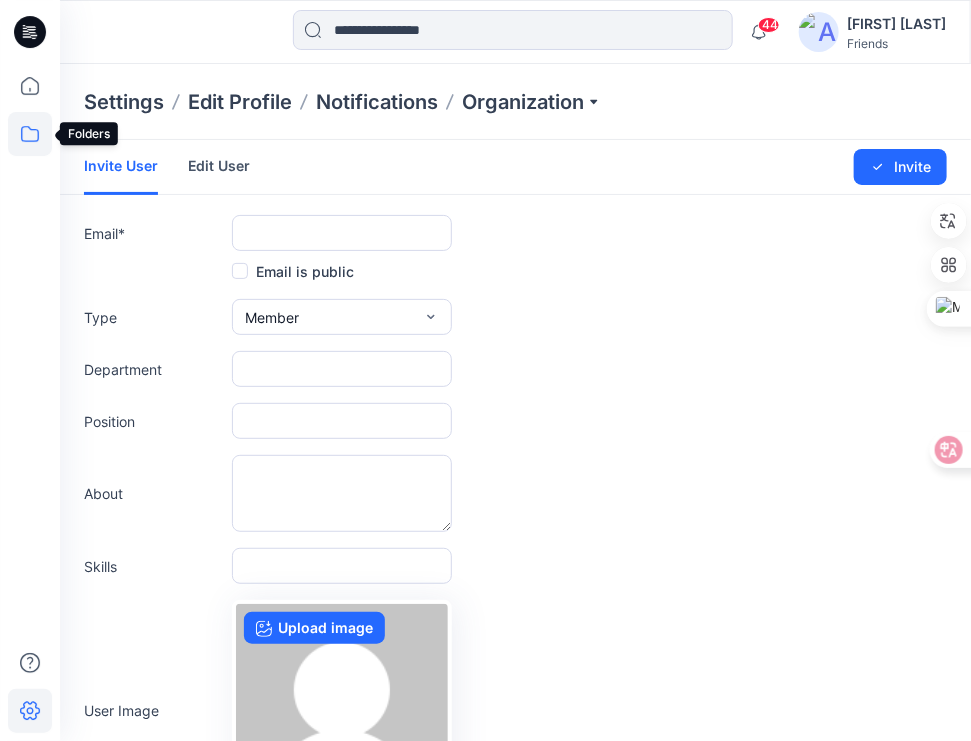 click 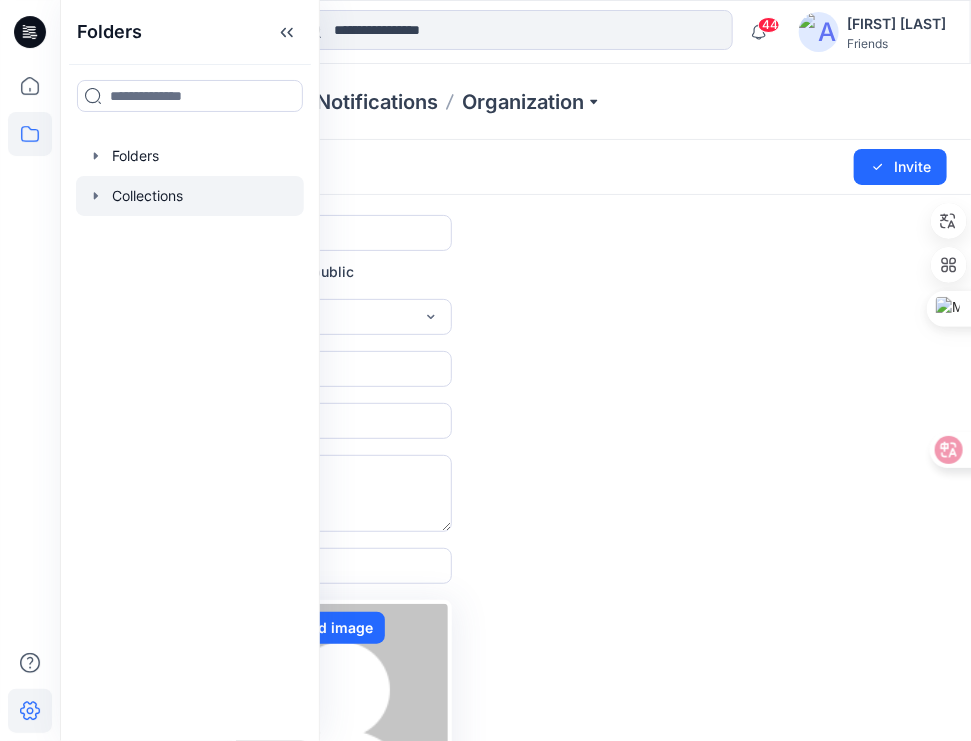 click at bounding box center [190, 196] 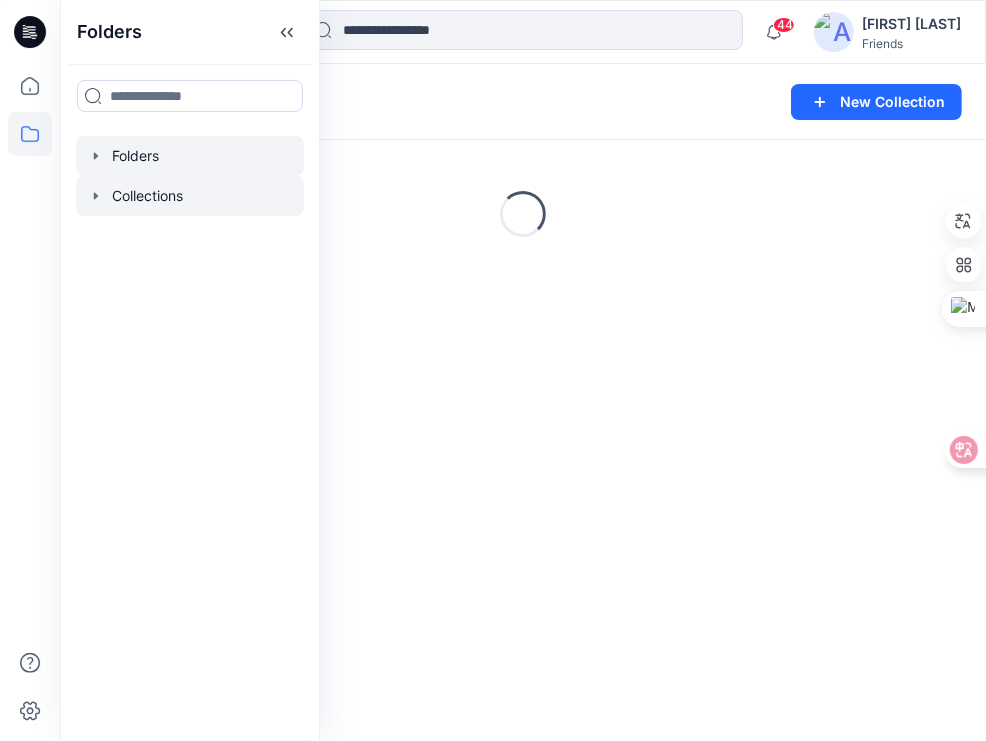 click at bounding box center (190, 156) 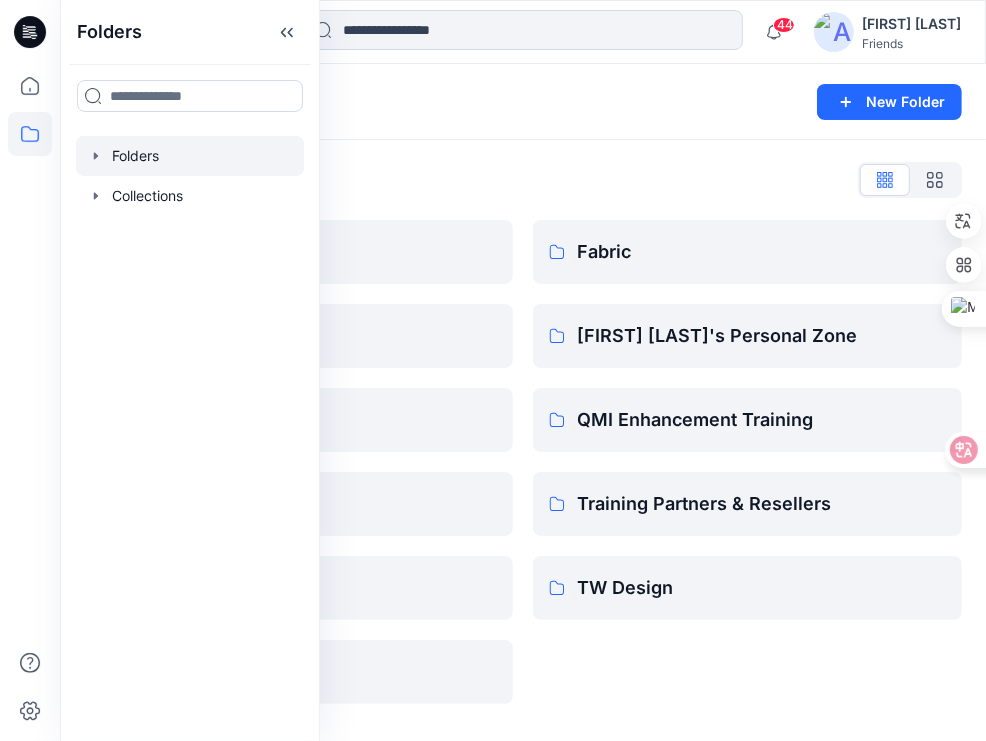 click 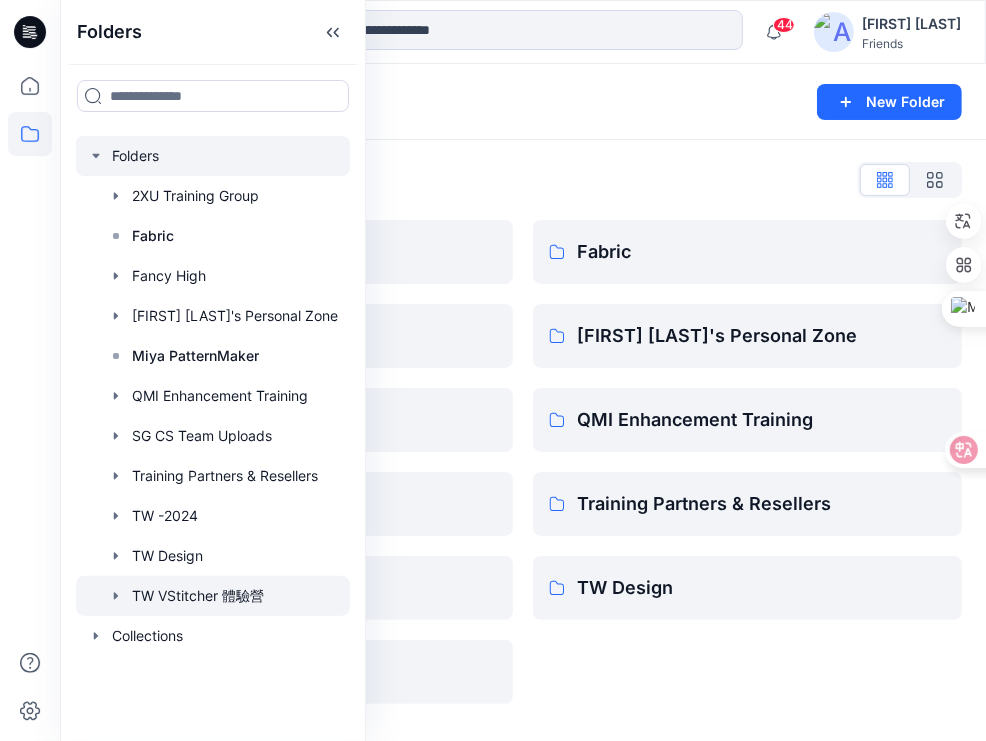 click at bounding box center (213, 596) 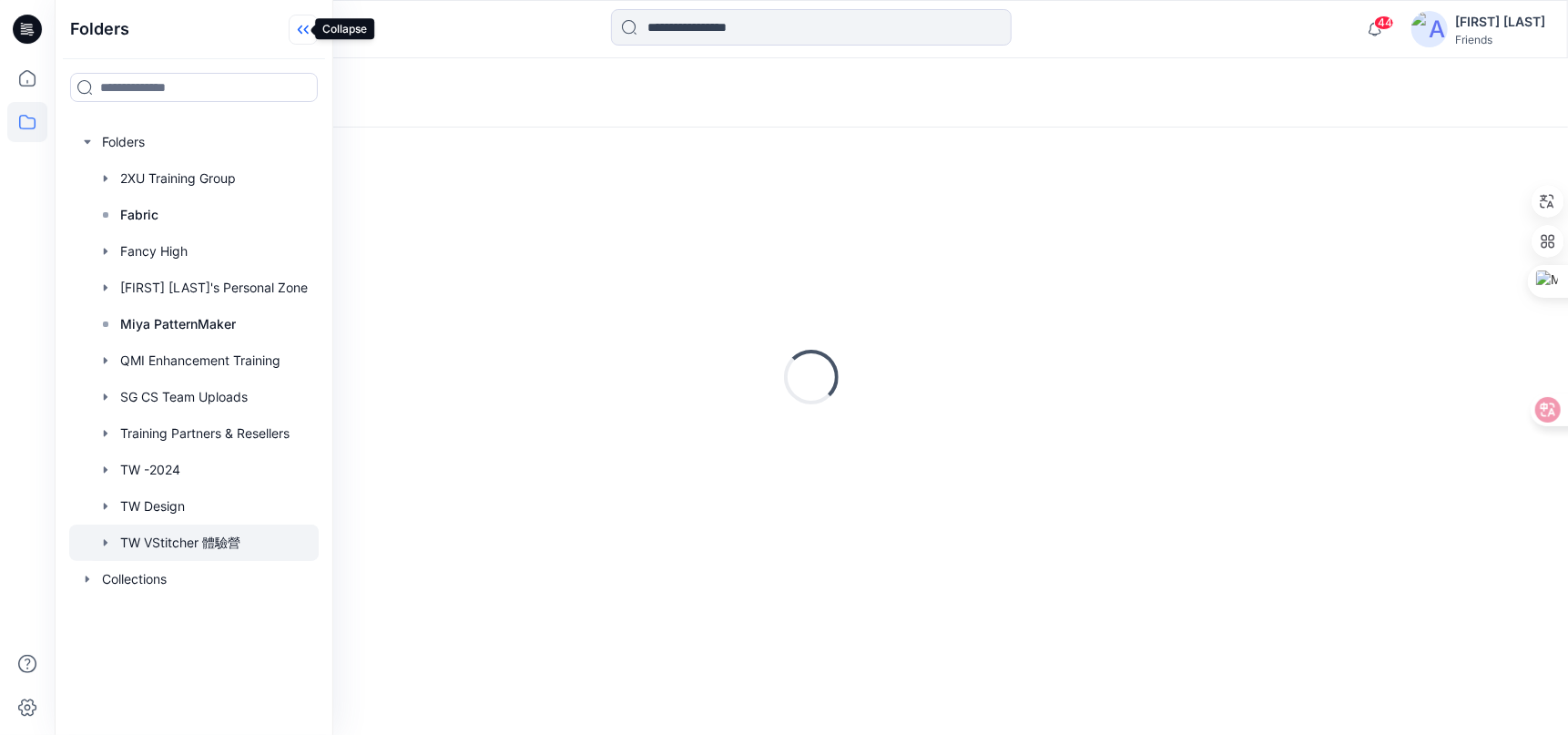 click 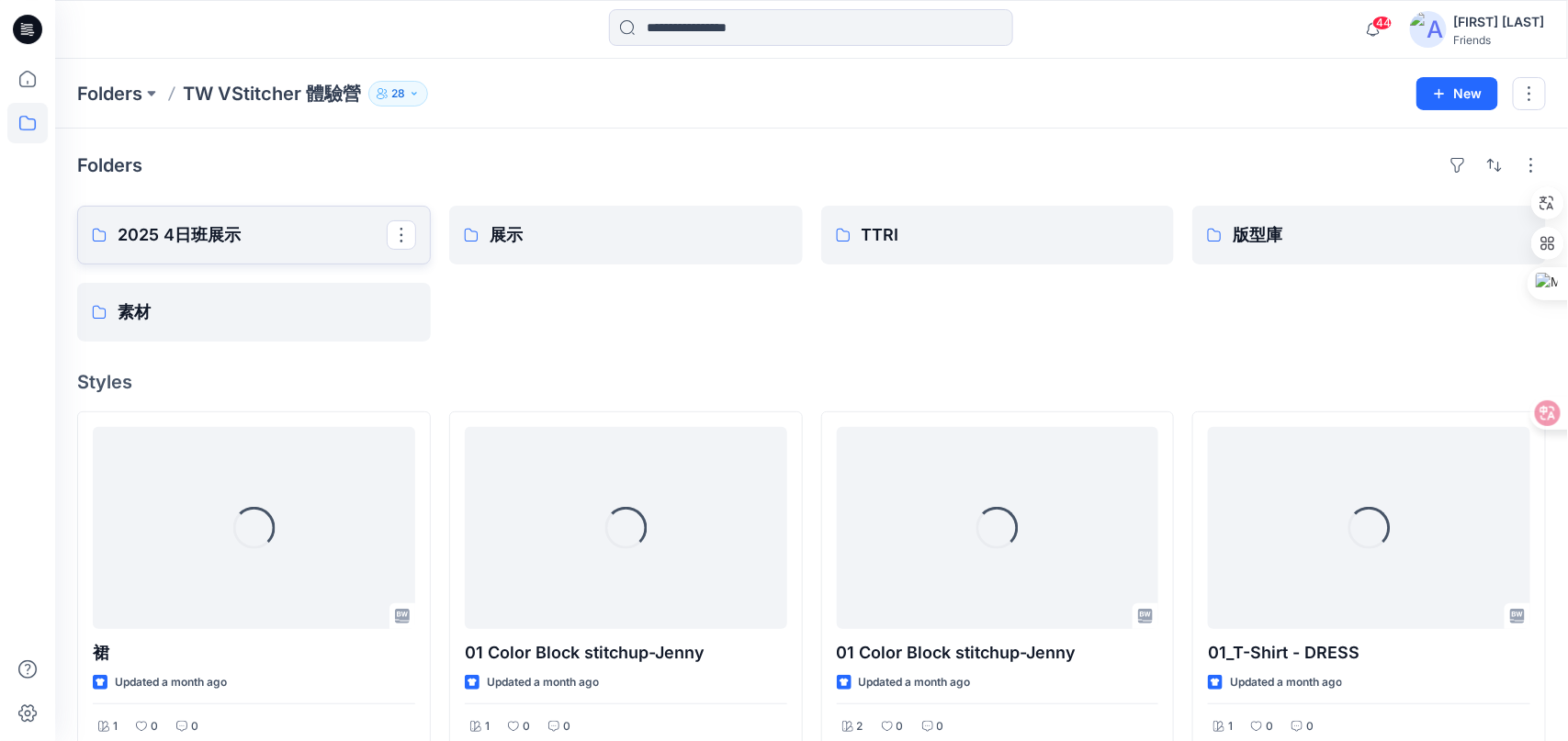click on "2025 4日班展示" at bounding box center [252, 235] 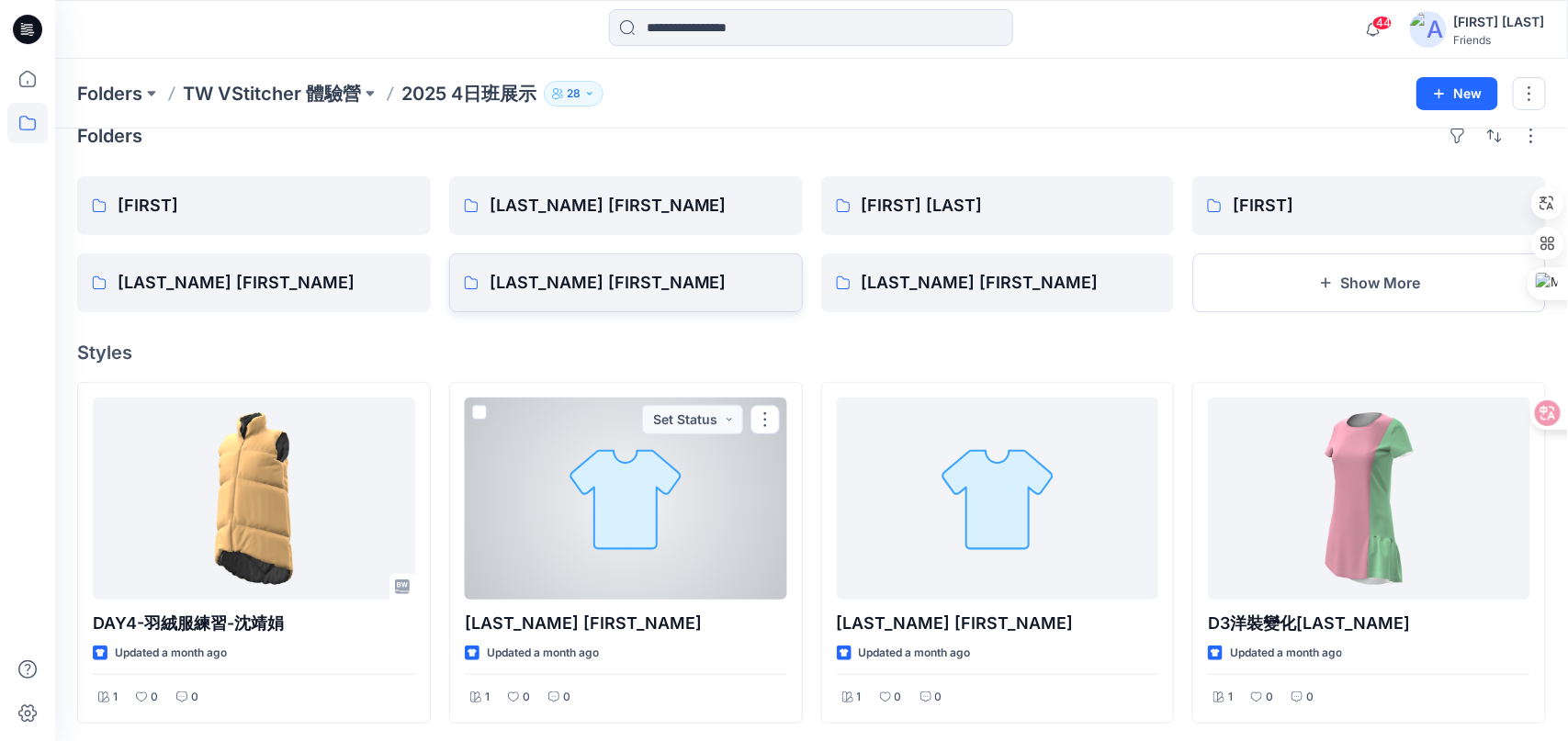 scroll, scrollTop: 0, scrollLeft: 0, axis: both 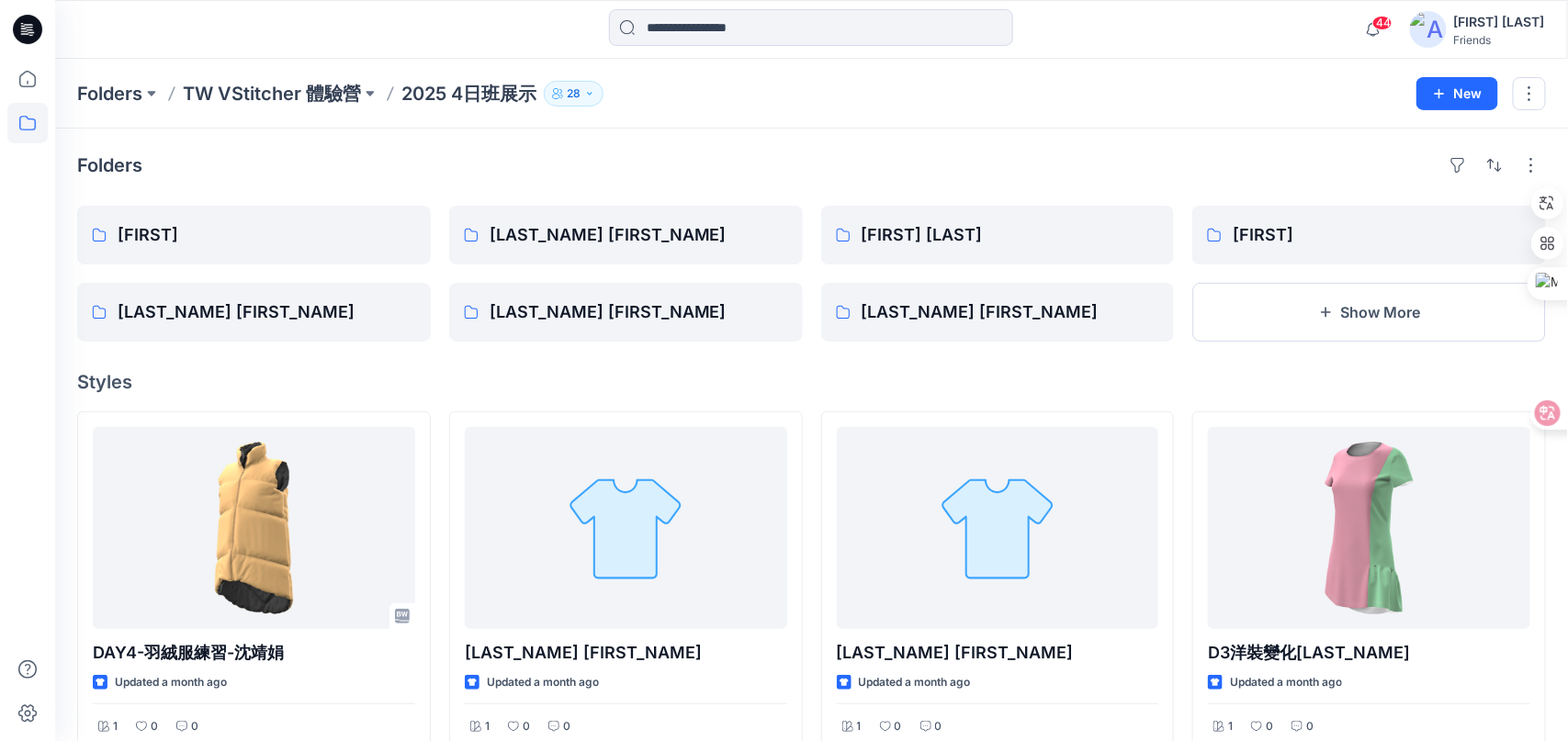 click on "28" at bounding box center (573, 94) 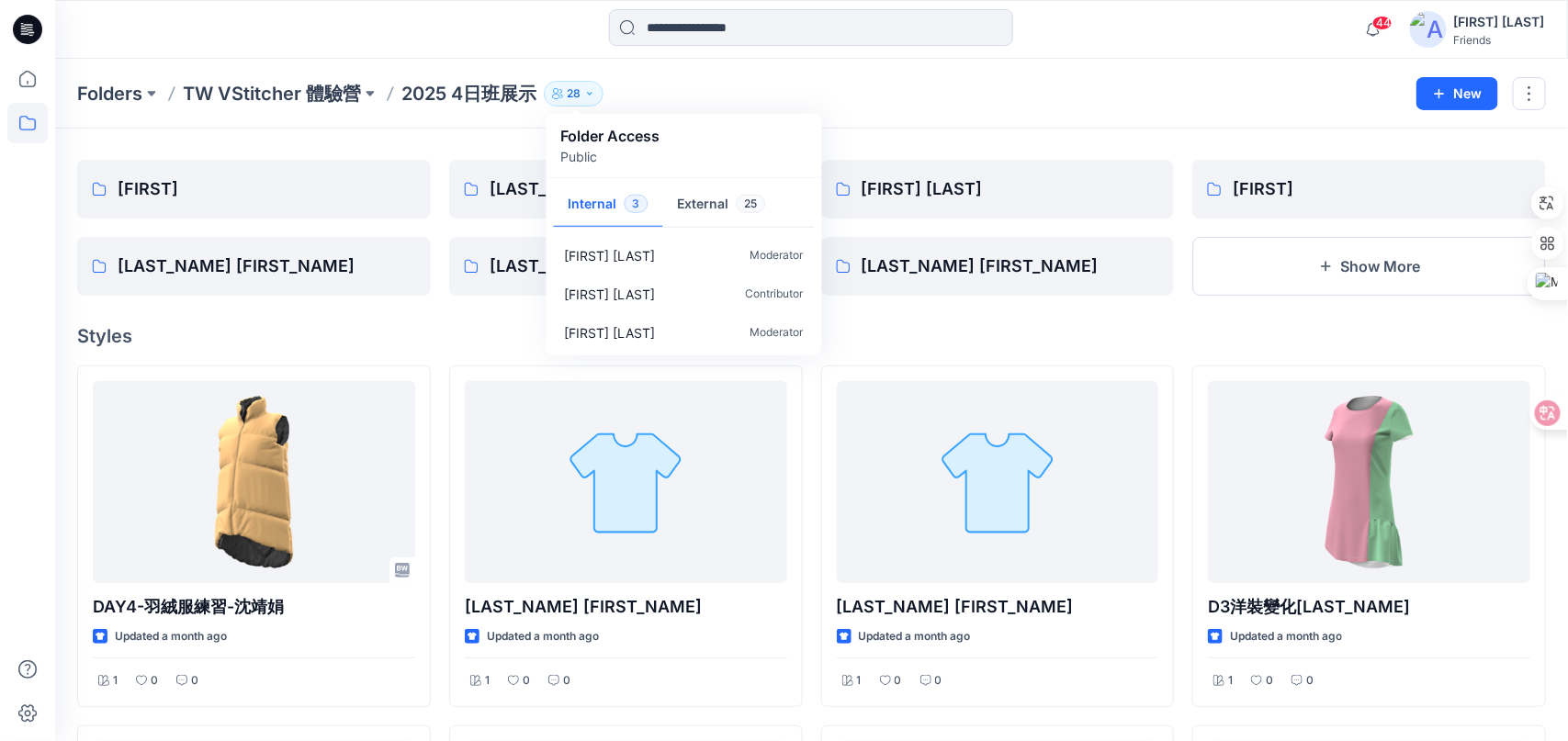 scroll, scrollTop: 92, scrollLeft: 0, axis: vertical 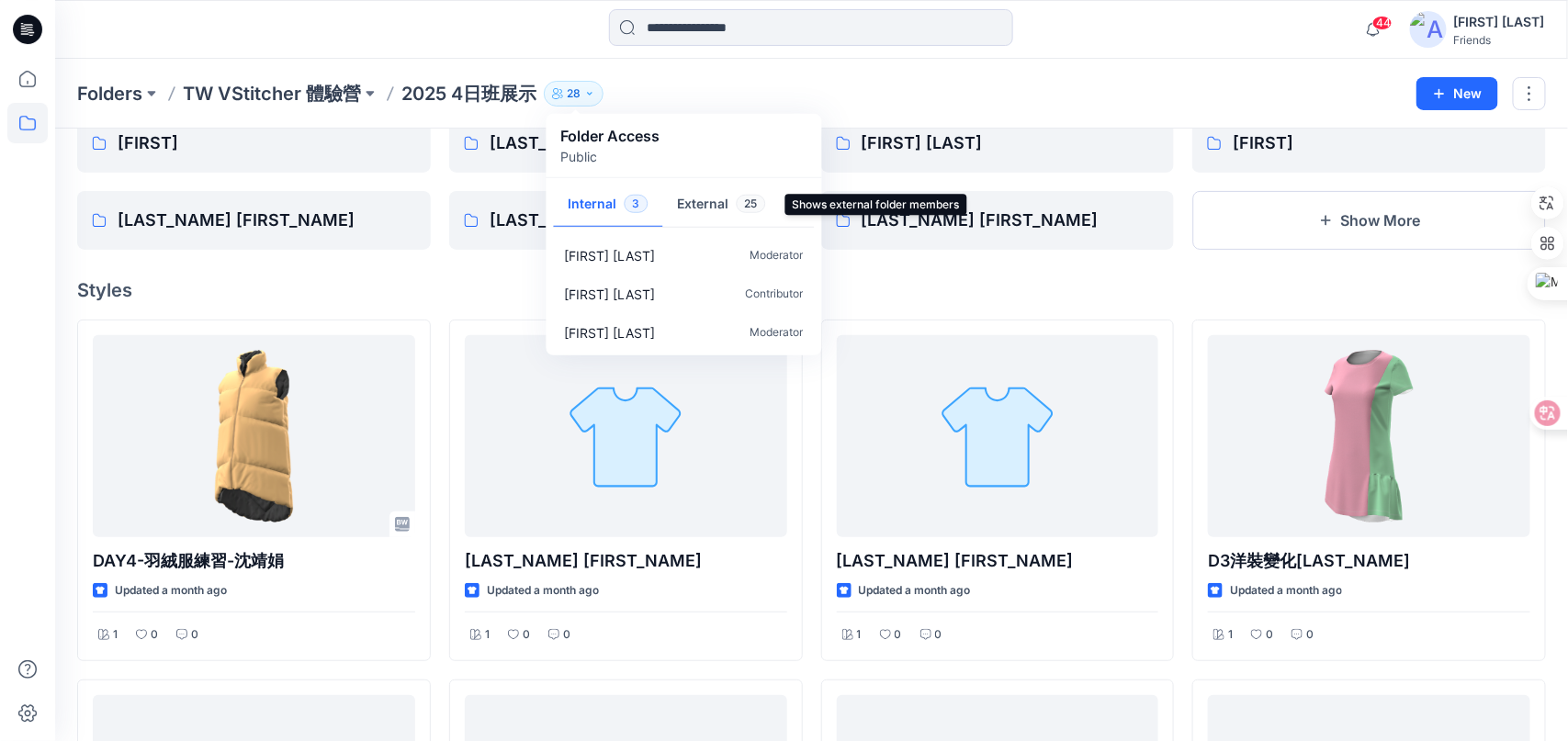 click on "External 25" at bounding box center [721, 205] 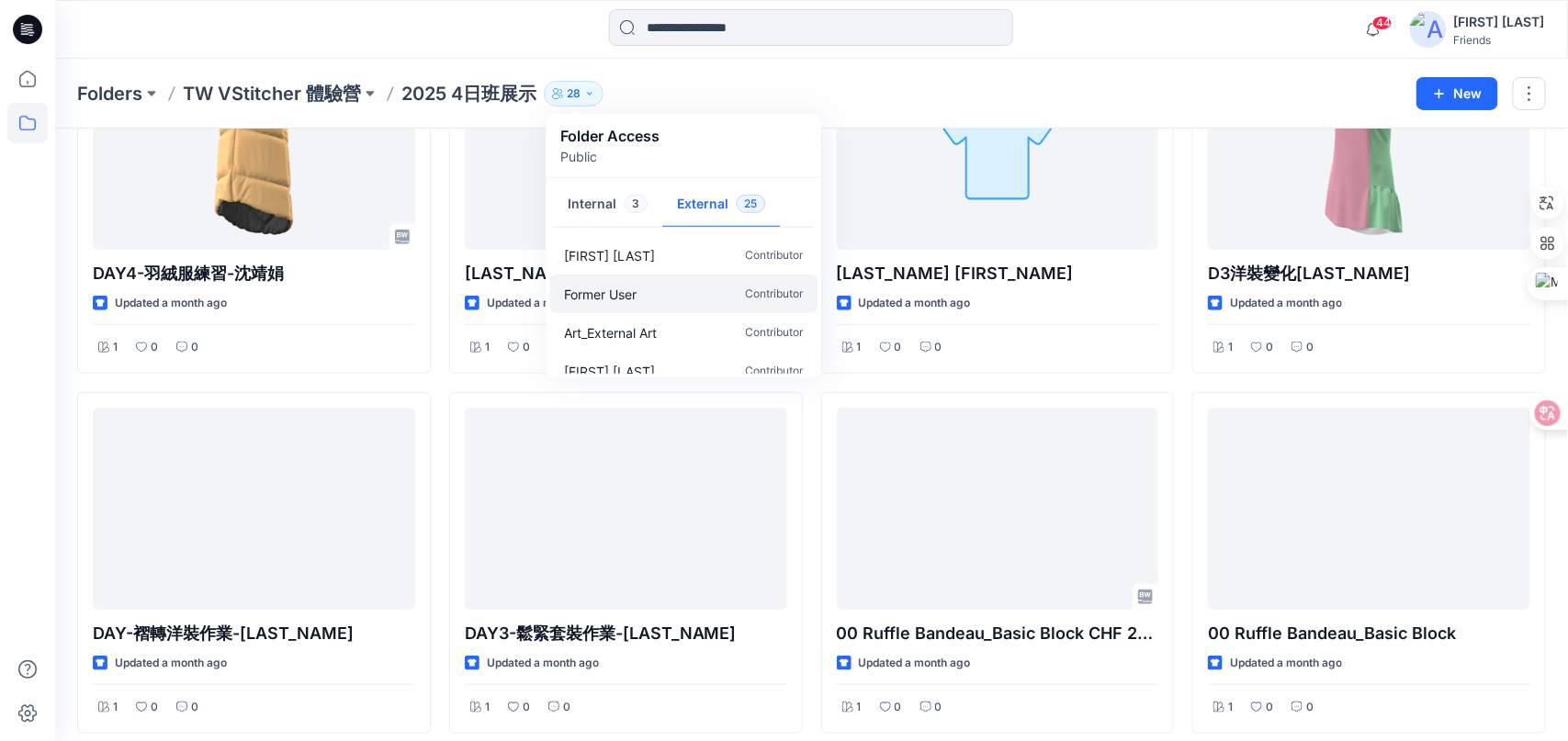scroll, scrollTop: 459, scrollLeft: 0, axis: vertical 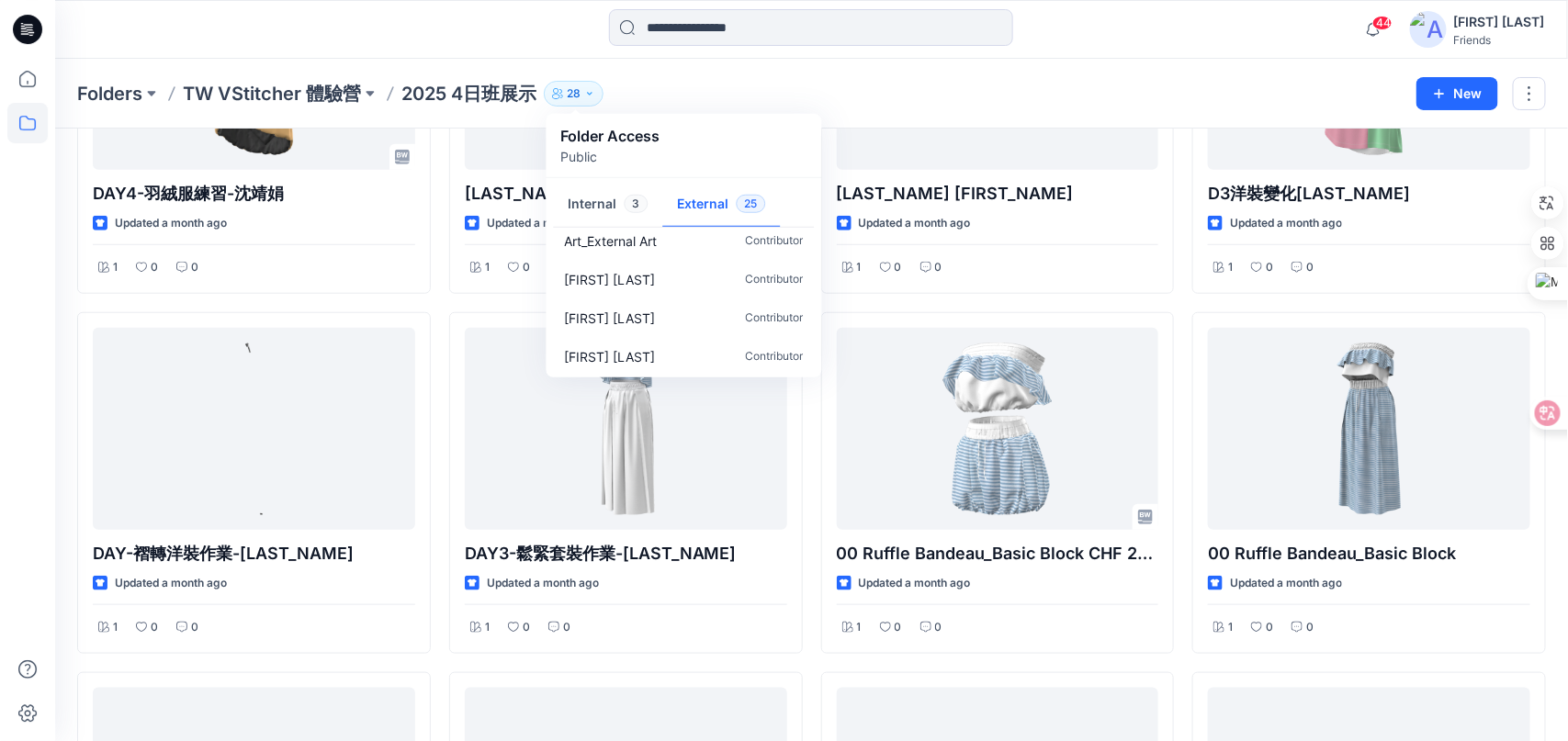click on "Folders TW VStitcher 體驗營 2025 4日班展示 28 Folder Access Public Internal 3 External 25 [FIRST] [LAST] Contributor Former User Contributor Art_External Art Contributor [FIRST] [LAST] Contributor [FIRST] [LAST] Contributor [FIRST] [LAST] Contributor [FIRST] [LAST] Contributor [FIRST] [LAST] Contributor [FIRST] [LAST] Contributor [FIRST] [LAST] Contributor [FIRST] [LAST] Contributor [FIRST] [LAST] Contributor [FIRST] [LAST] Contributor [FIRST] [LAST] Contributor [FIRST] [LAST] Contributor [FIRST] [LAST] Contributor [FIRST] [LAST] Contributor [FIRST] [LAST] Contributor [FIRST] [LAST] Contributor [FIRST] [LAST] Contributor [FIRST] [LAST] Contributor [FIRST] [LAST] Contributor [FIRST] [LAST] Contributor [FIRST] [LAST] Contributor [FIRST] [LAST] Contributor [FIRST] [LAST] Contributor" at bounding box center (739, 94) 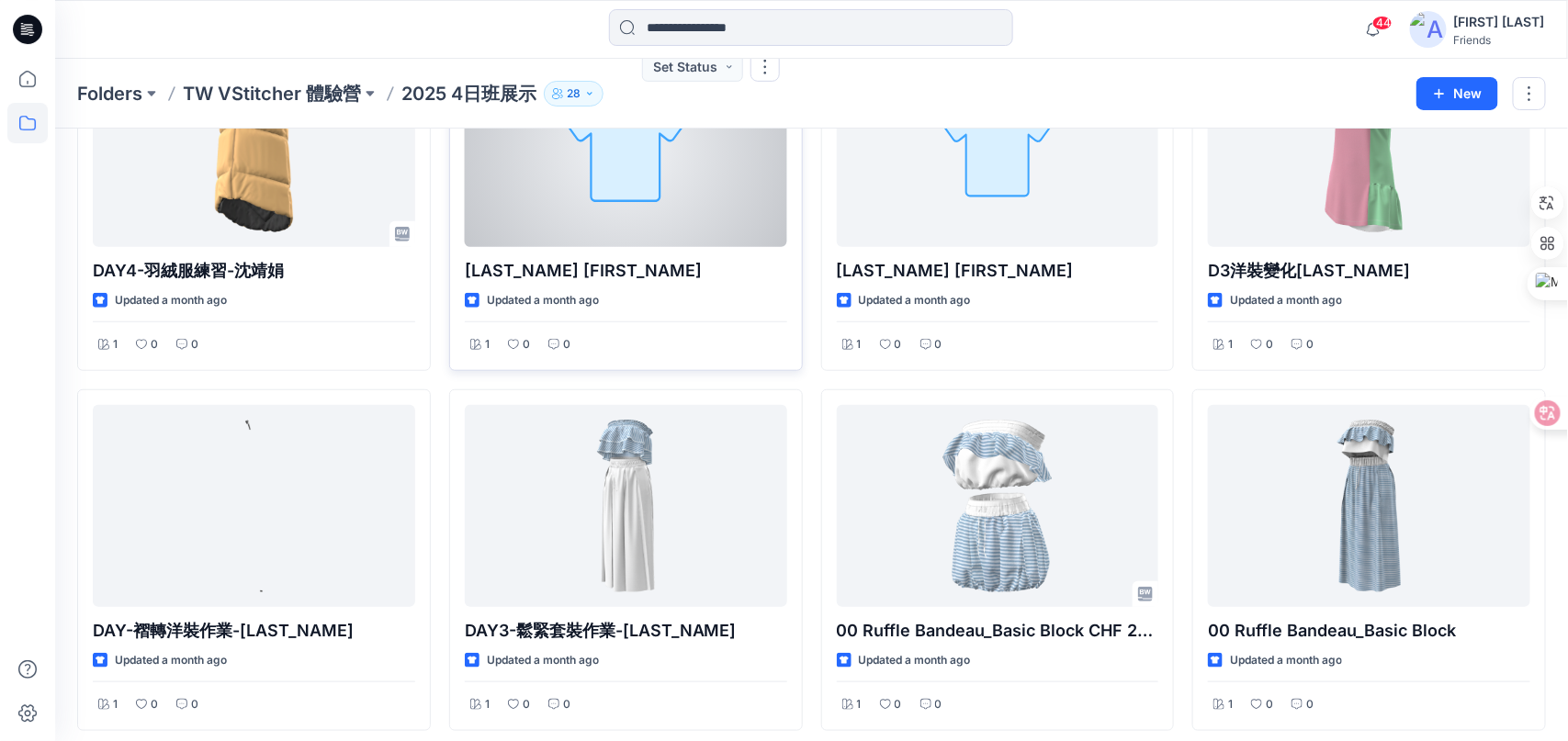 scroll, scrollTop: 459, scrollLeft: 0, axis: vertical 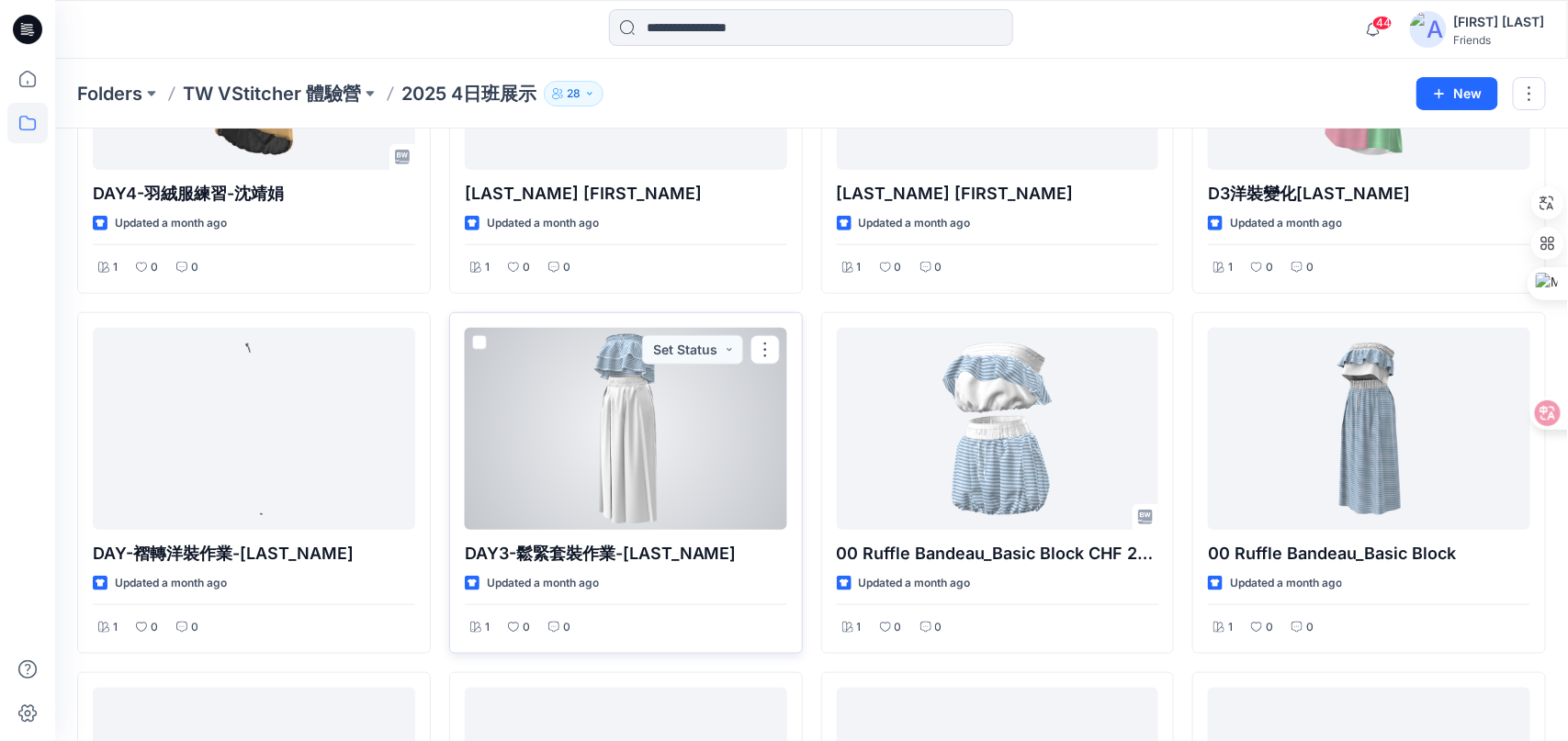 click at bounding box center [626, 429] 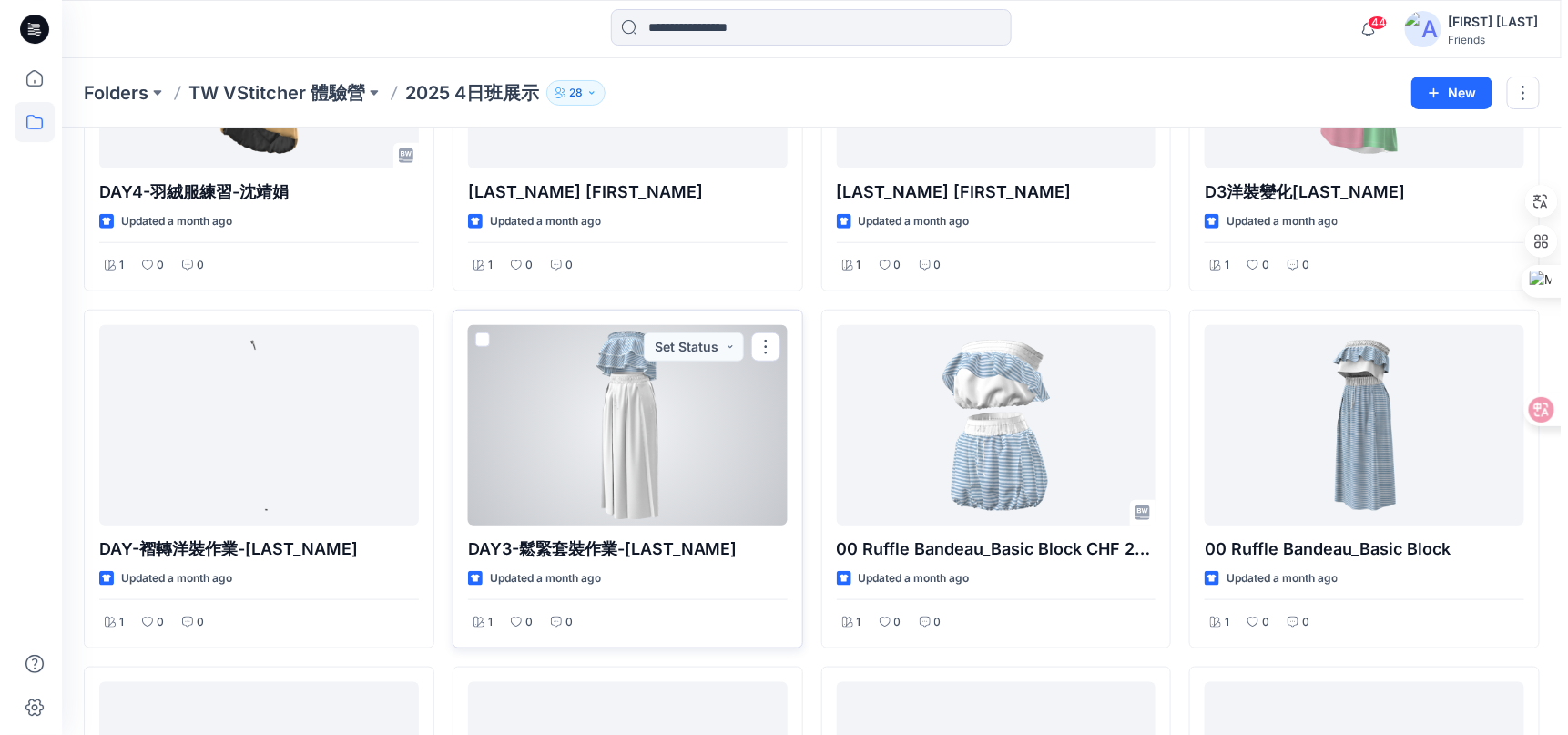 scroll, scrollTop: 0, scrollLeft: 0, axis: both 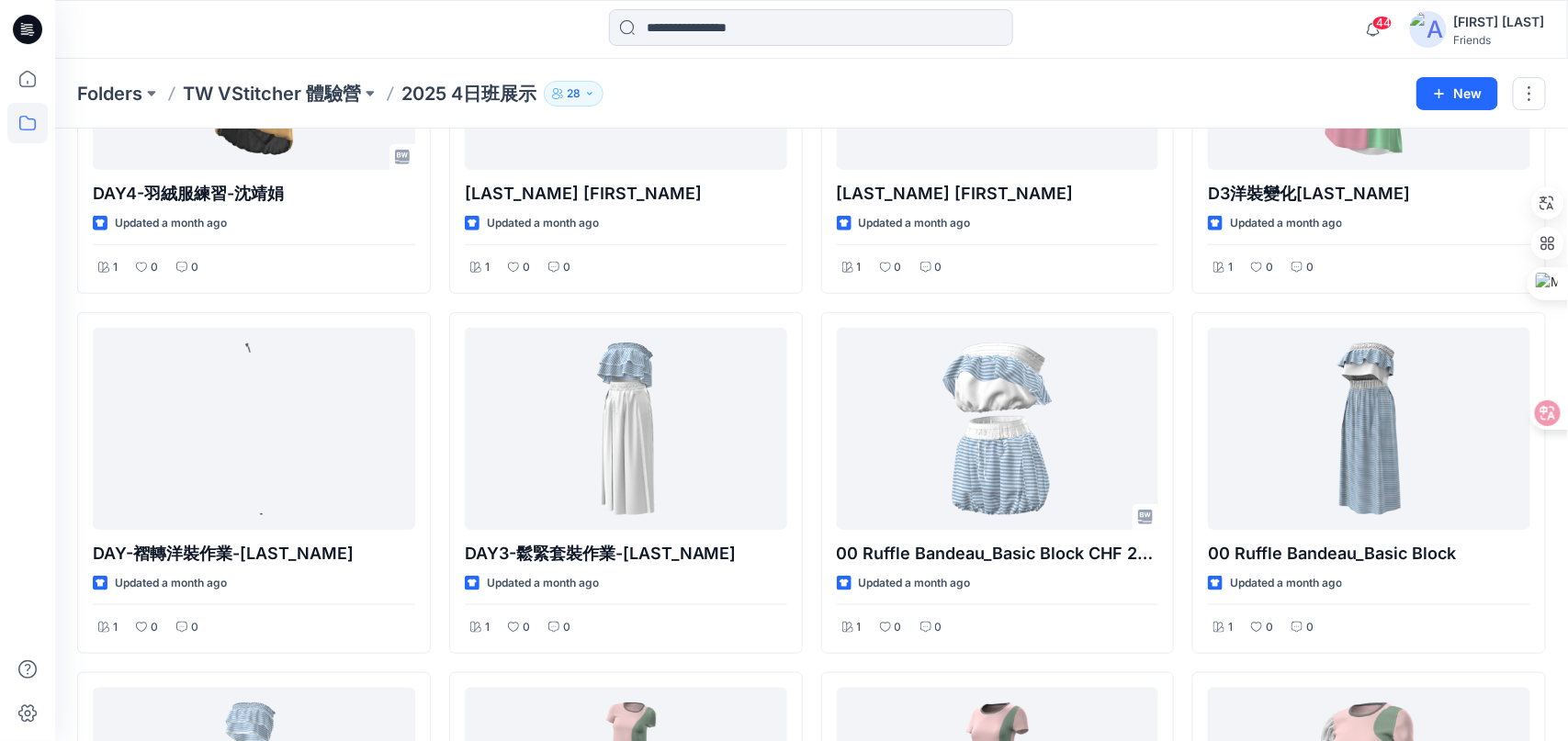click on "DAY2連身褲作業 Updated 2 months ago 3 0 0 Day 1 CHF Updated 2 months ago 1 0 0 0517 Updated 2 months ago 3 0 0 [LAST_NAME] [FIRST_NAME] Updated a month ago 1 0 0 00 Ruffle Bandeau_Basic Block CHF 20250607 Updated a month ago 1 0 0 01_Pattern_Shape_Activity_Basic_Shapes_try Updated a month ago 1 0 0 D2-HAN-250524 Updated 2 months ago 5 0 0 YIHAN0517 Updated 2 months ago 3 0 0 D3洋裝變化[LAST_NAME] Updated a month ago 1 0 0 00 Ruffle Bandeau_Basic Block Updated a month ago 1 0 0 CHF ASYMETRICAL DRESS 20250607 Updated a month ago 1 0 0 0524-KWL 2 0 0 3" at bounding box center [811, 1023] 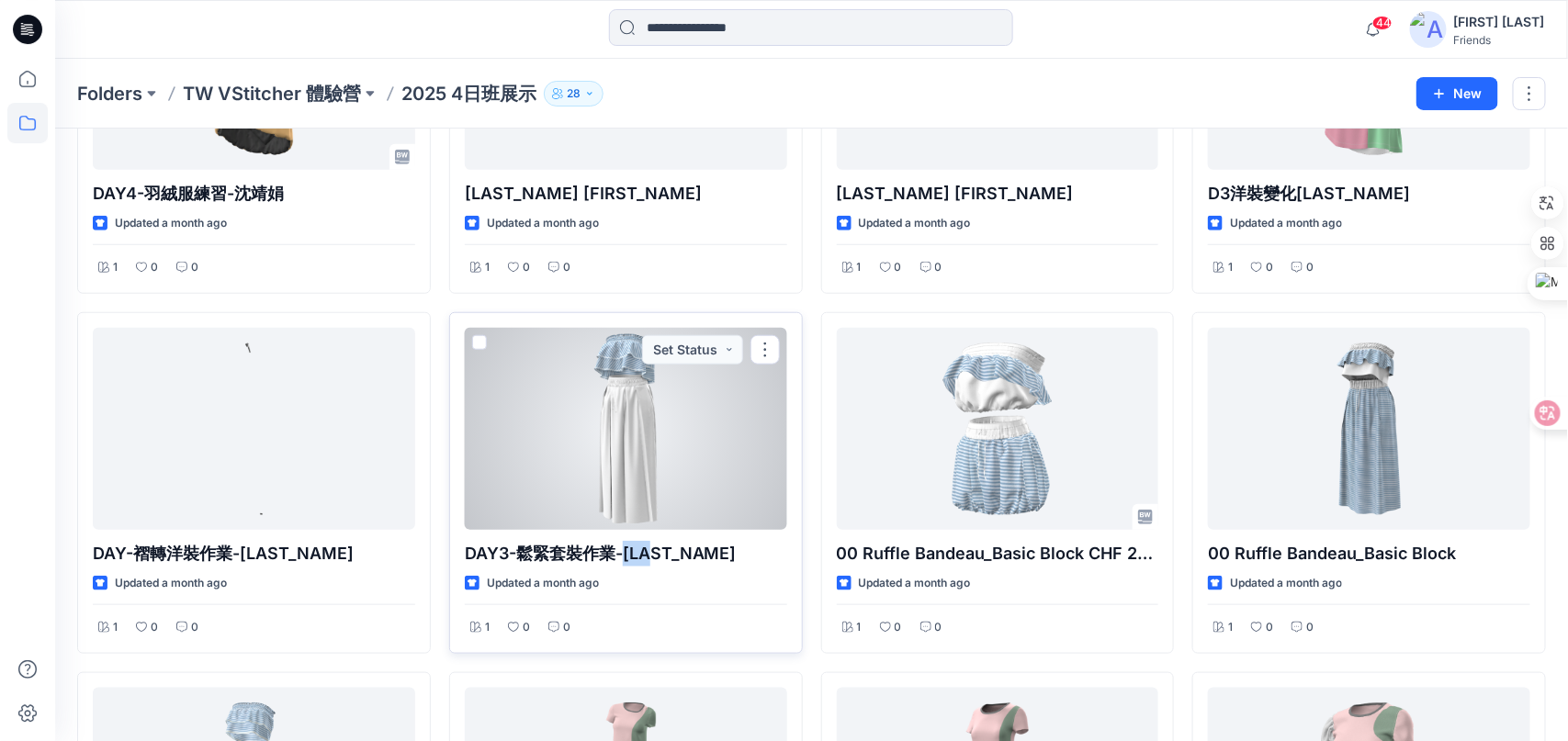 drag, startPoint x: 676, startPoint y: 549, endPoint x: 622, endPoint y: 553, distance: 54.147945 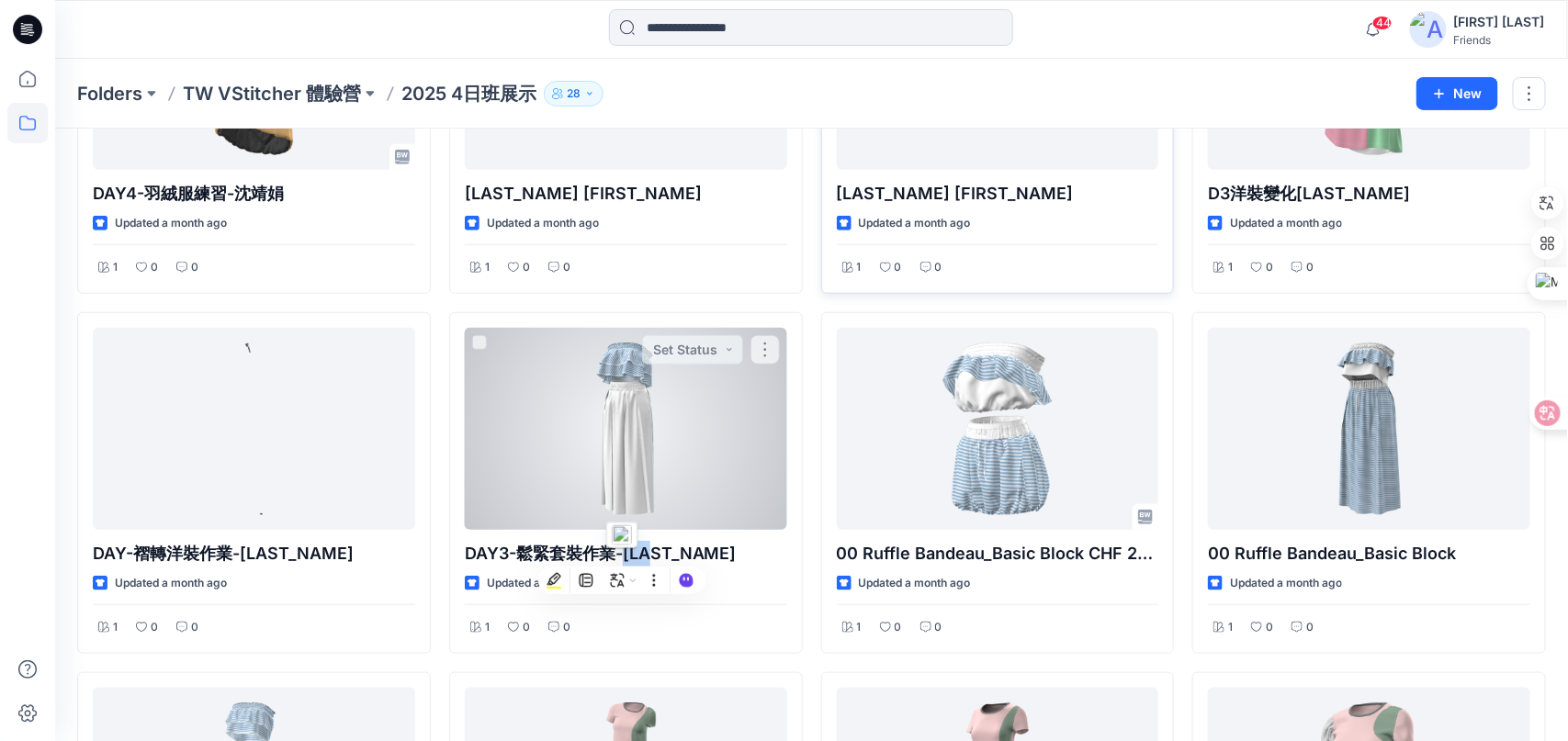 copy on "[LAST_NAME] [FIRST_NAME]" 